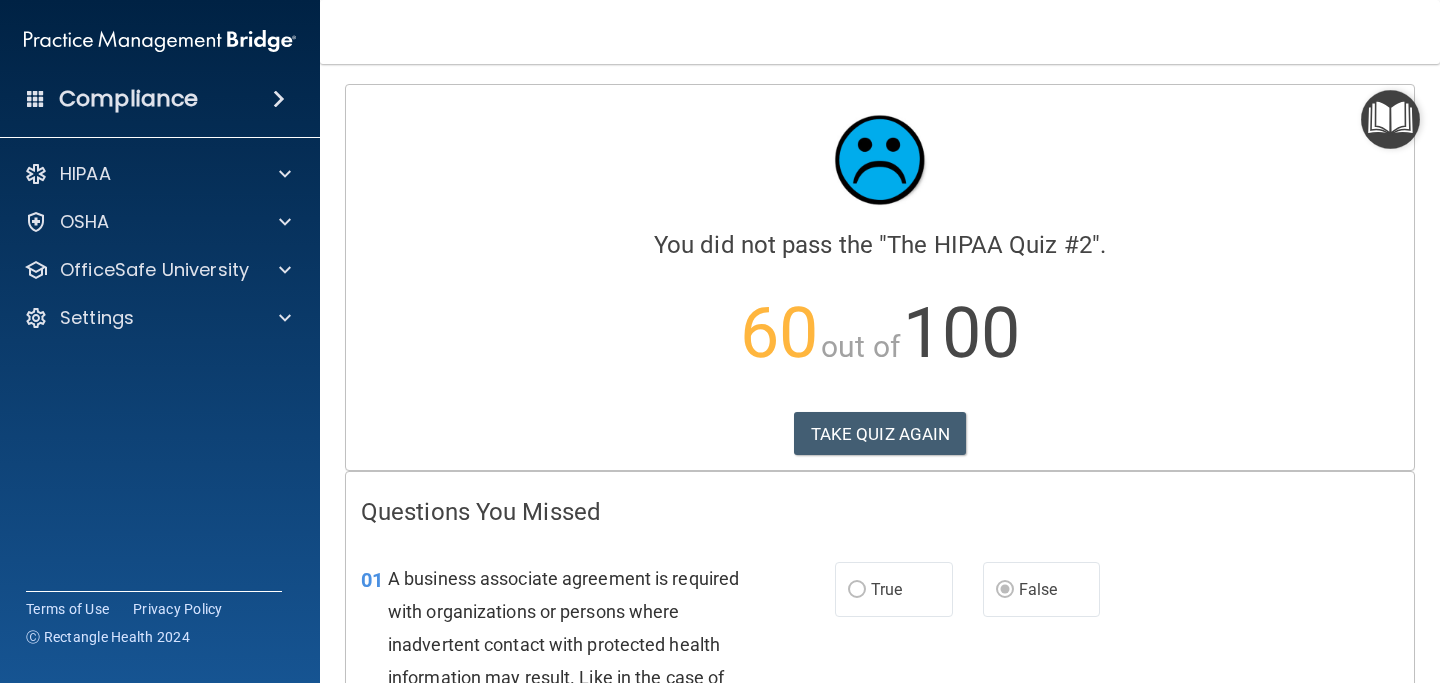 scroll, scrollTop: 0, scrollLeft: 0, axis: both 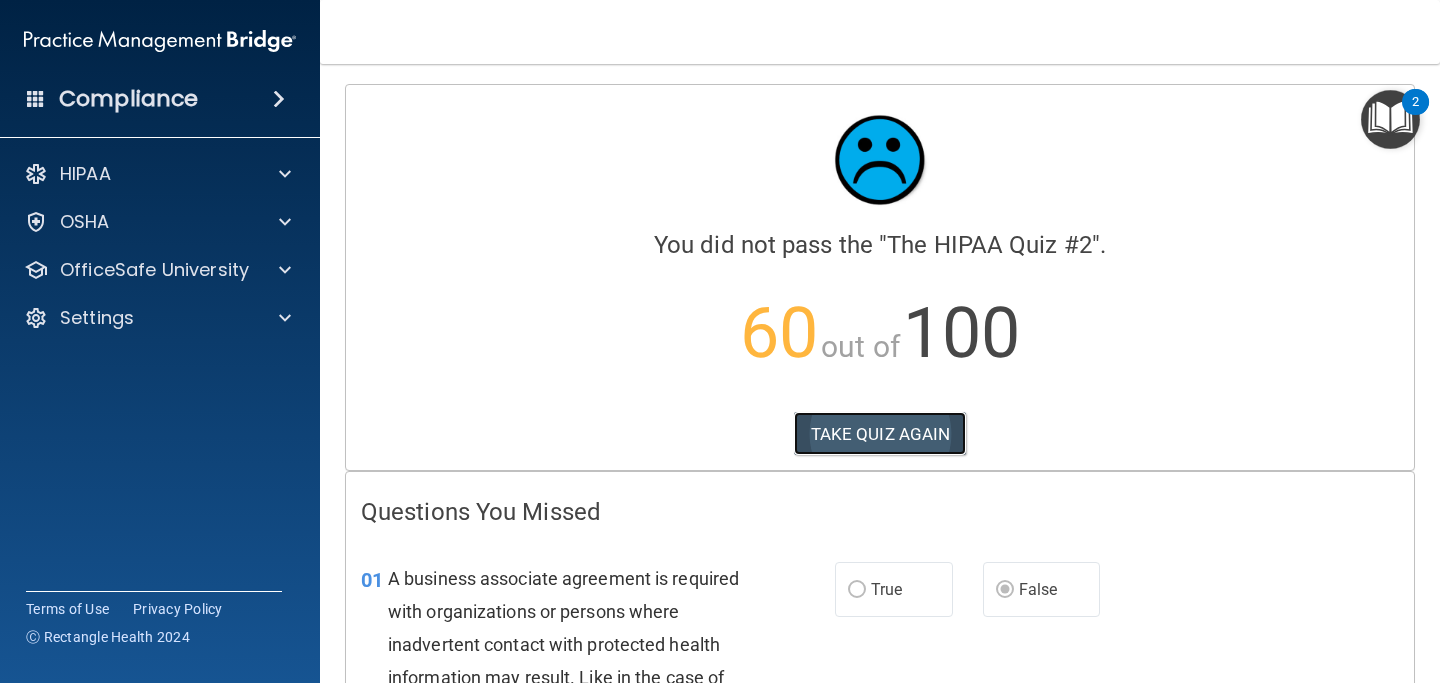 click on "TAKE QUIZ AGAIN" at bounding box center (880, 434) 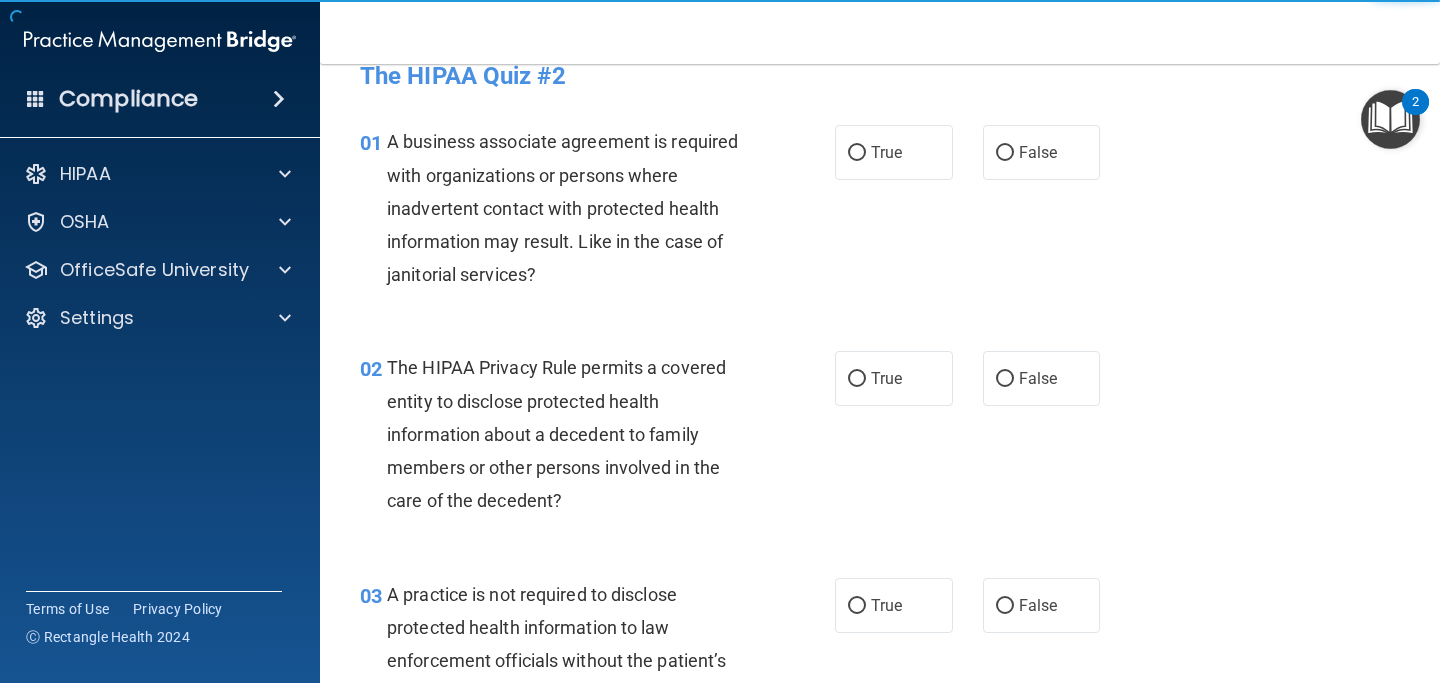 scroll, scrollTop: 0, scrollLeft: 0, axis: both 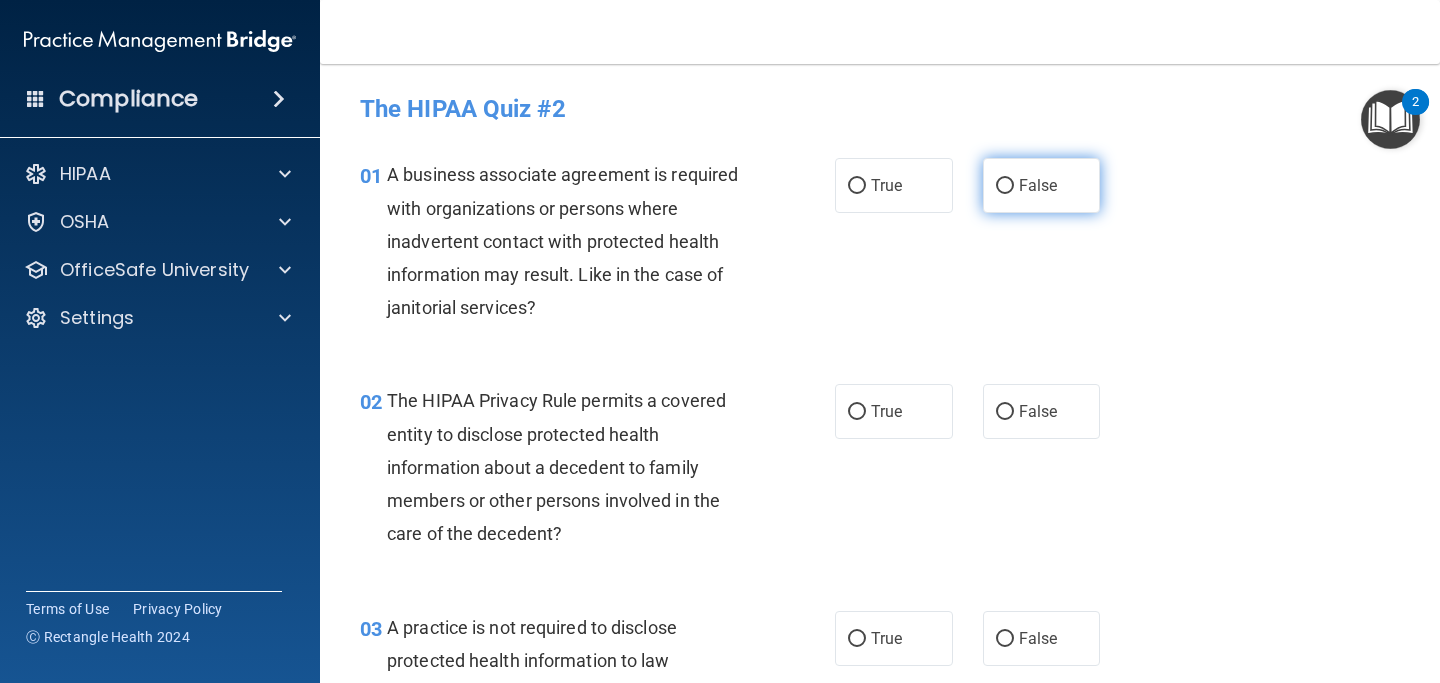 click on "False" at bounding box center [1038, 185] 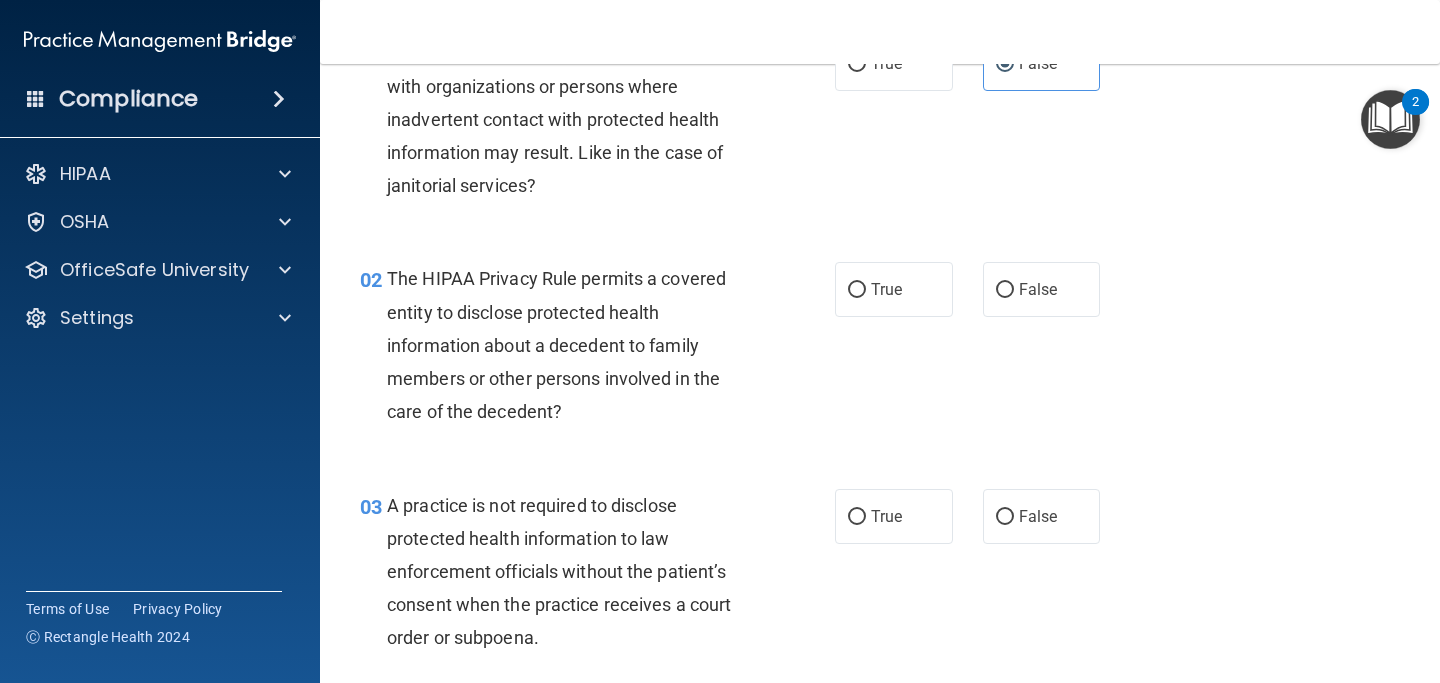 scroll, scrollTop: 140, scrollLeft: 0, axis: vertical 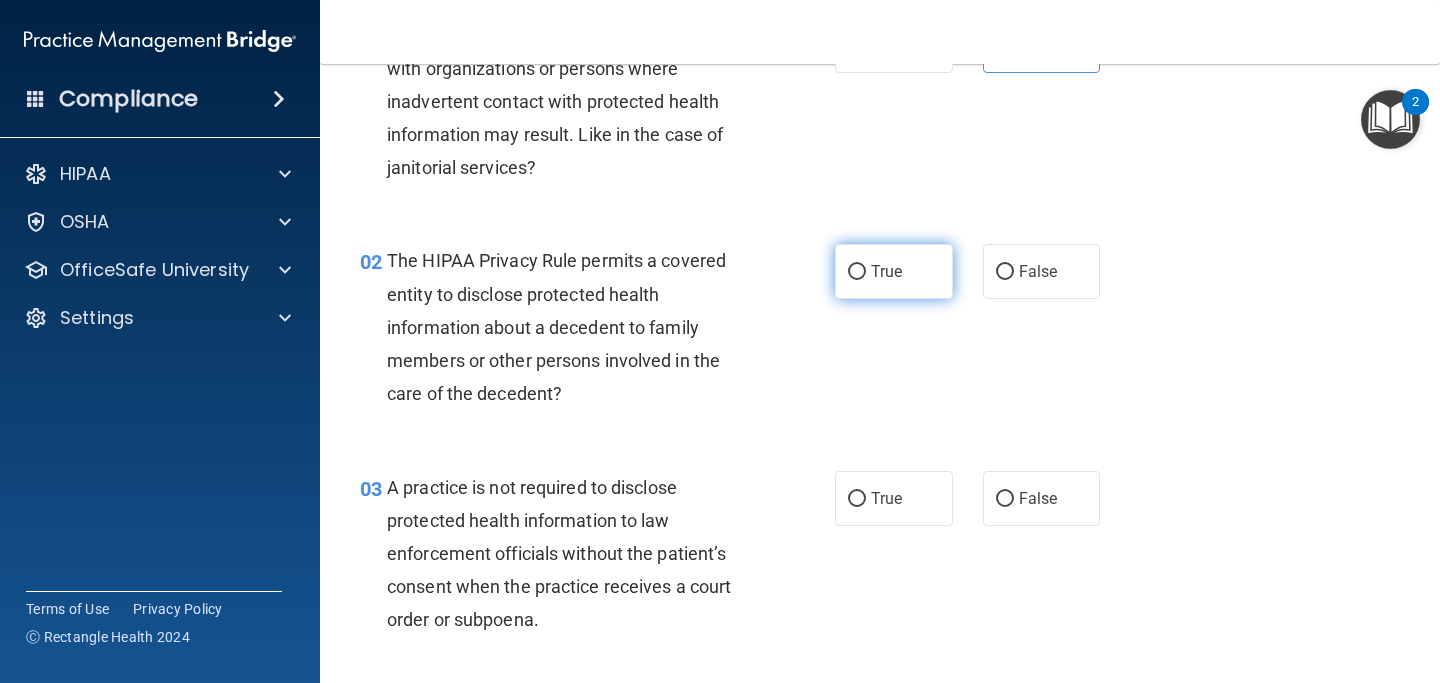 click on "True" at bounding box center [894, 271] 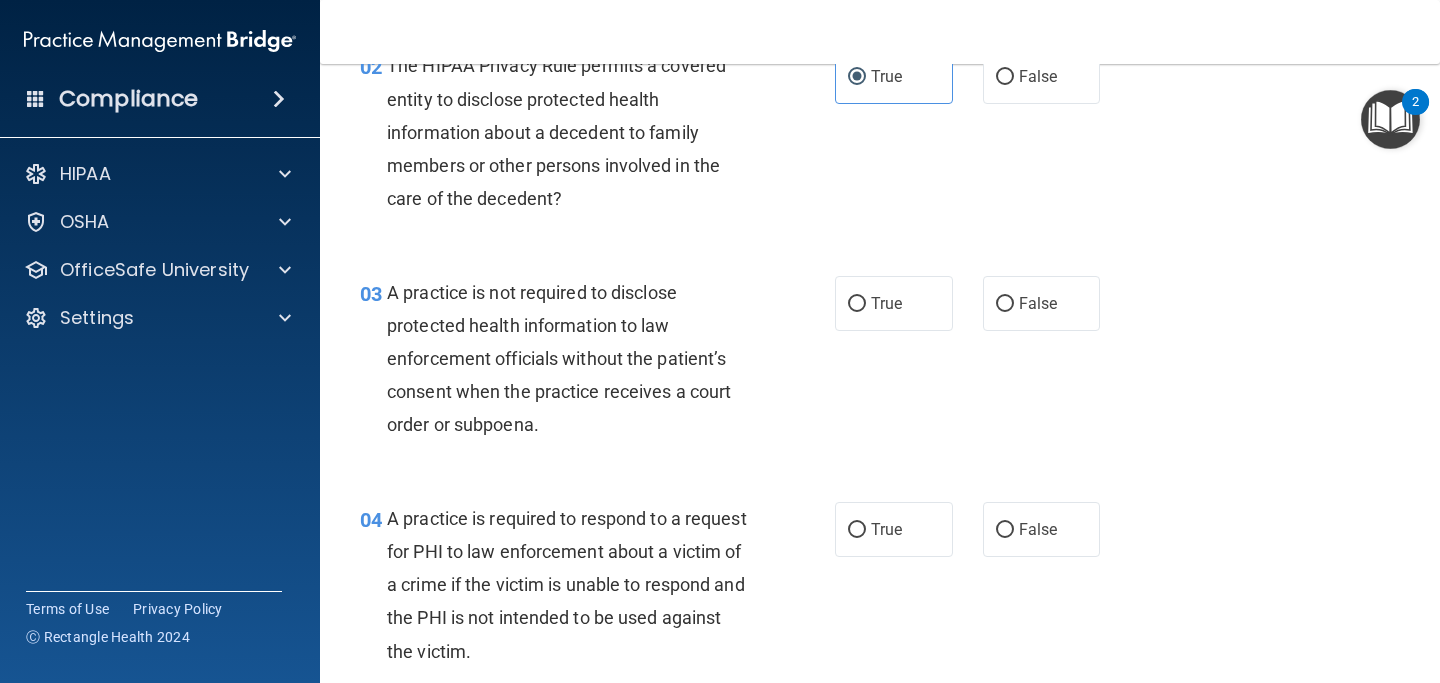 scroll, scrollTop: 336, scrollLeft: 0, axis: vertical 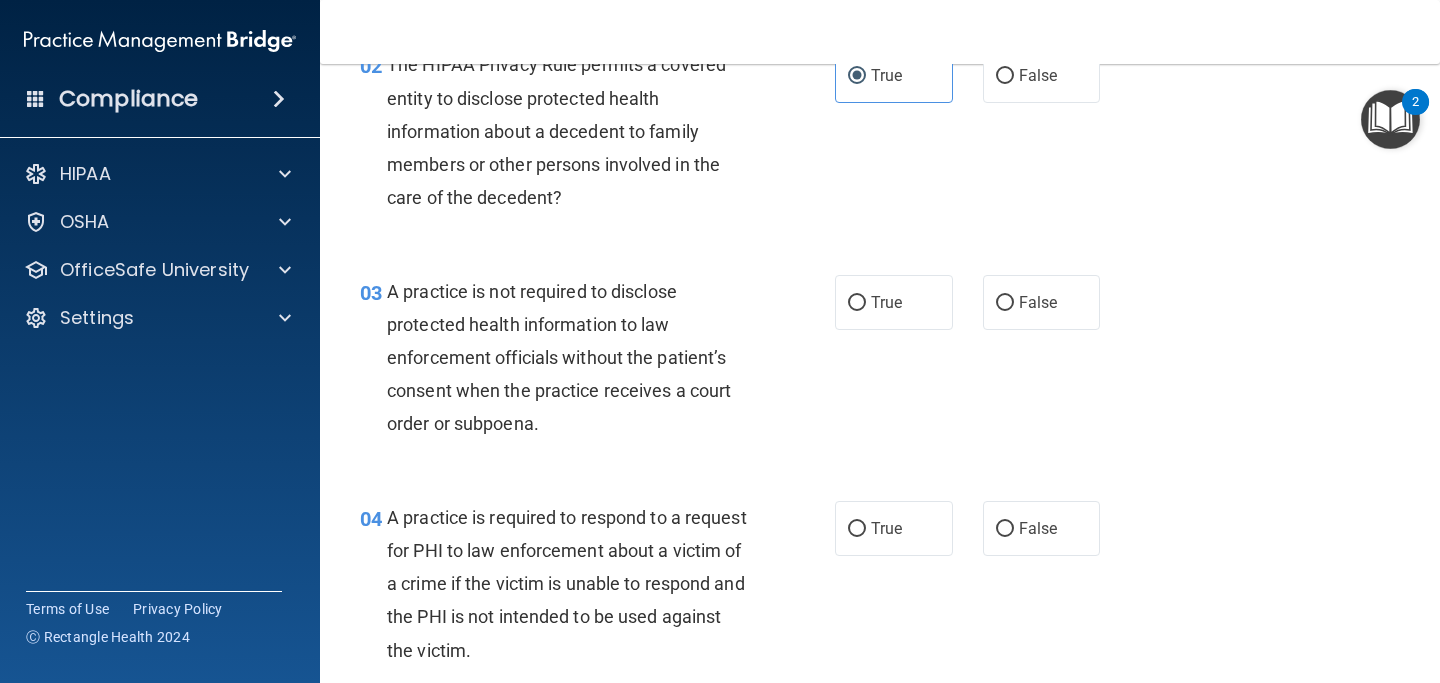 click on "03       A practice is not required to disclose protected health information to law enforcement officials without the patient’s consent when the practice receives  a court order or subpoena.                 True           False" at bounding box center (880, 363) 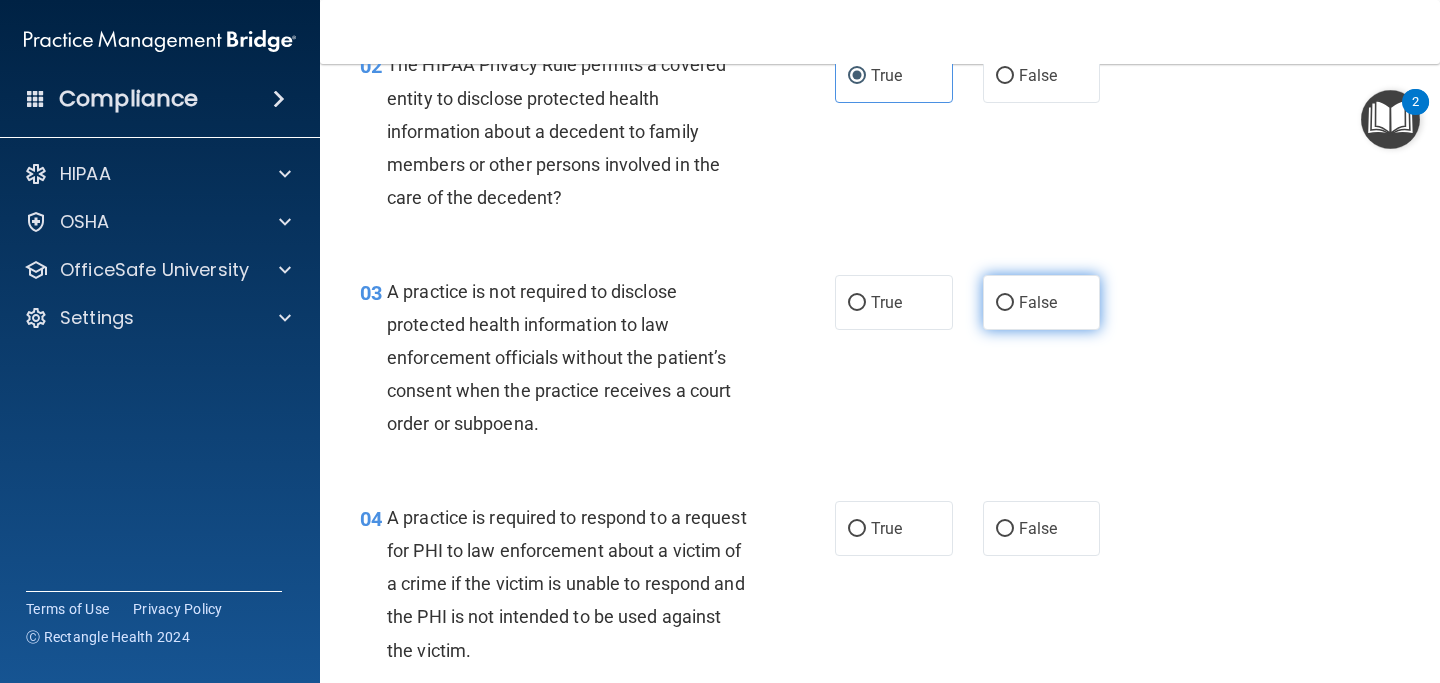 click on "False" at bounding box center (1038, 302) 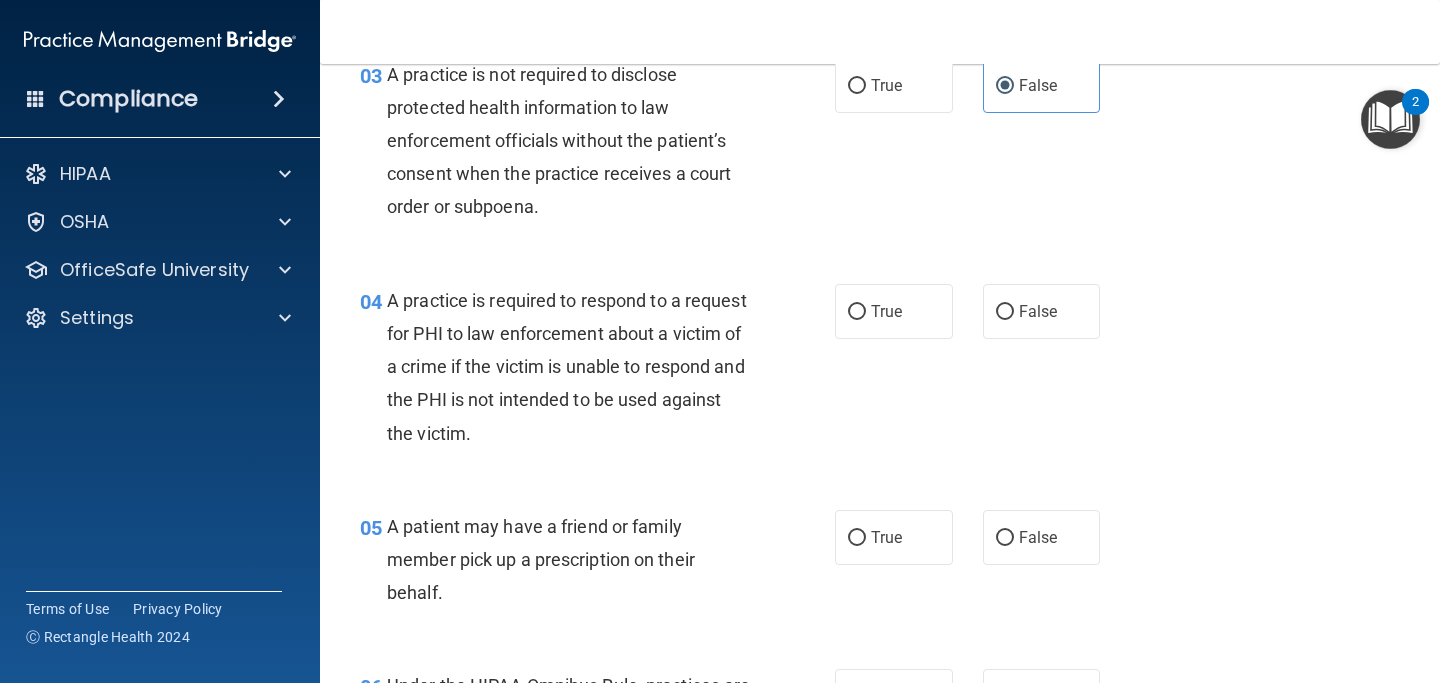scroll, scrollTop: 555, scrollLeft: 0, axis: vertical 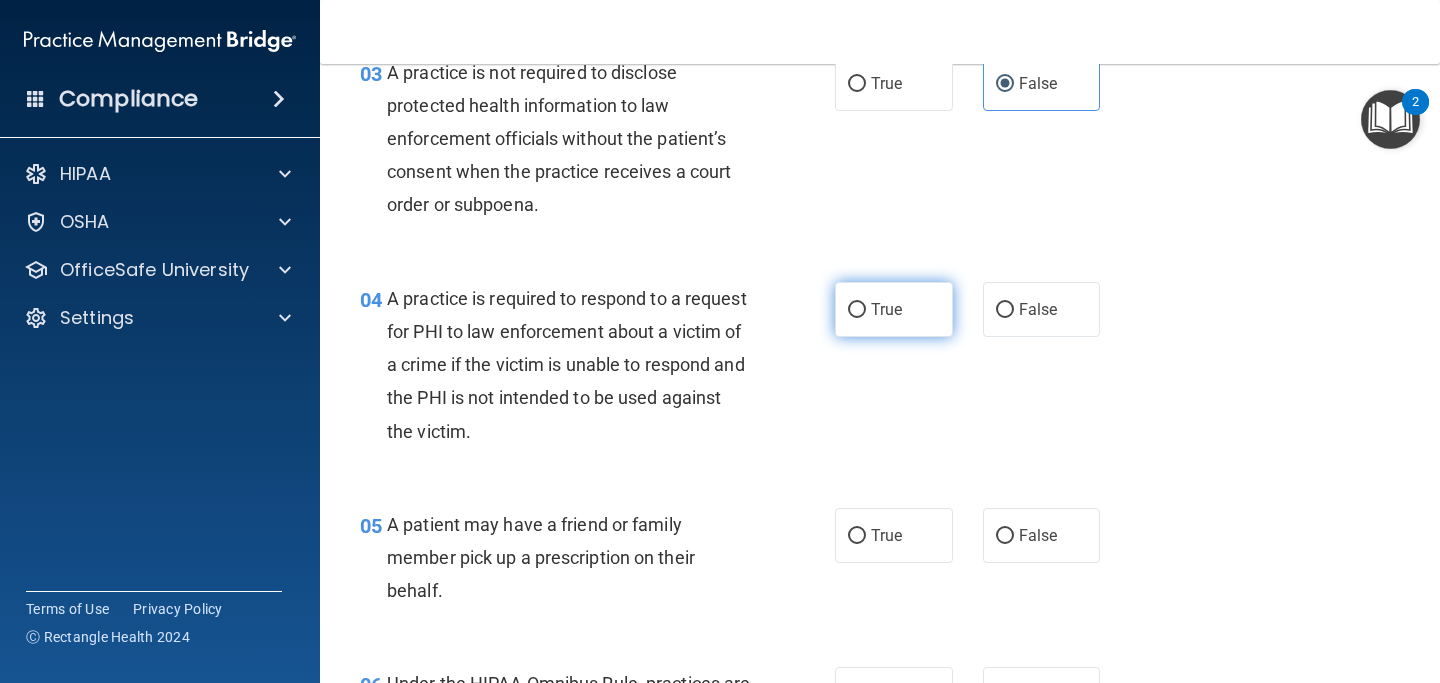 click on "True" at bounding box center [894, 309] 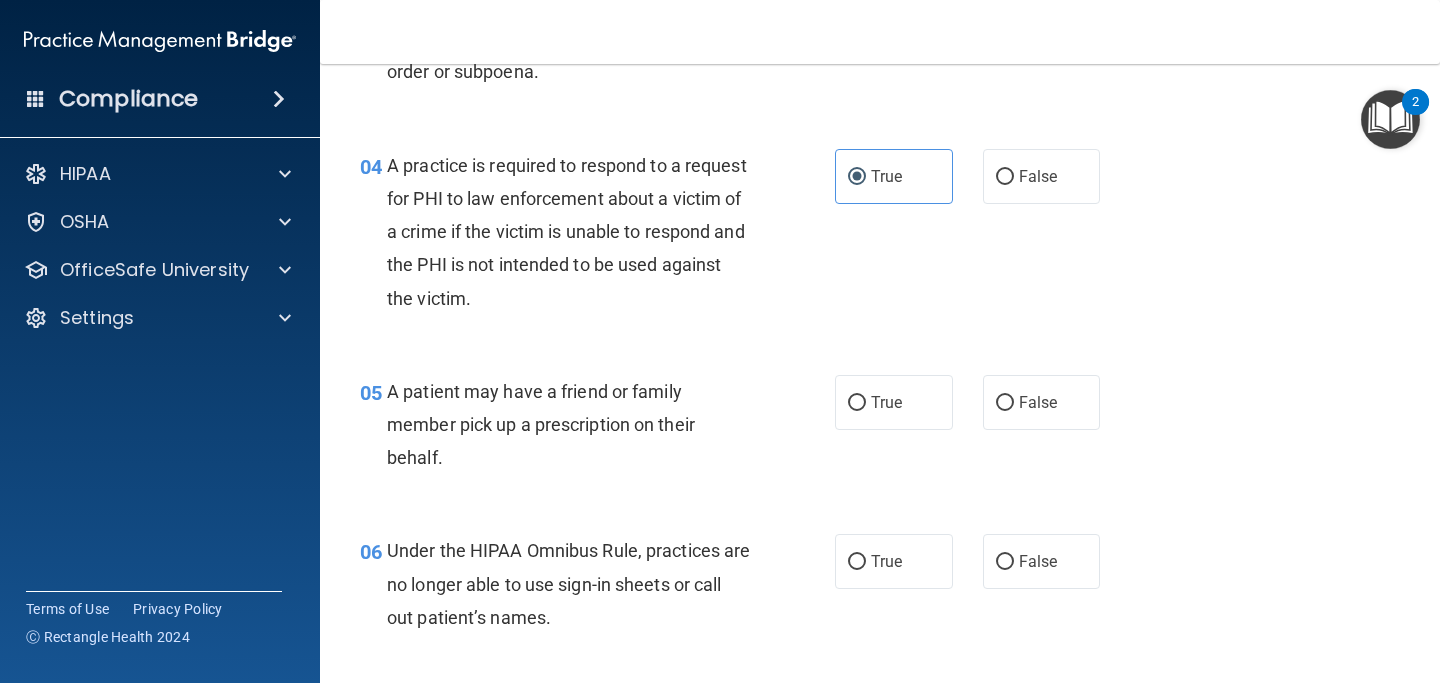 scroll, scrollTop: 693, scrollLeft: 0, axis: vertical 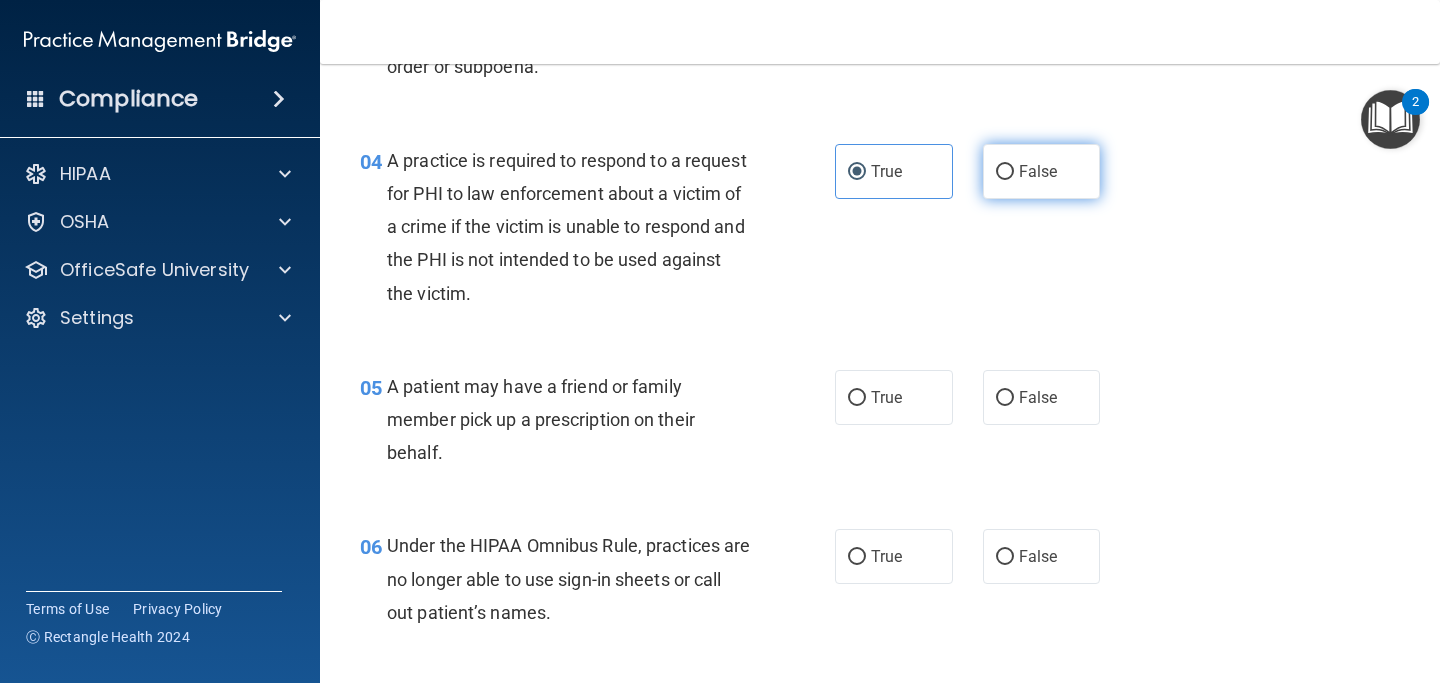 click on "False" at bounding box center [1042, 171] 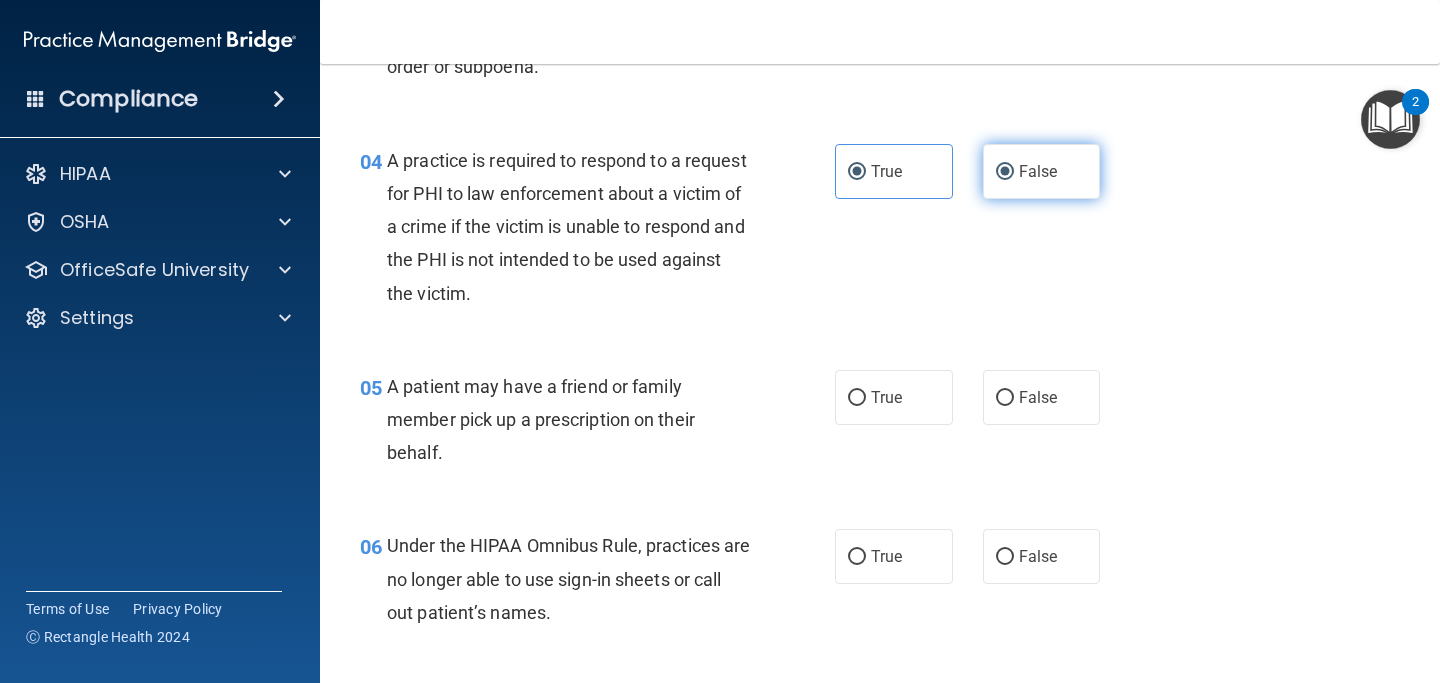 radio on "false" 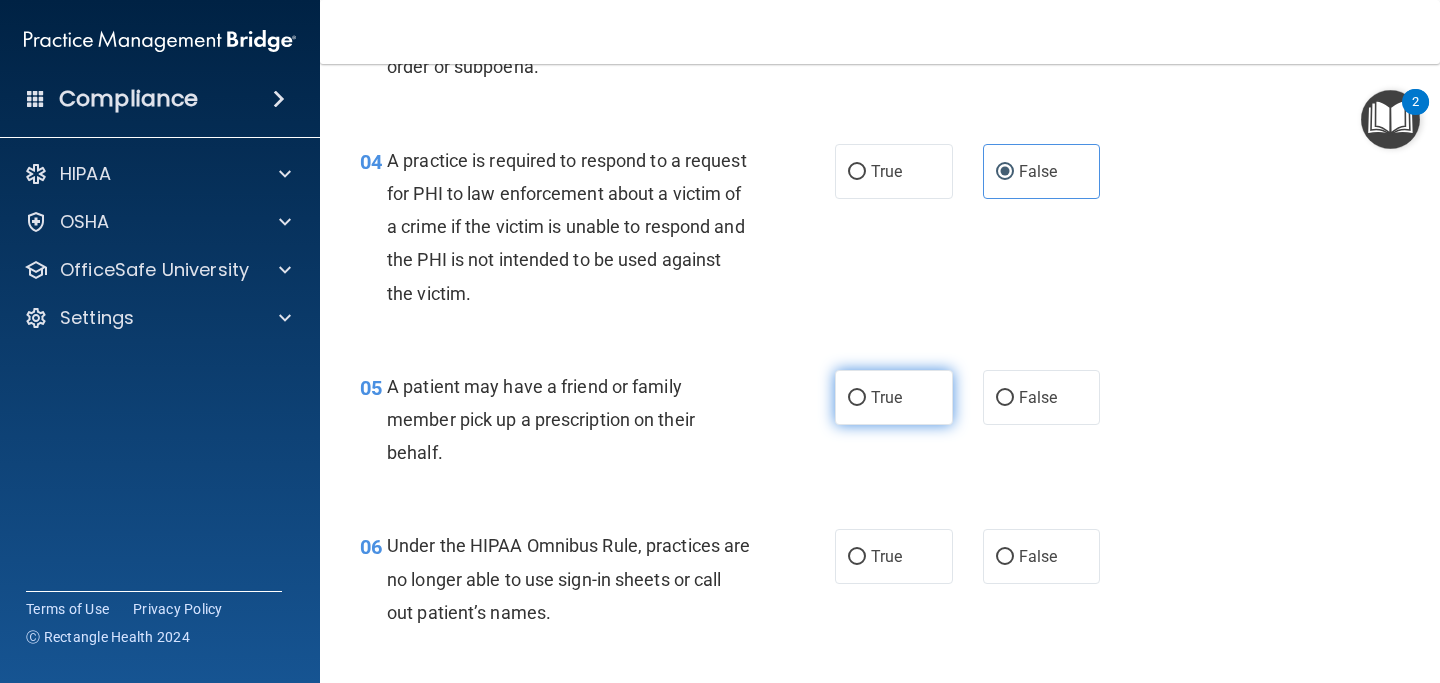 click on "True" at bounding box center (886, 397) 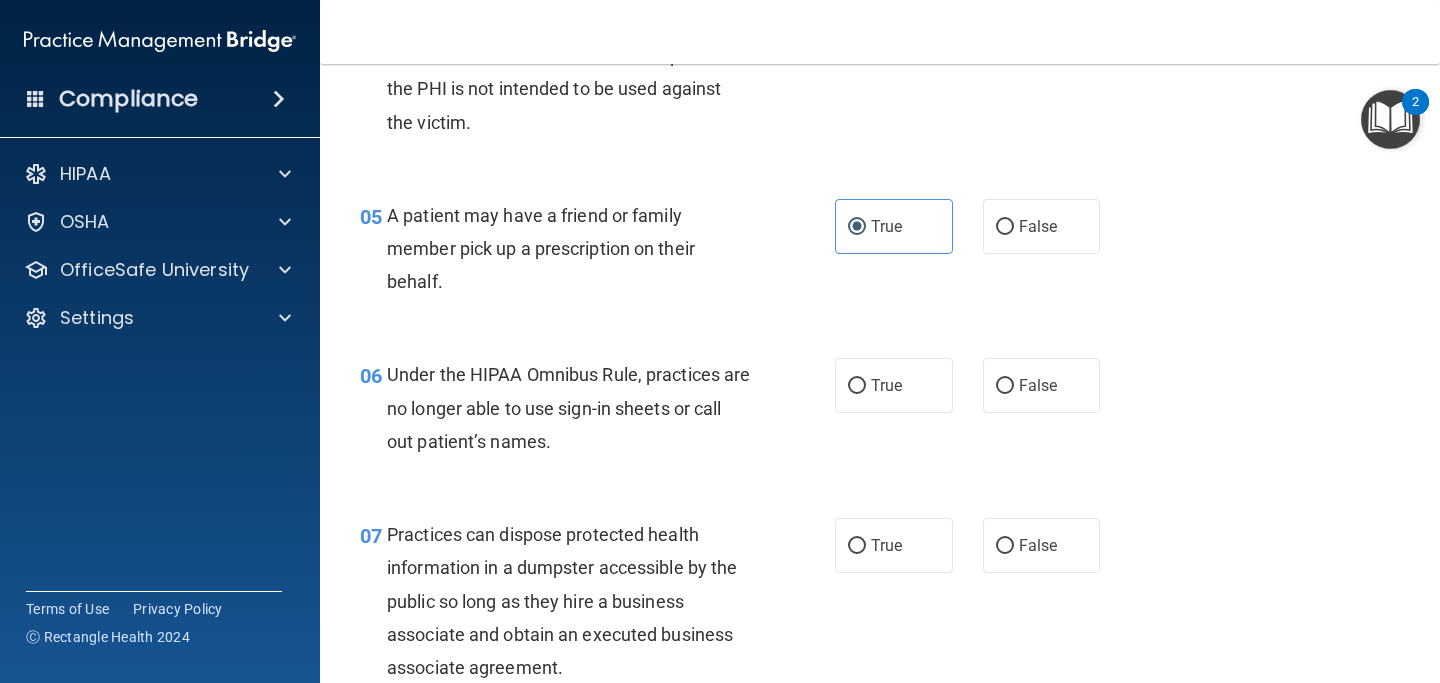 scroll, scrollTop: 955, scrollLeft: 0, axis: vertical 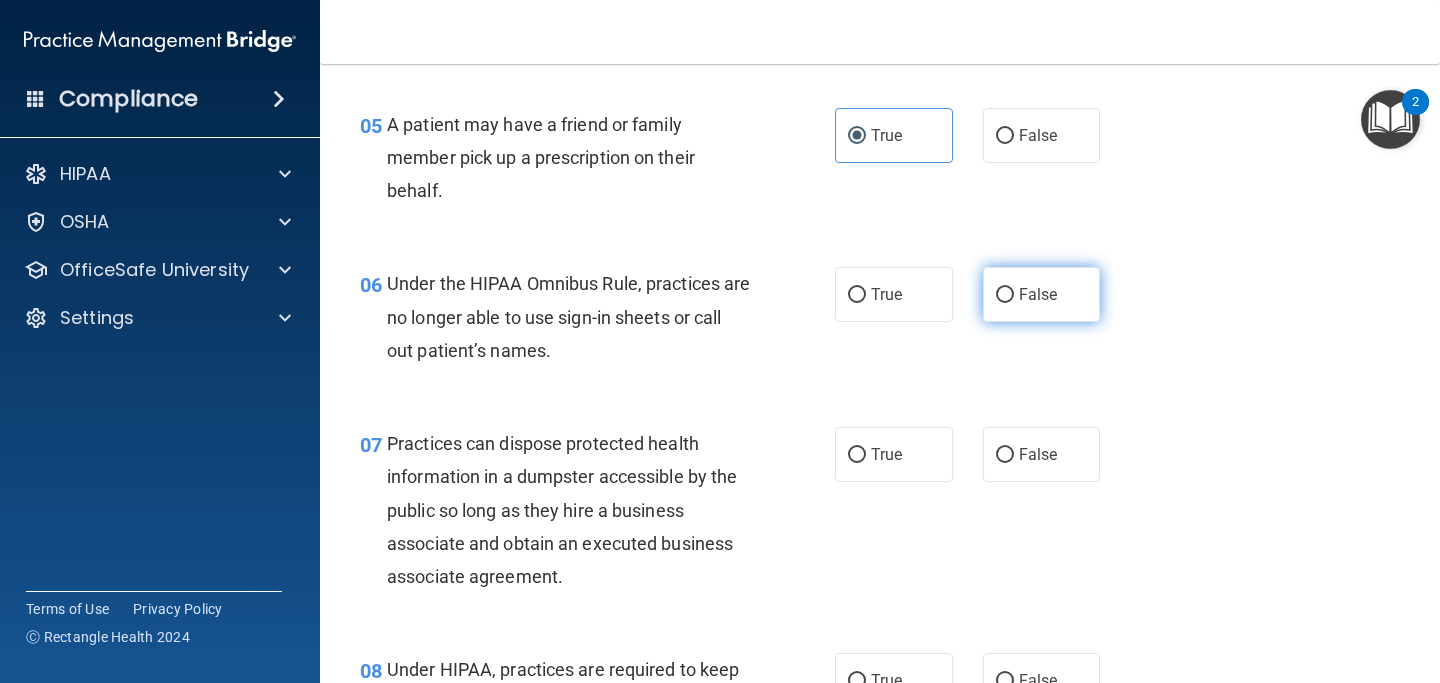 click on "False" at bounding box center [1042, 294] 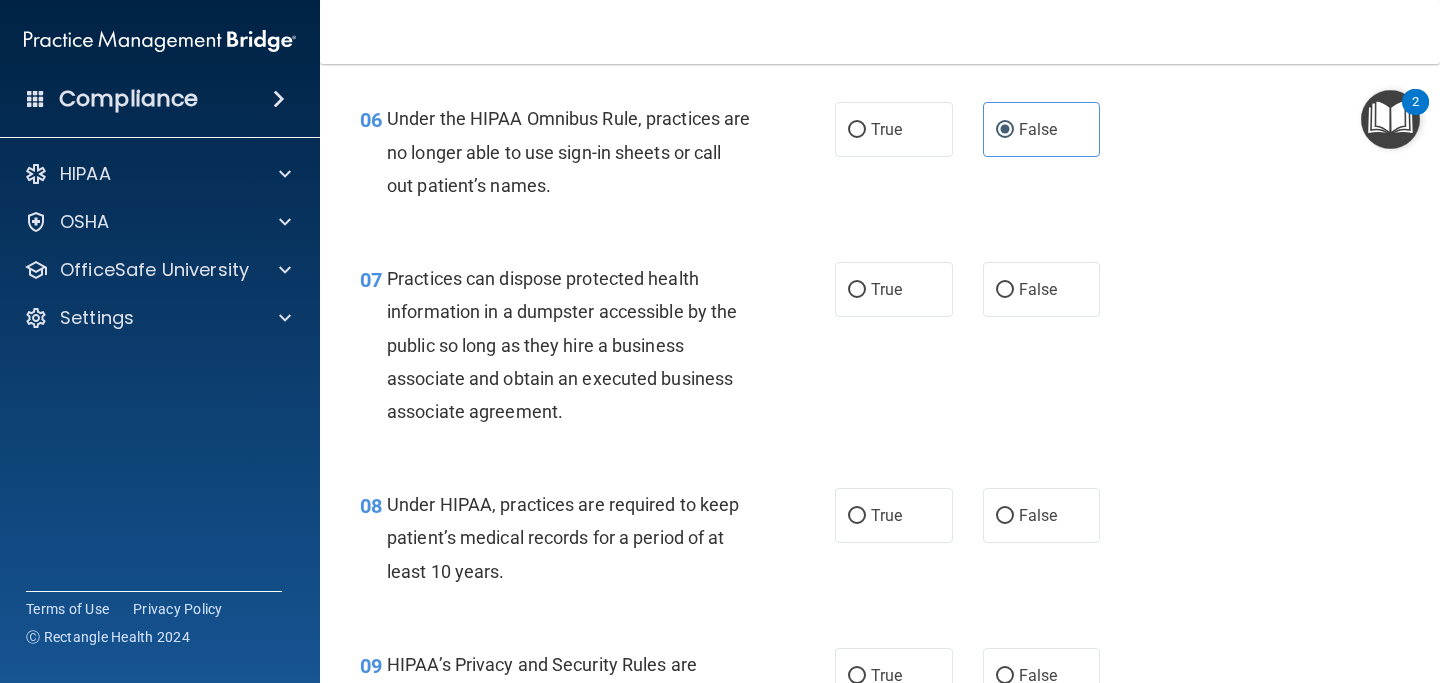 scroll, scrollTop: 1127, scrollLeft: 0, axis: vertical 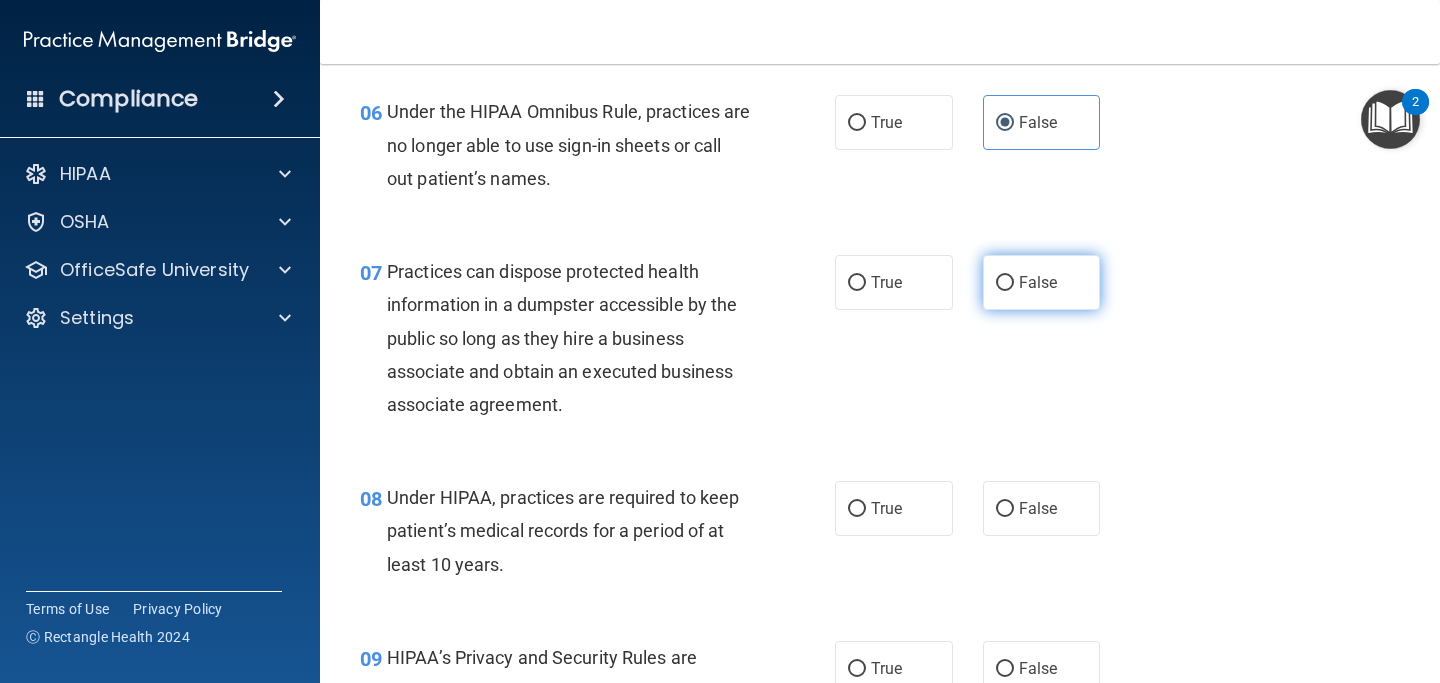 click on "False" at bounding box center [1038, 282] 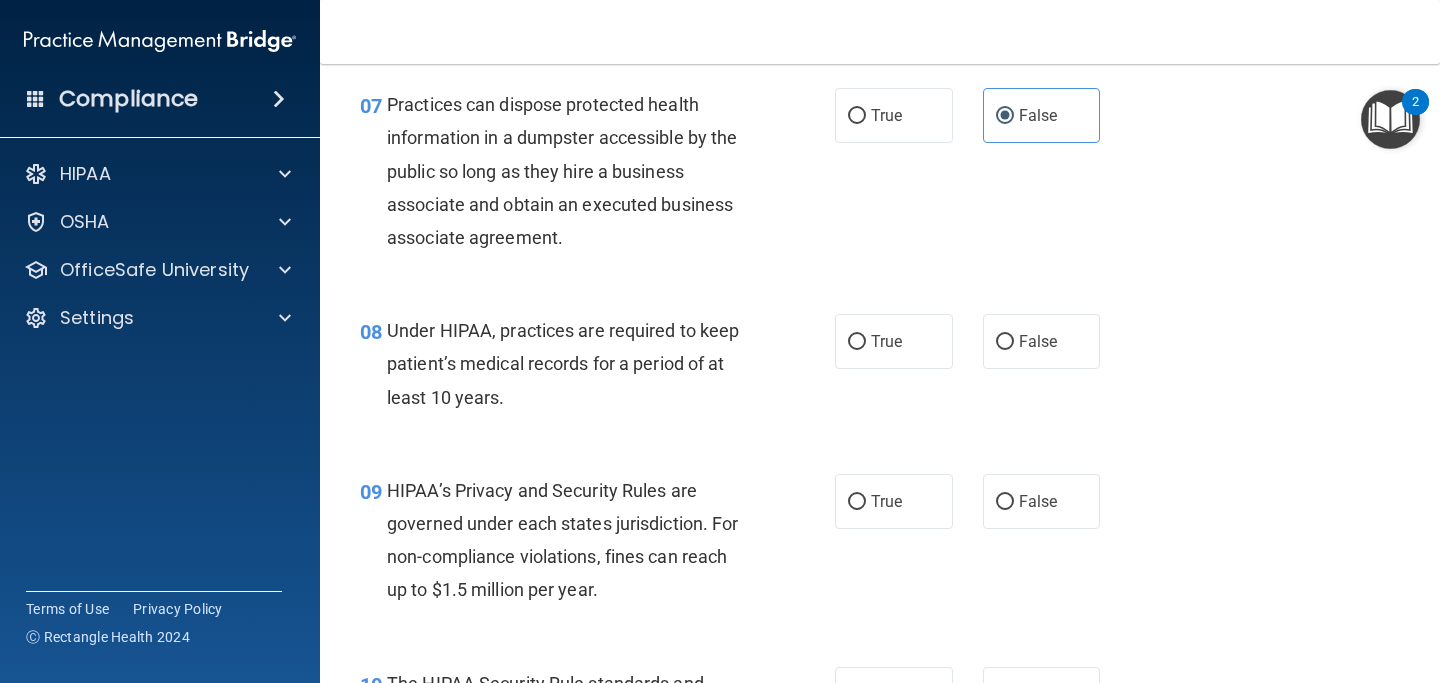 scroll, scrollTop: 1296, scrollLeft: 0, axis: vertical 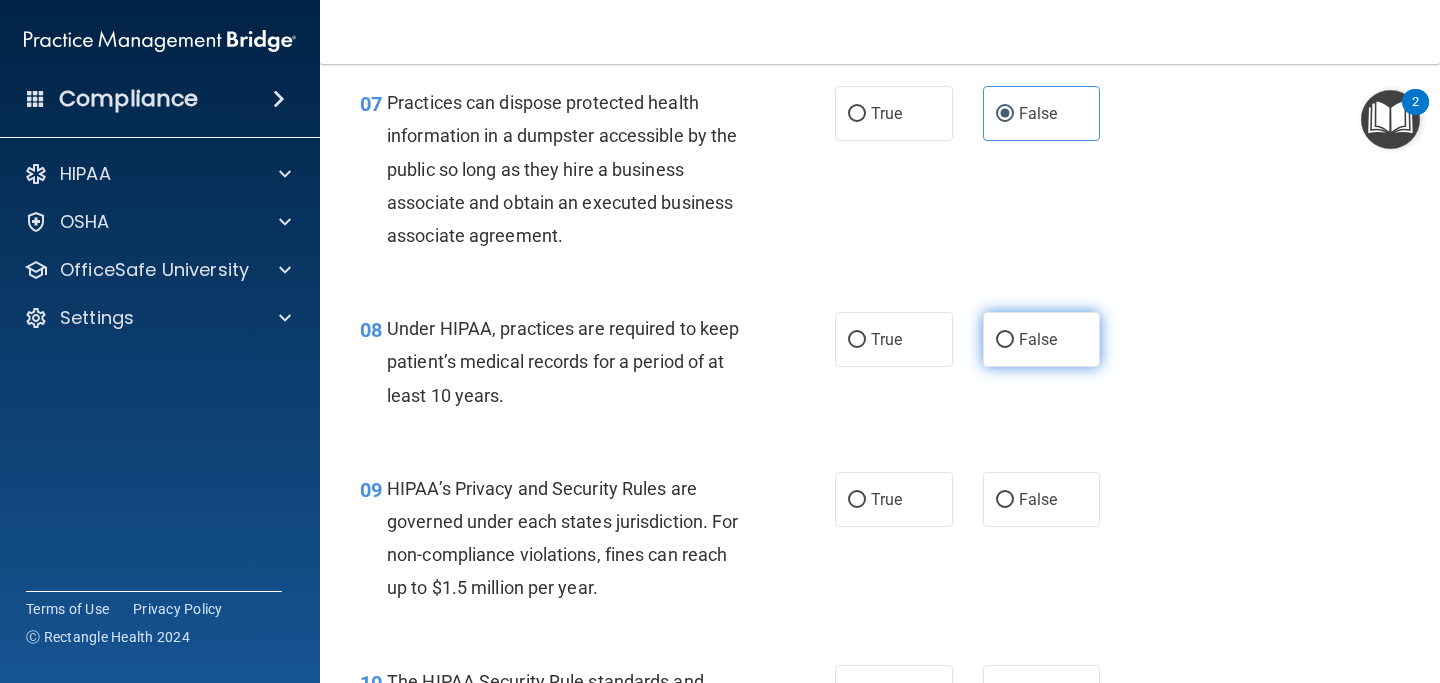 click on "False" at bounding box center (1042, 339) 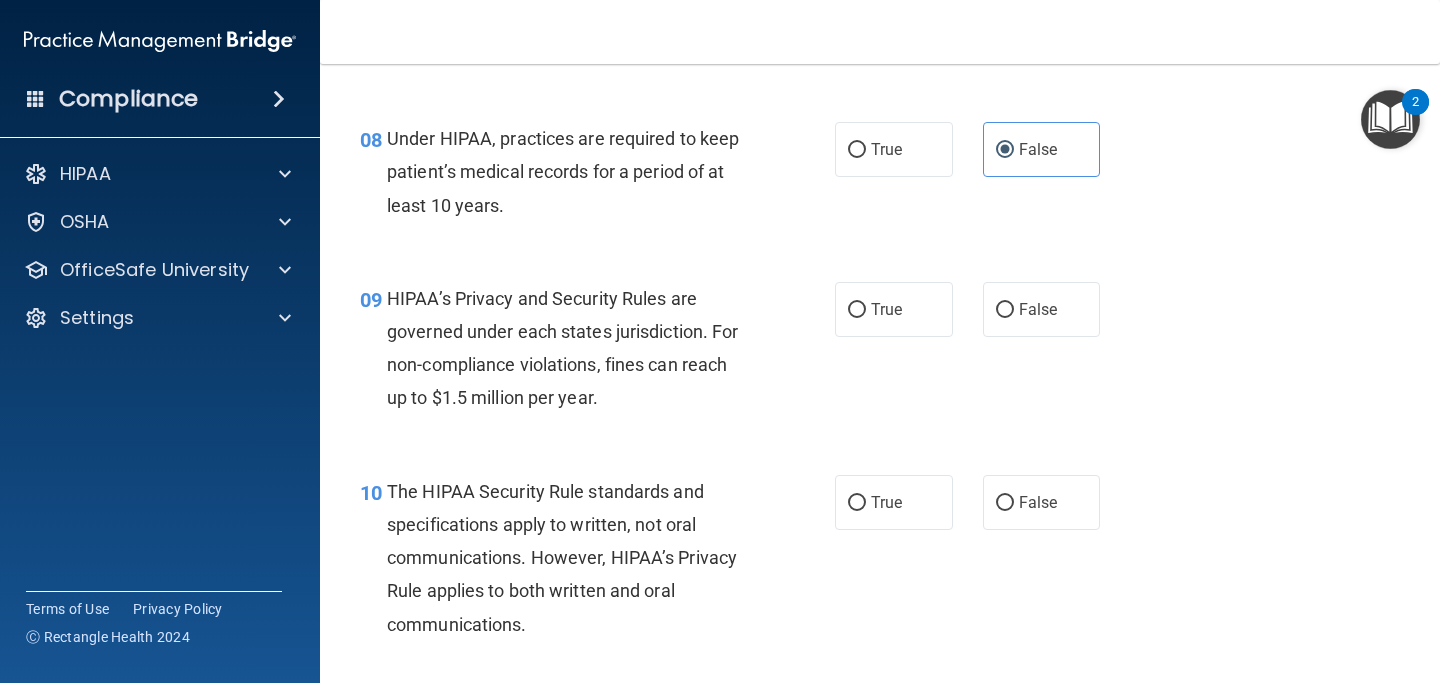 scroll, scrollTop: 1485, scrollLeft: 0, axis: vertical 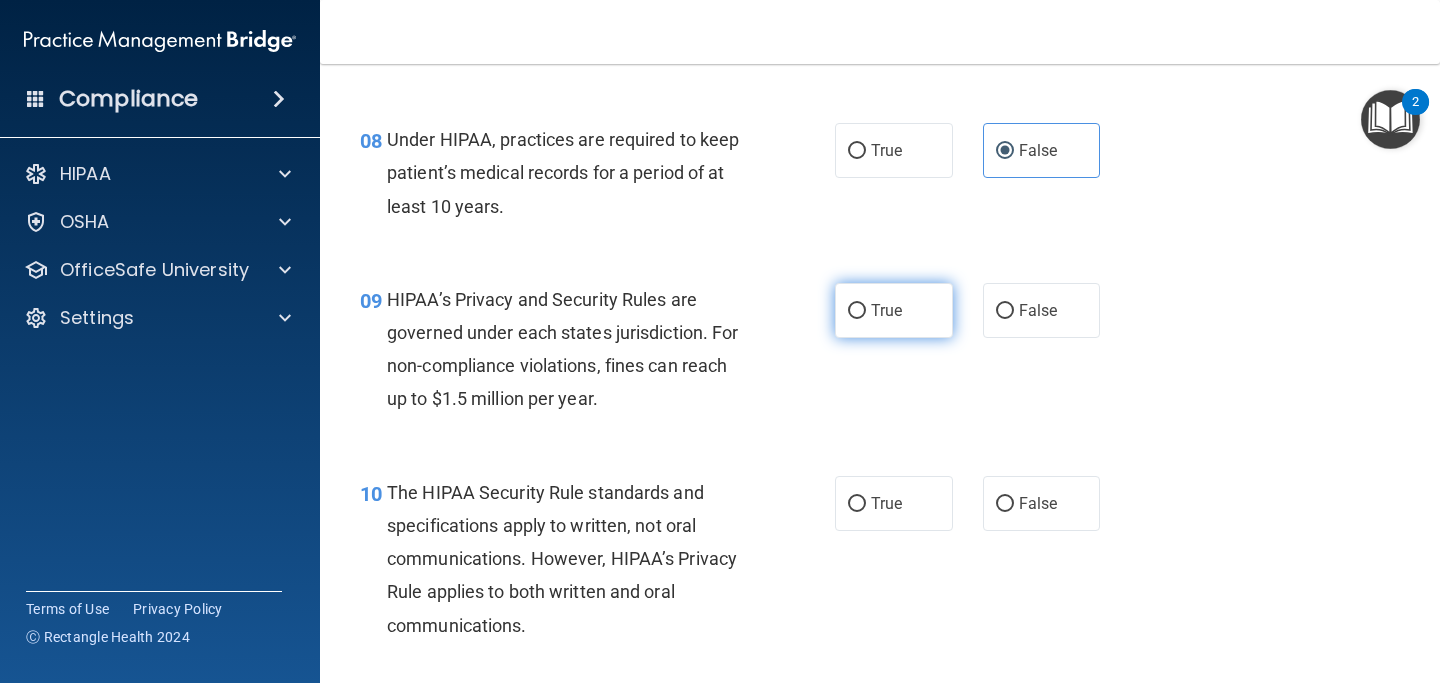 click on "True" at bounding box center (894, 310) 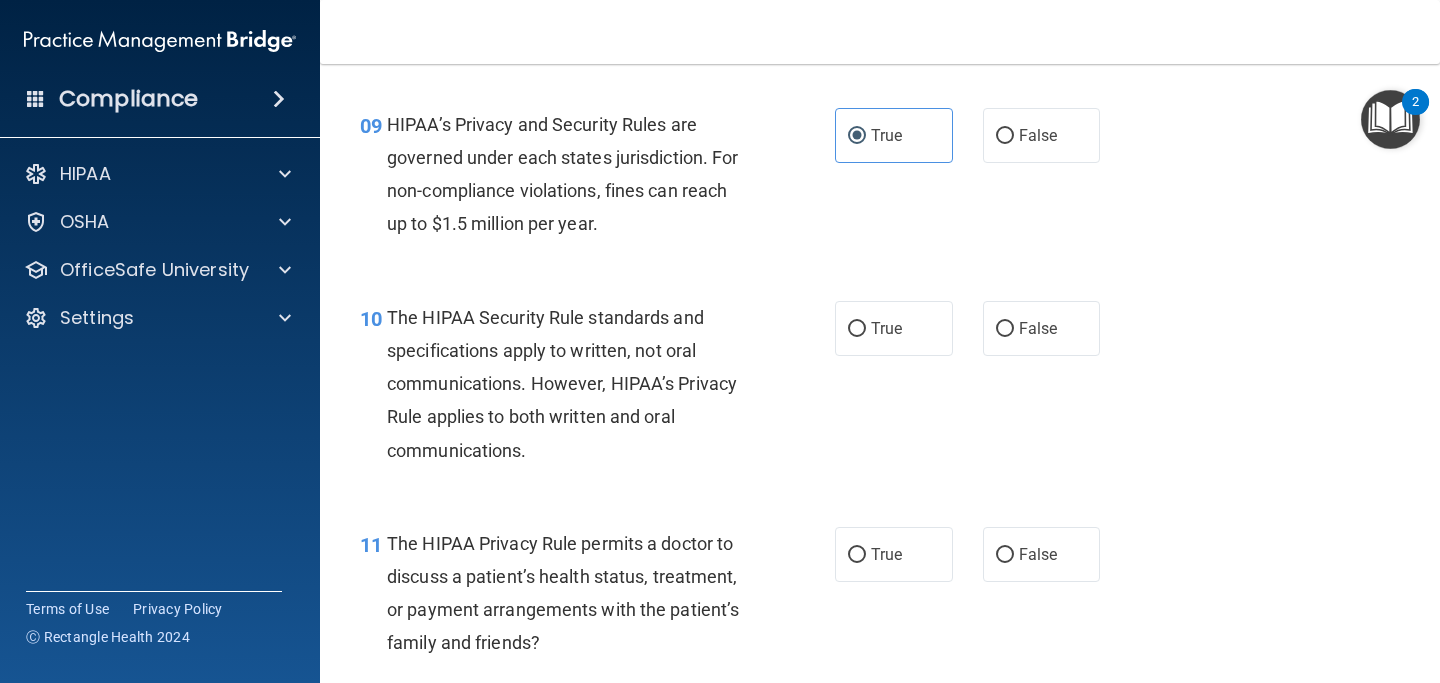 scroll, scrollTop: 1667, scrollLeft: 0, axis: vertical 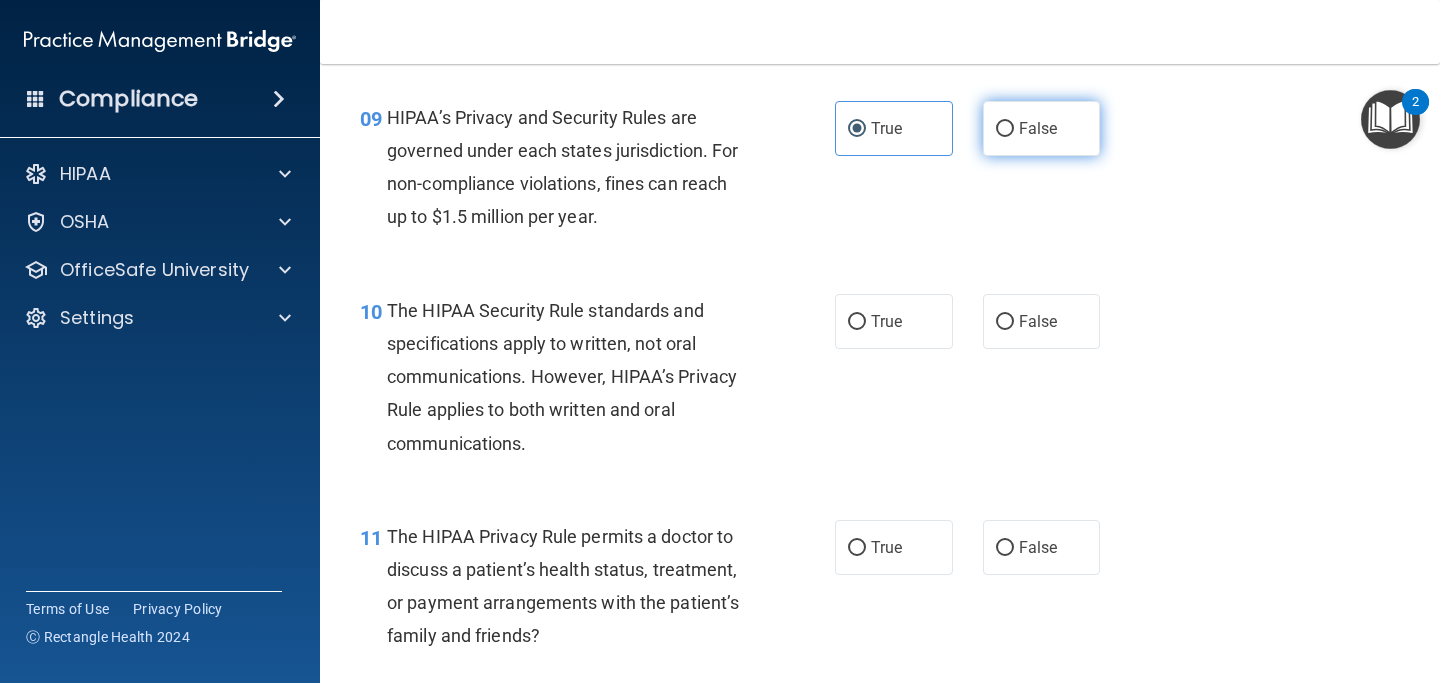 click on "False" at bounding box center [1042, 128] 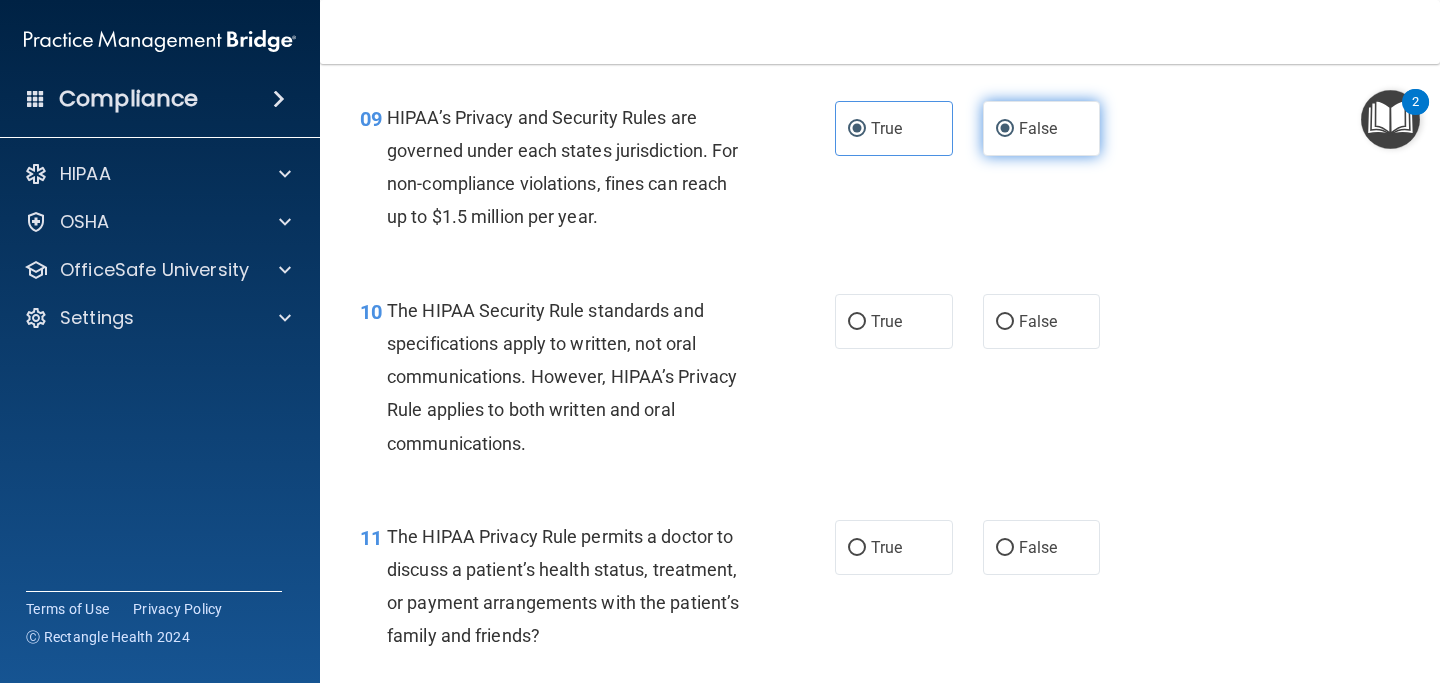radio on "false" 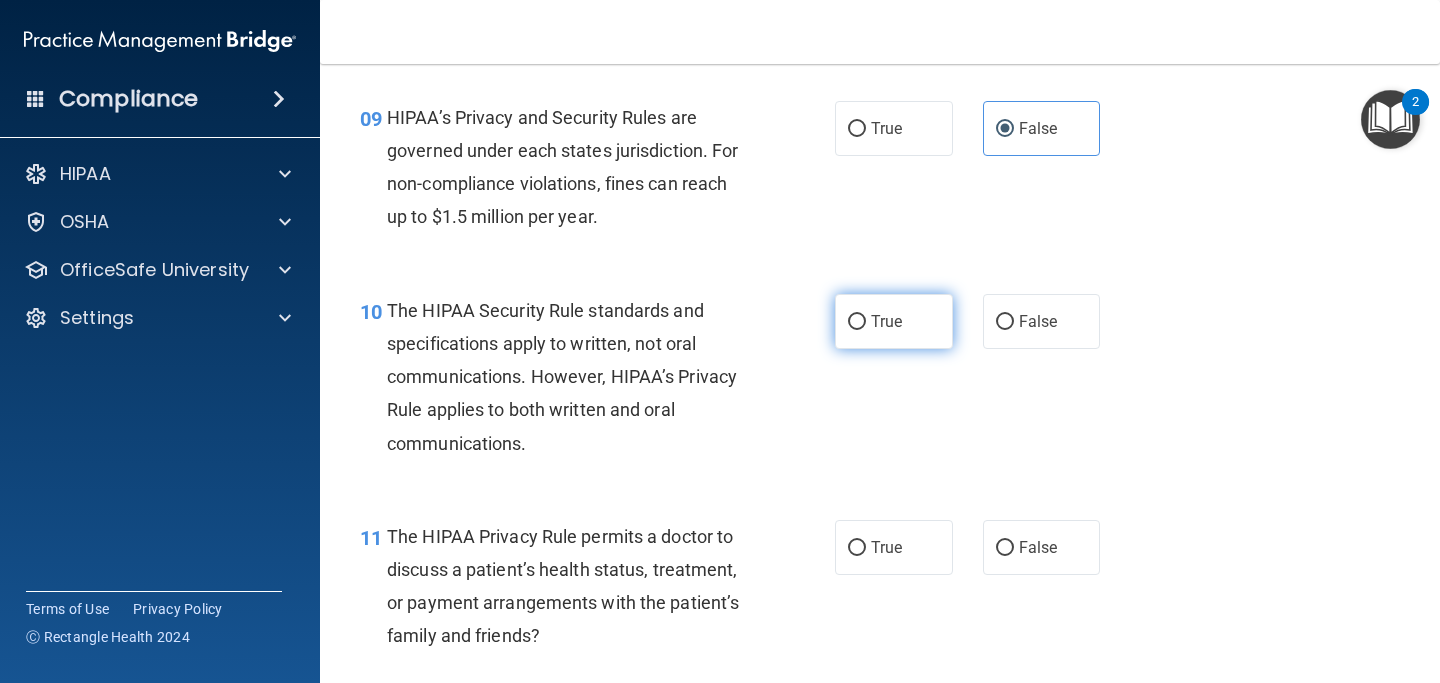 click on "True" at bounding box center (894, 321) 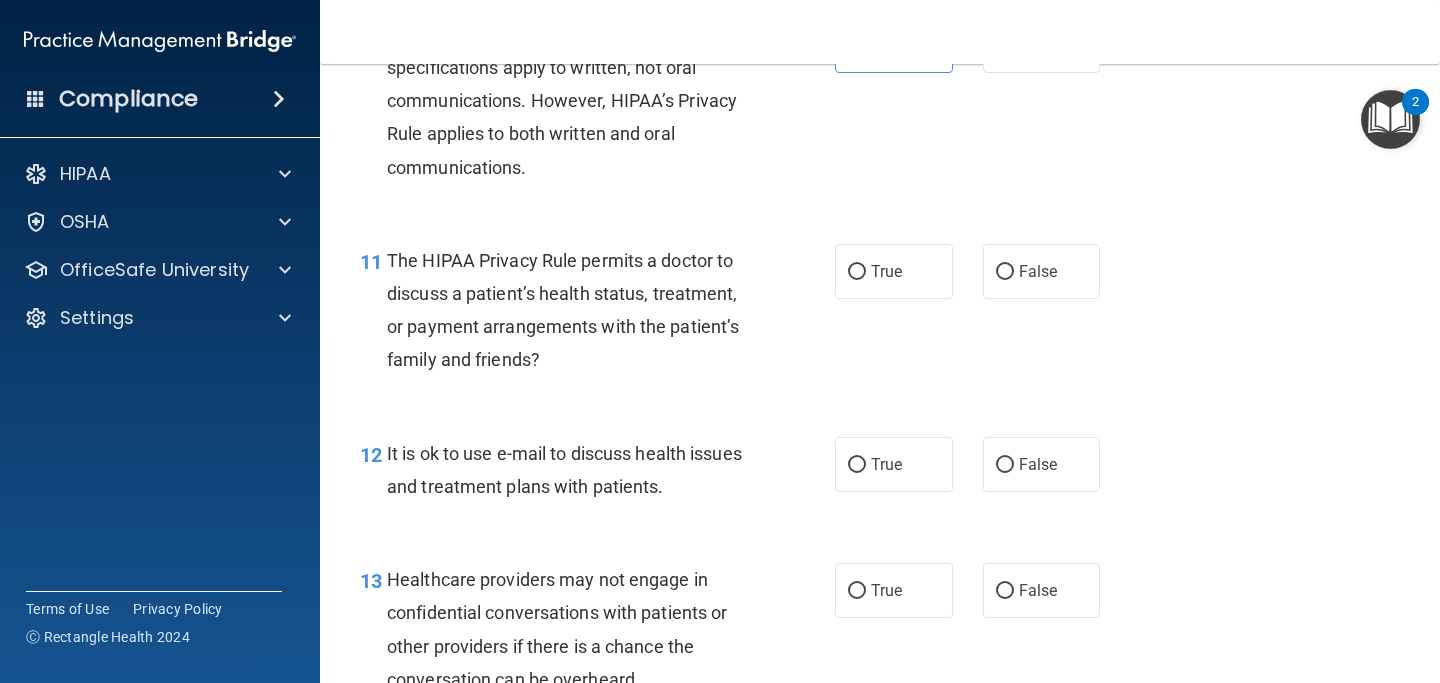 scroll, scrollTop: 1941, scrollLeft: 0, axis: vertical 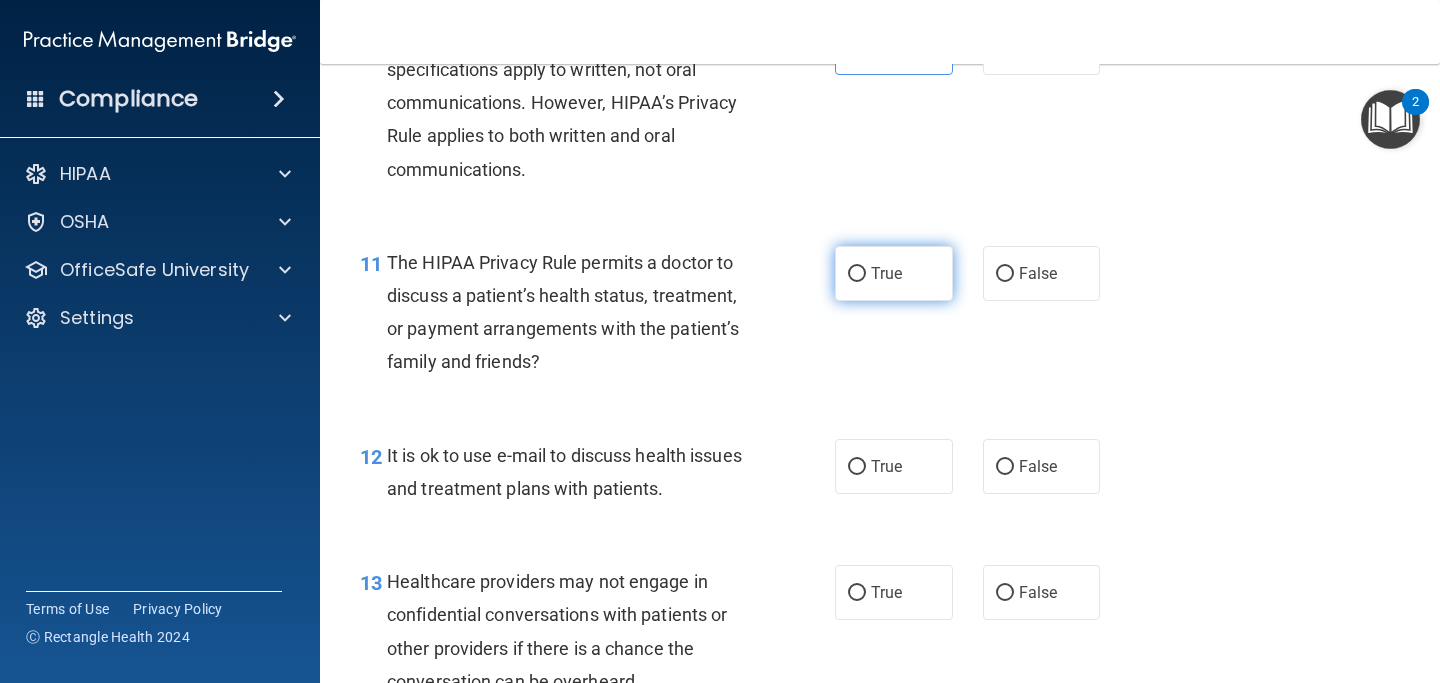 click on "True" at bounding box center [894, 273] 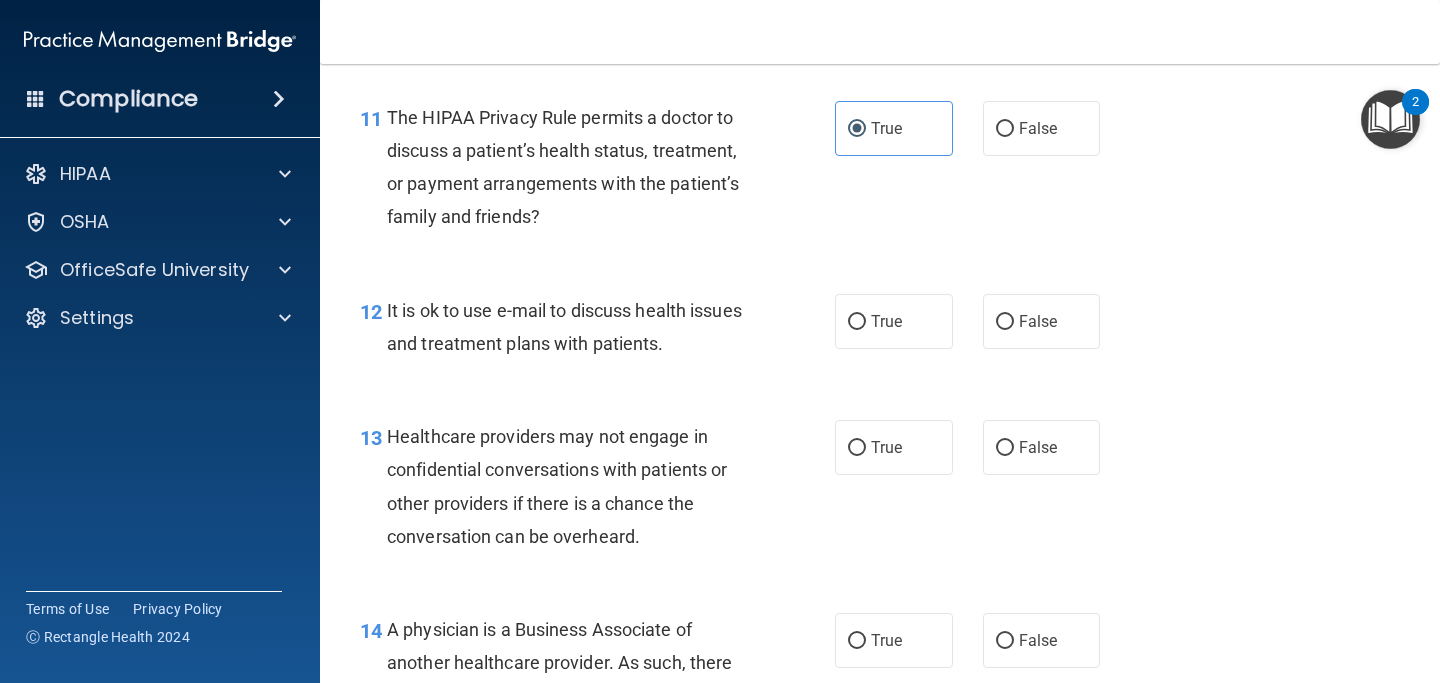 scroll, scrollTop: 2090, scrollLeft: 0, axis: vertical 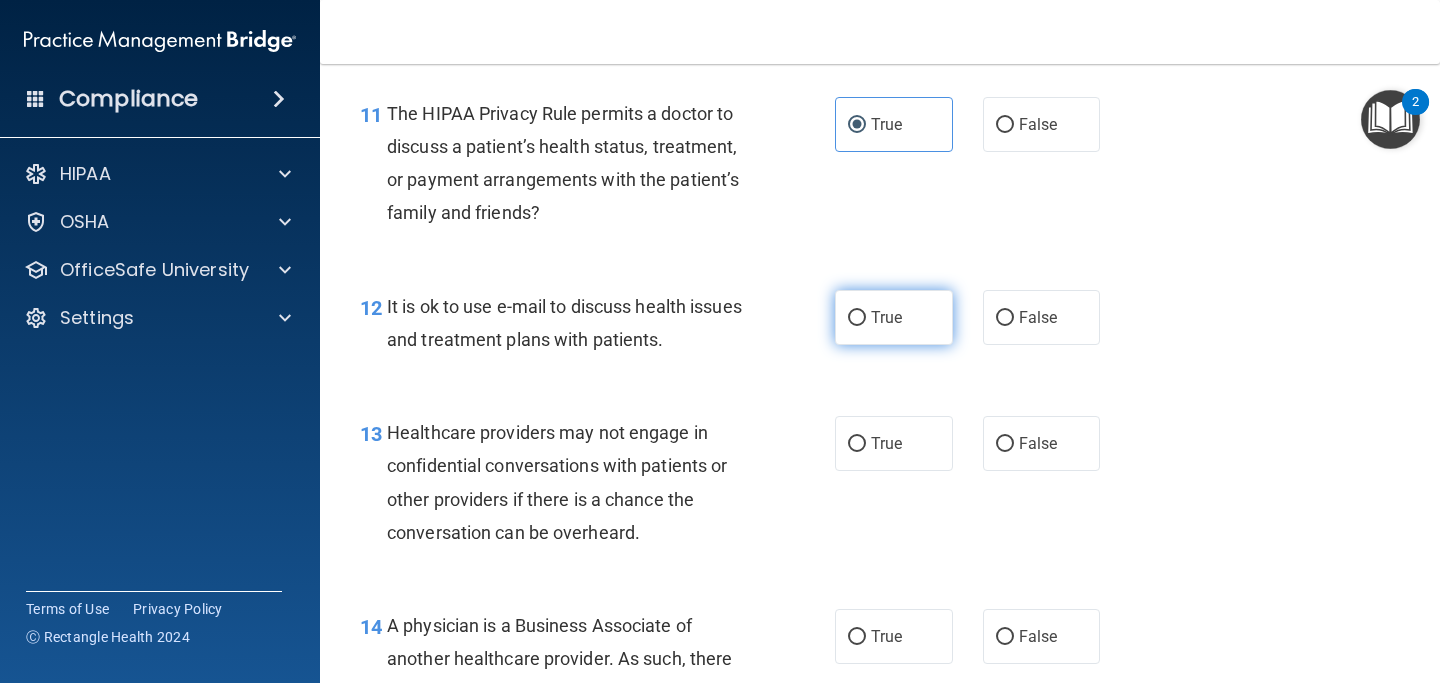 click on "True" at bounding box center [894, 317] 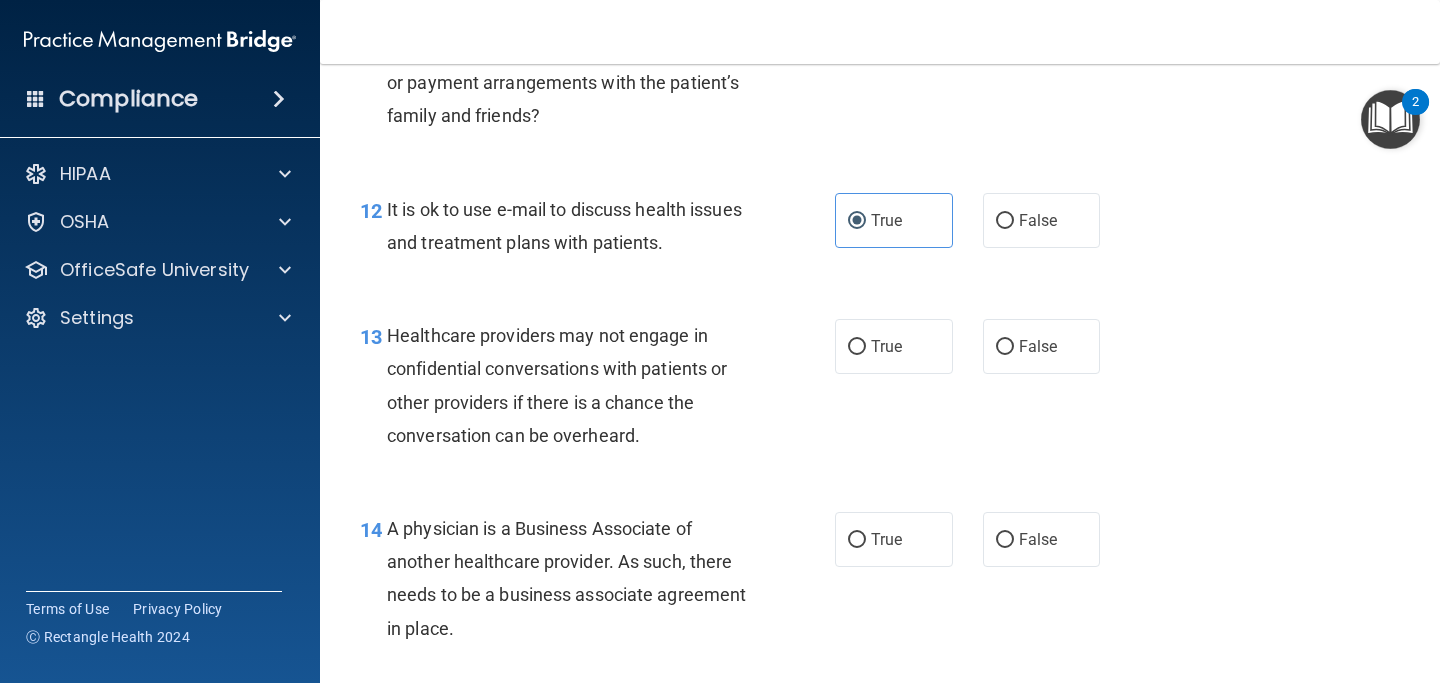 scroll, scrollTop: 2189, scrollLeft: 0, axis: vertical 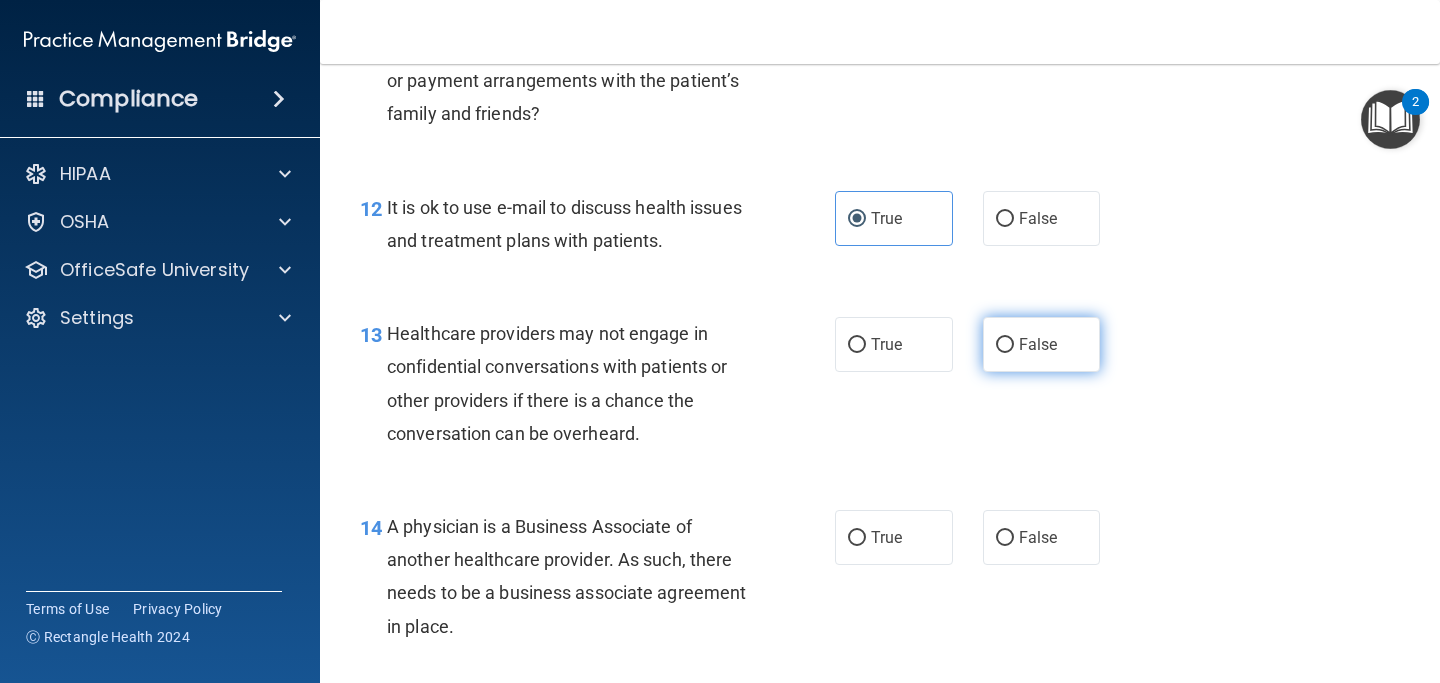 click on "False" at bounding box center [1038, 344] 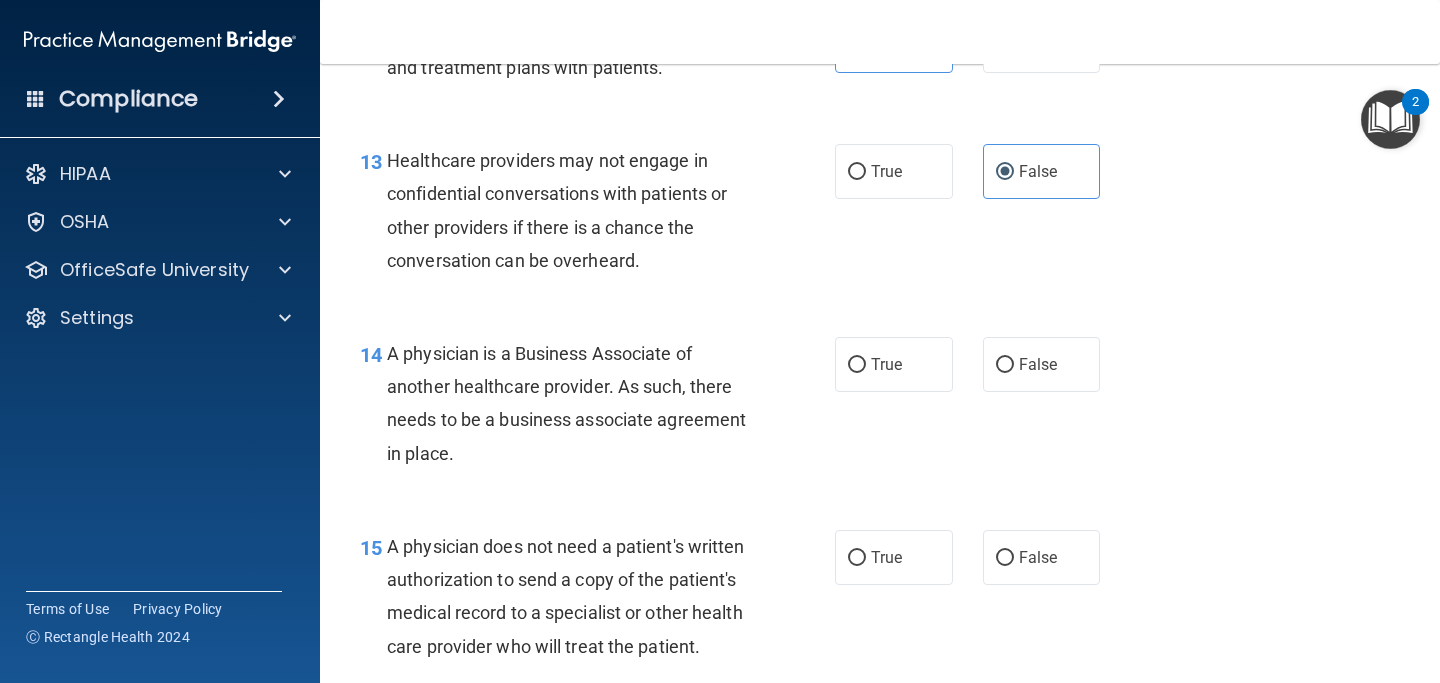 scroll, scrollTop: 2378, scrollLeft: 0, axis: vertical 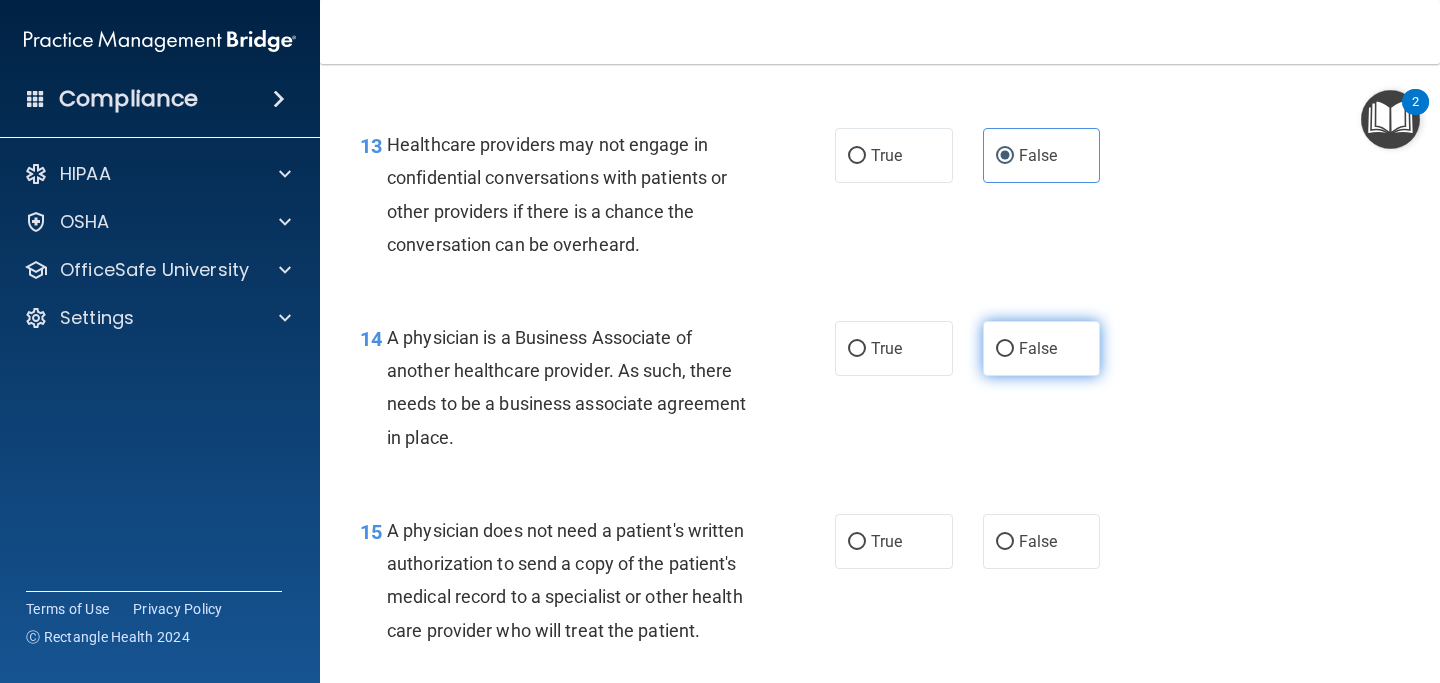 click on "False" at bounding box center [1038, 348] 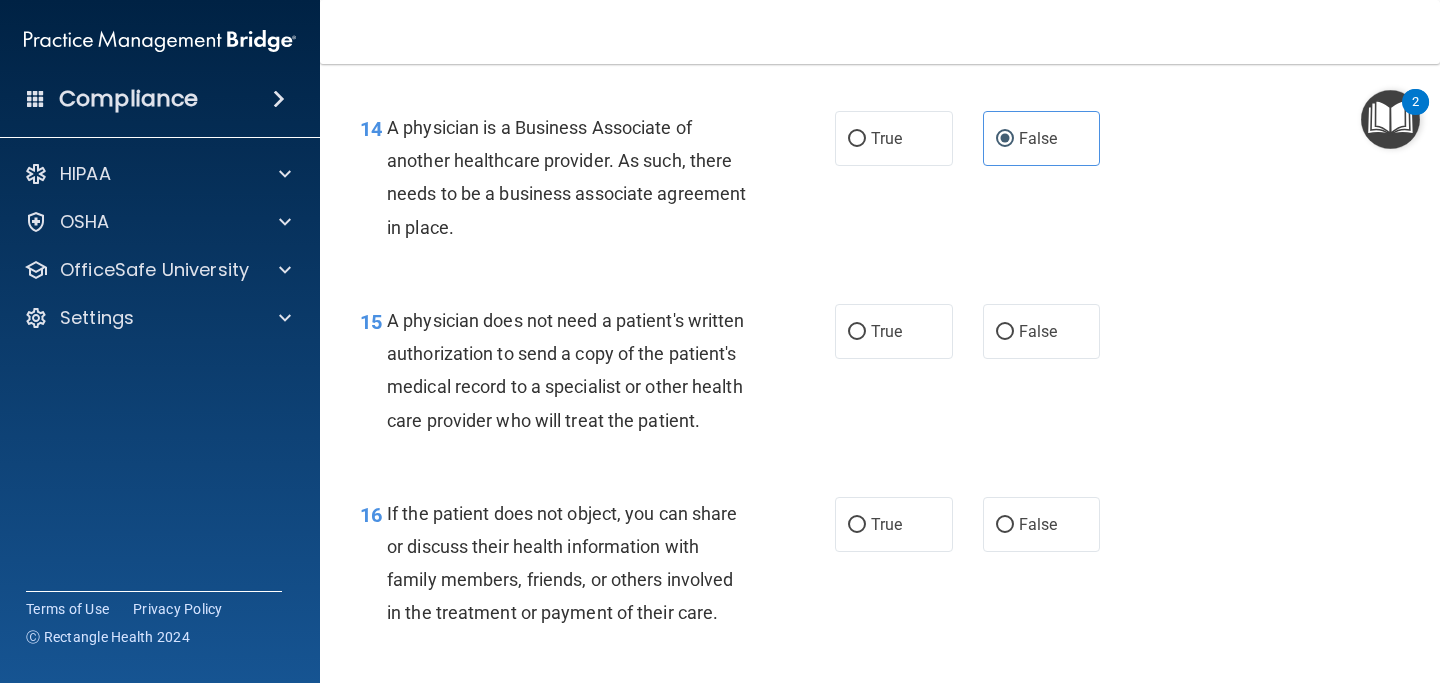 scroll, scrollTop: 2632, scrollLeft: 0, axis: vertical 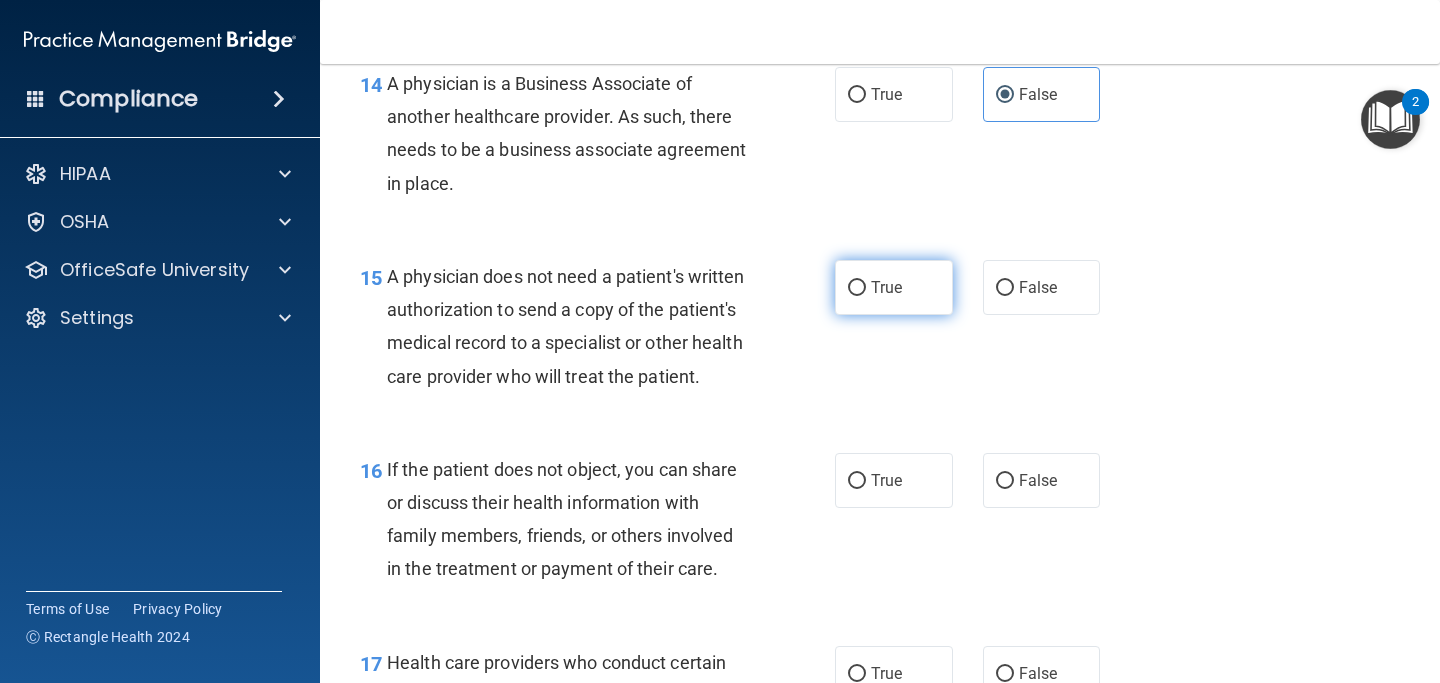 click on "True" at bounding box center [894, 287] 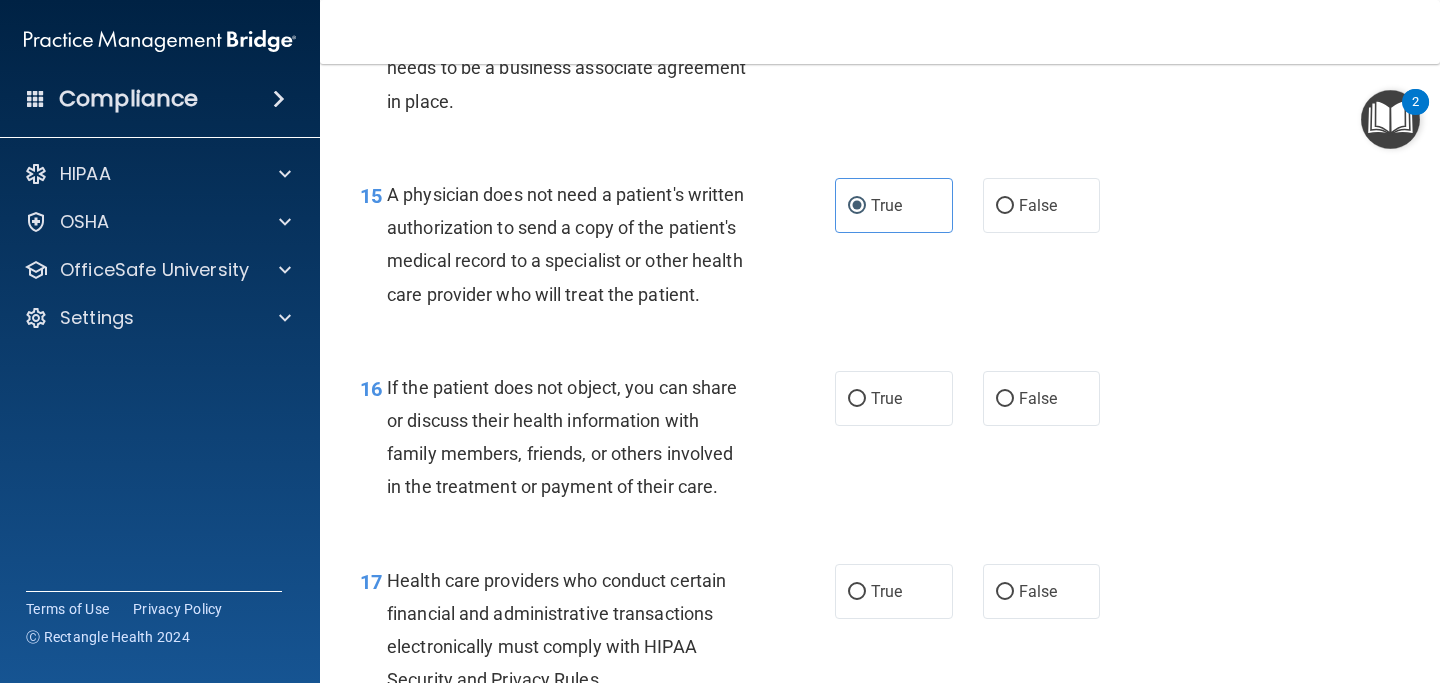 scroll, scrollTop: 2744, scrollLeft: 0, axis: vertical 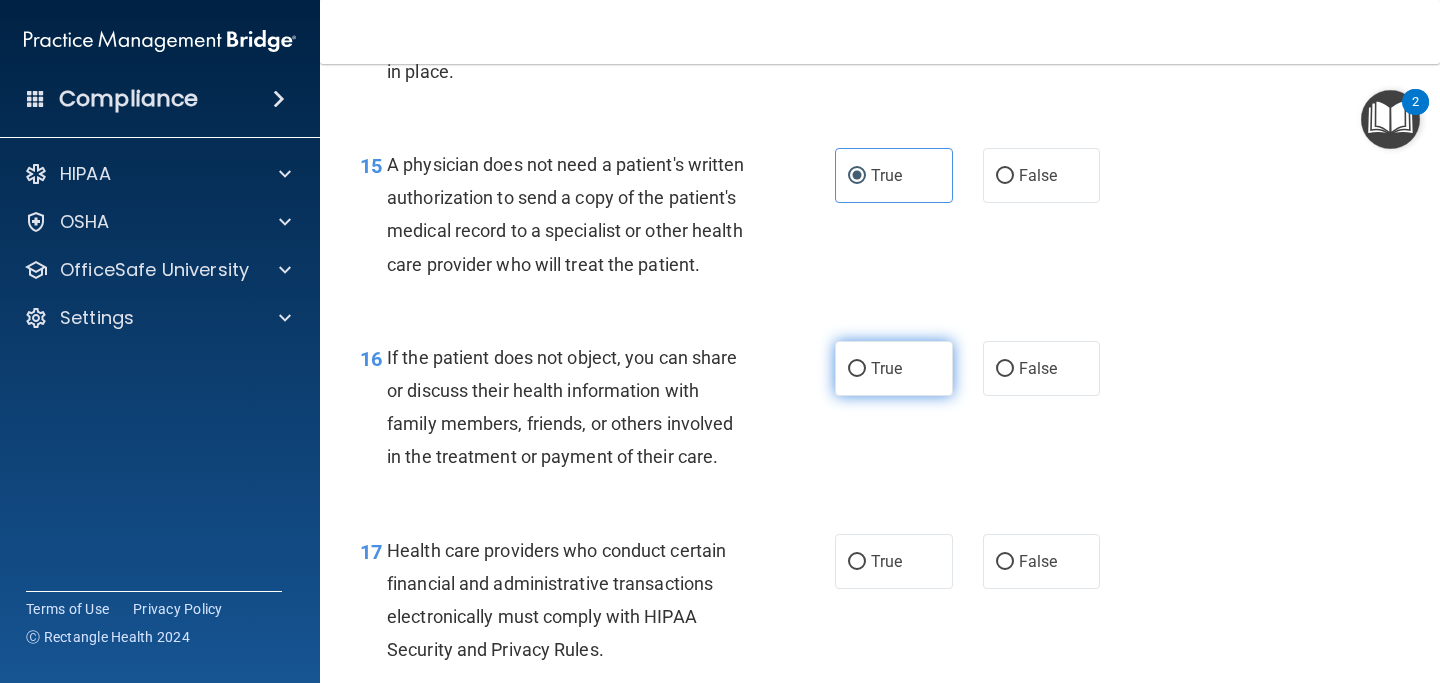 click on "True" at bounding box center (886, 368) 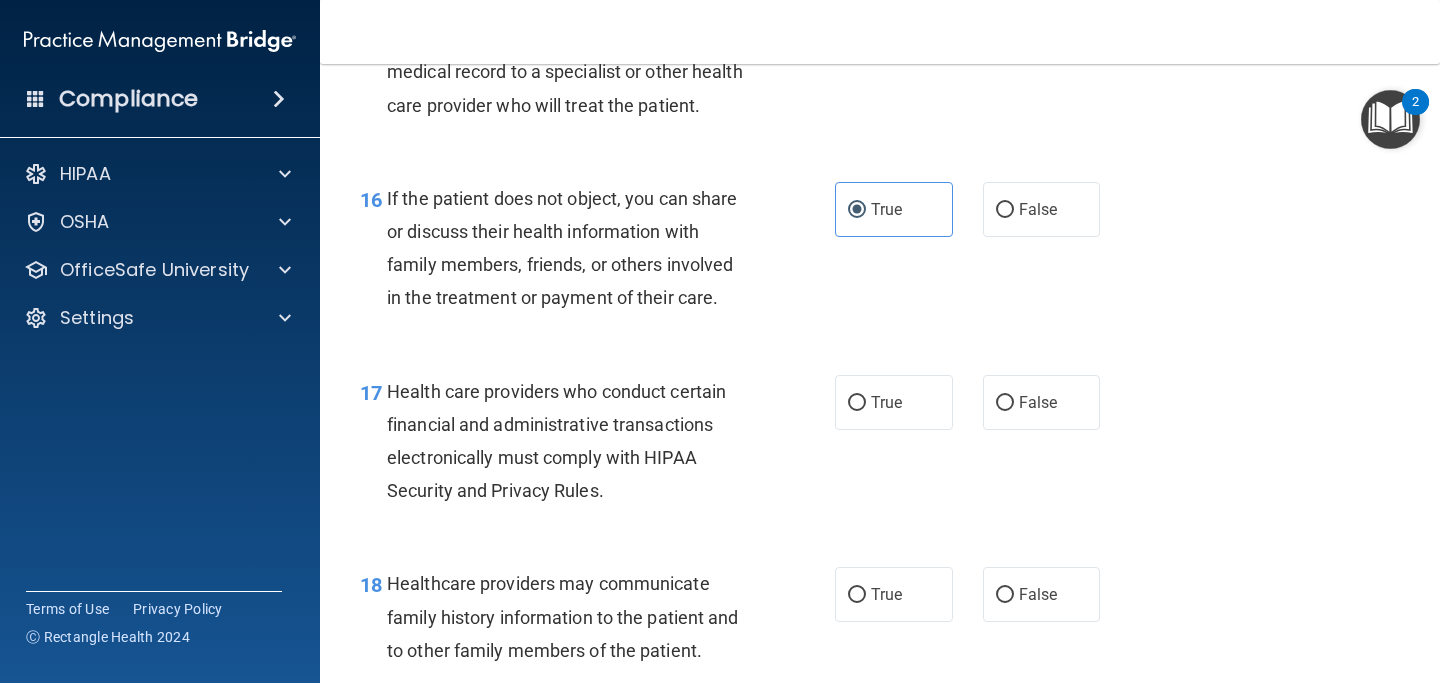 scroll, scrollTop: 2910, scrollLeft: 0, axis: vertical 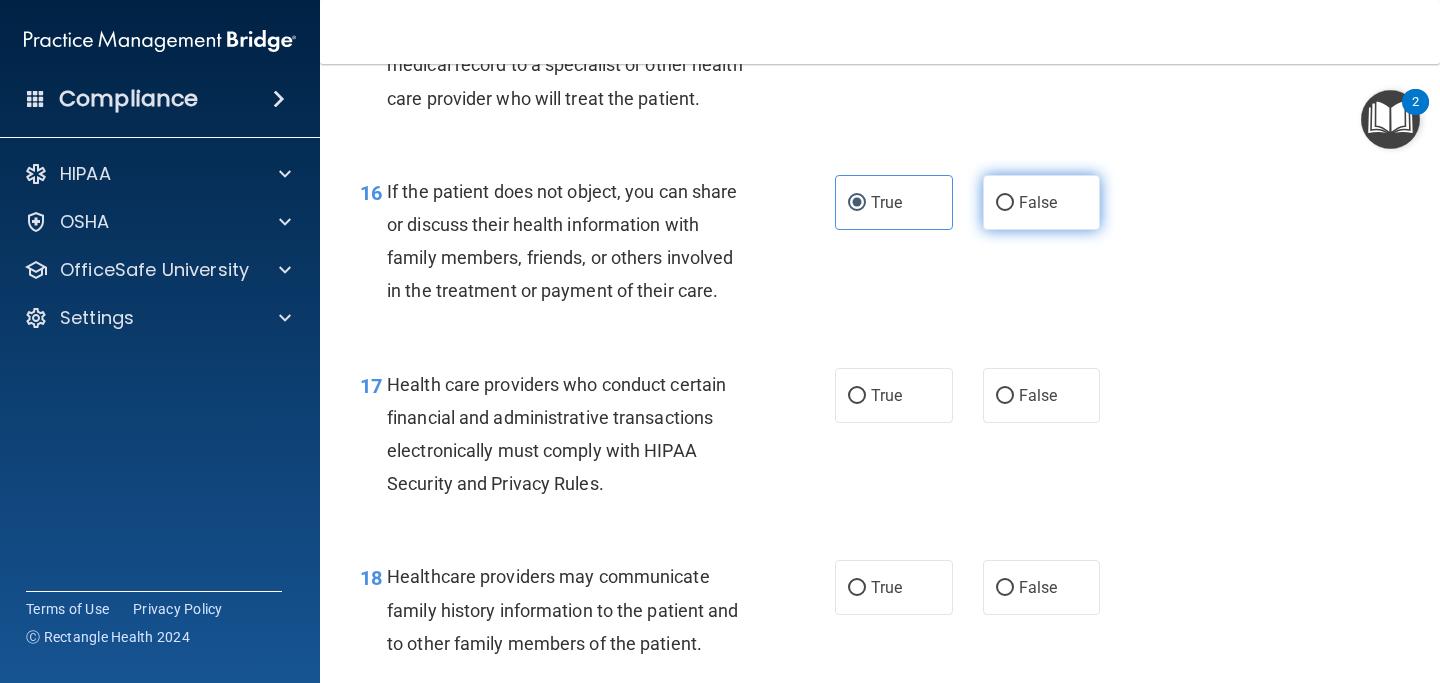 click on "False" at bounding box center (1042, 202) 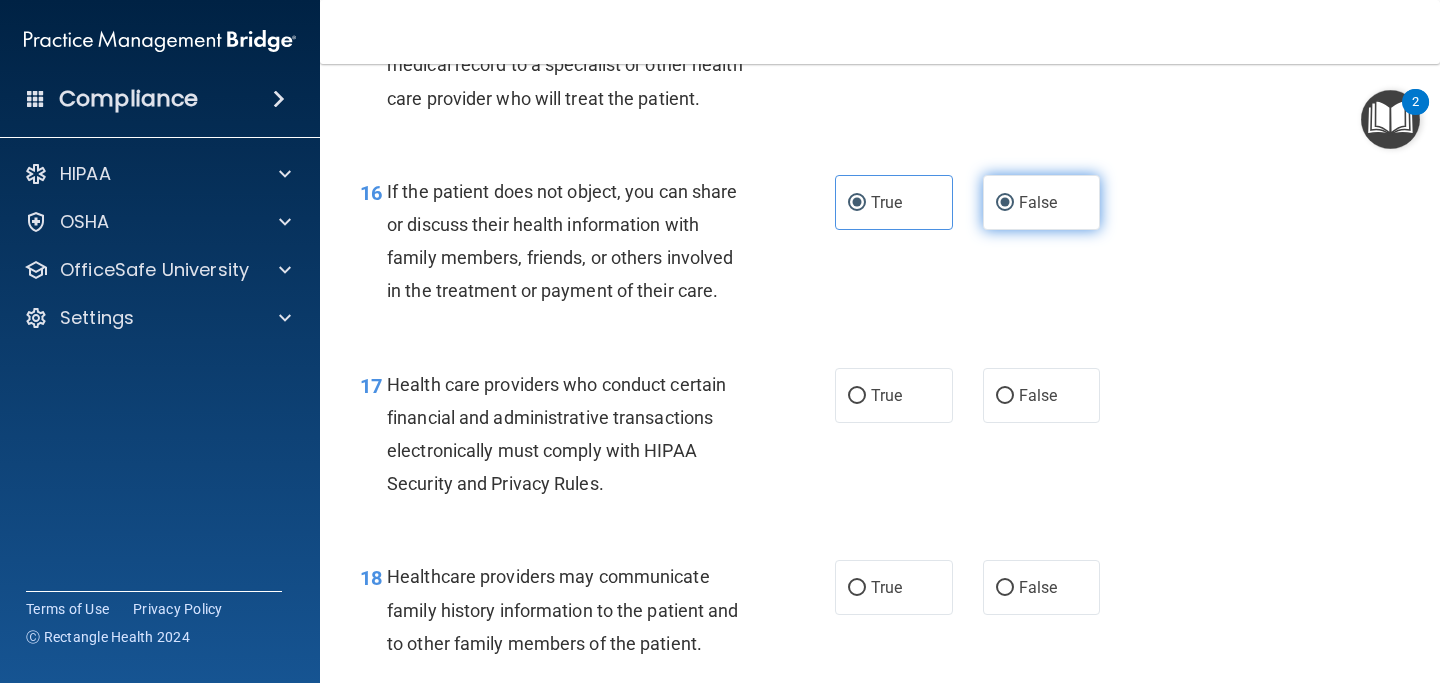 radio on "false" 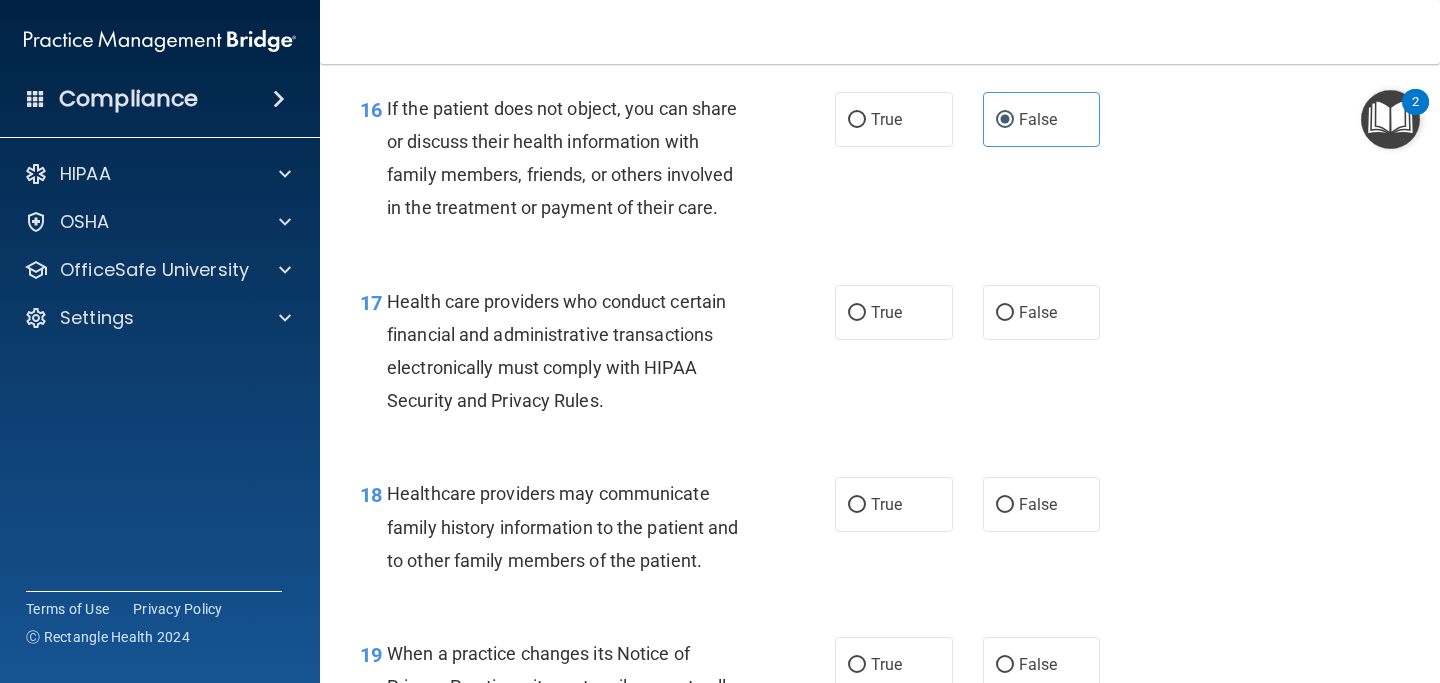 scroll, scrollTop: 2996, scrollLeft: 0, axis: vertical 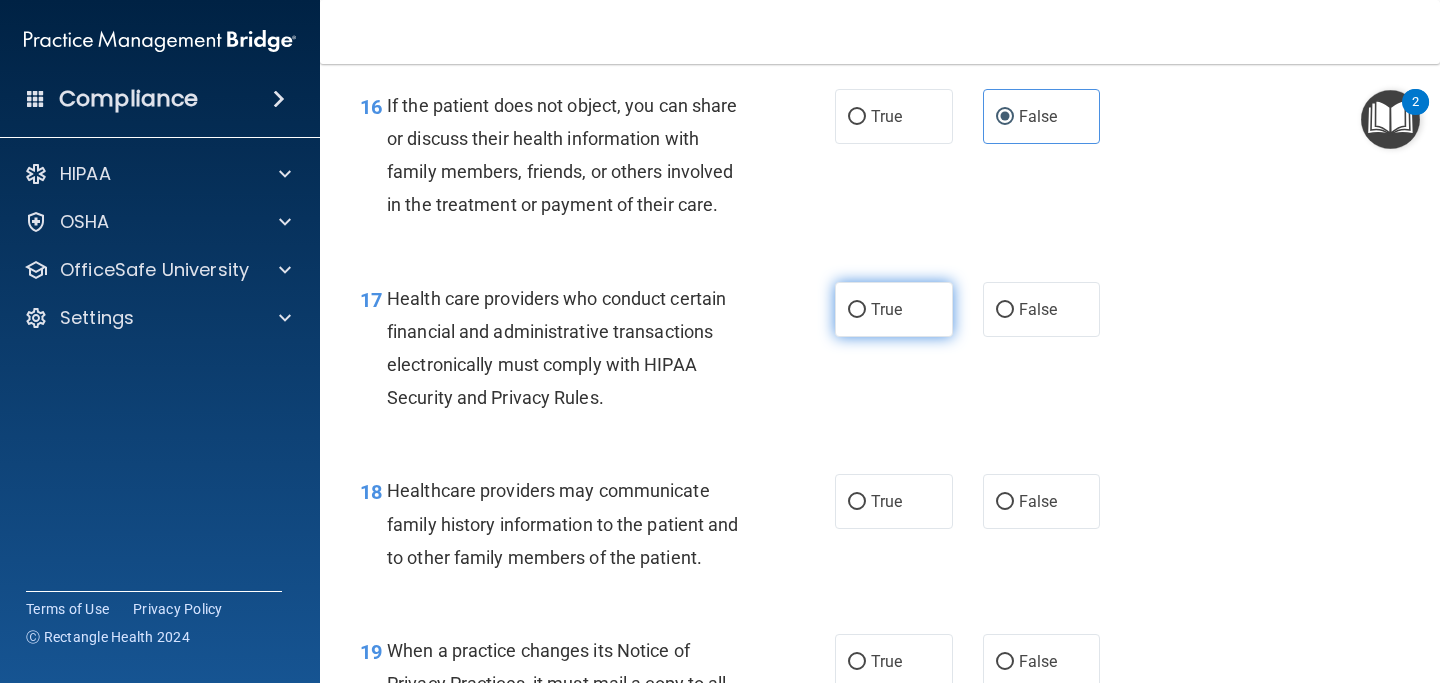 click on "True" at bounding box center (886, 309) 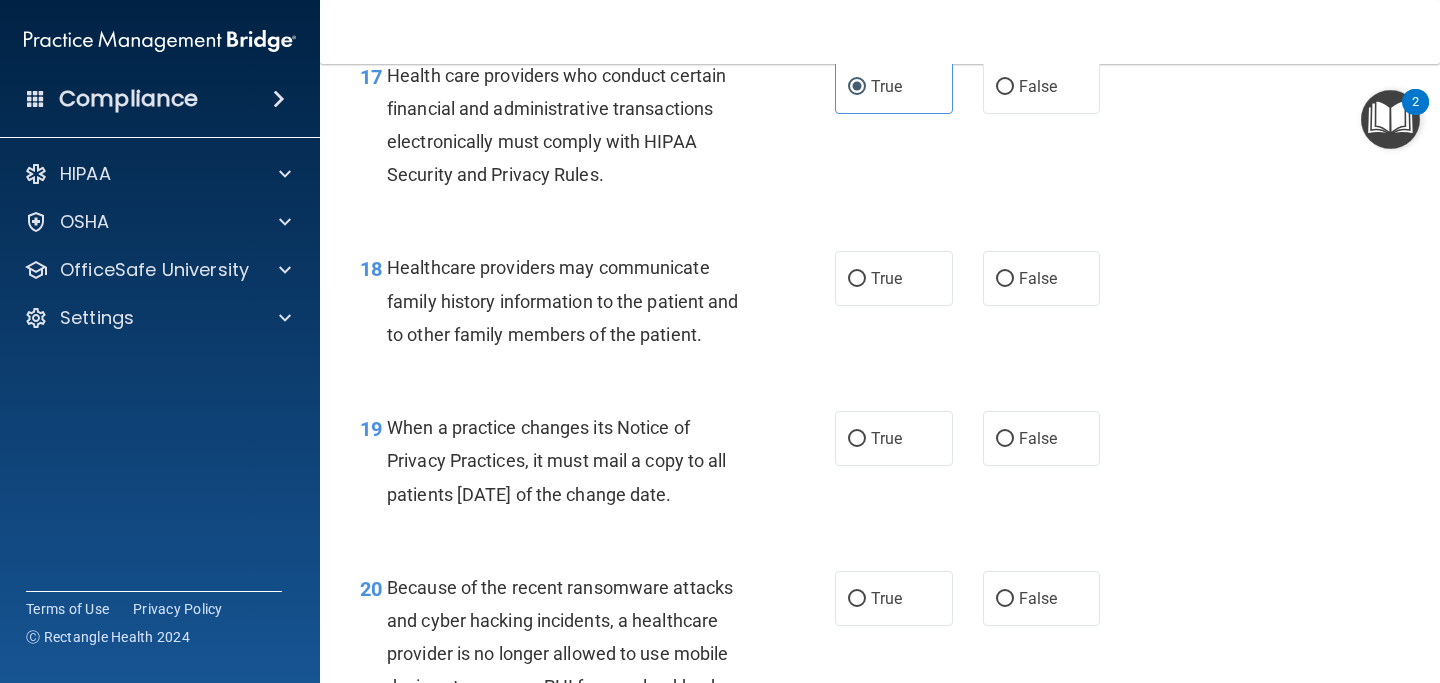 scroll, scrollTop: 3274, scrollLeft: 0, axis: vertical 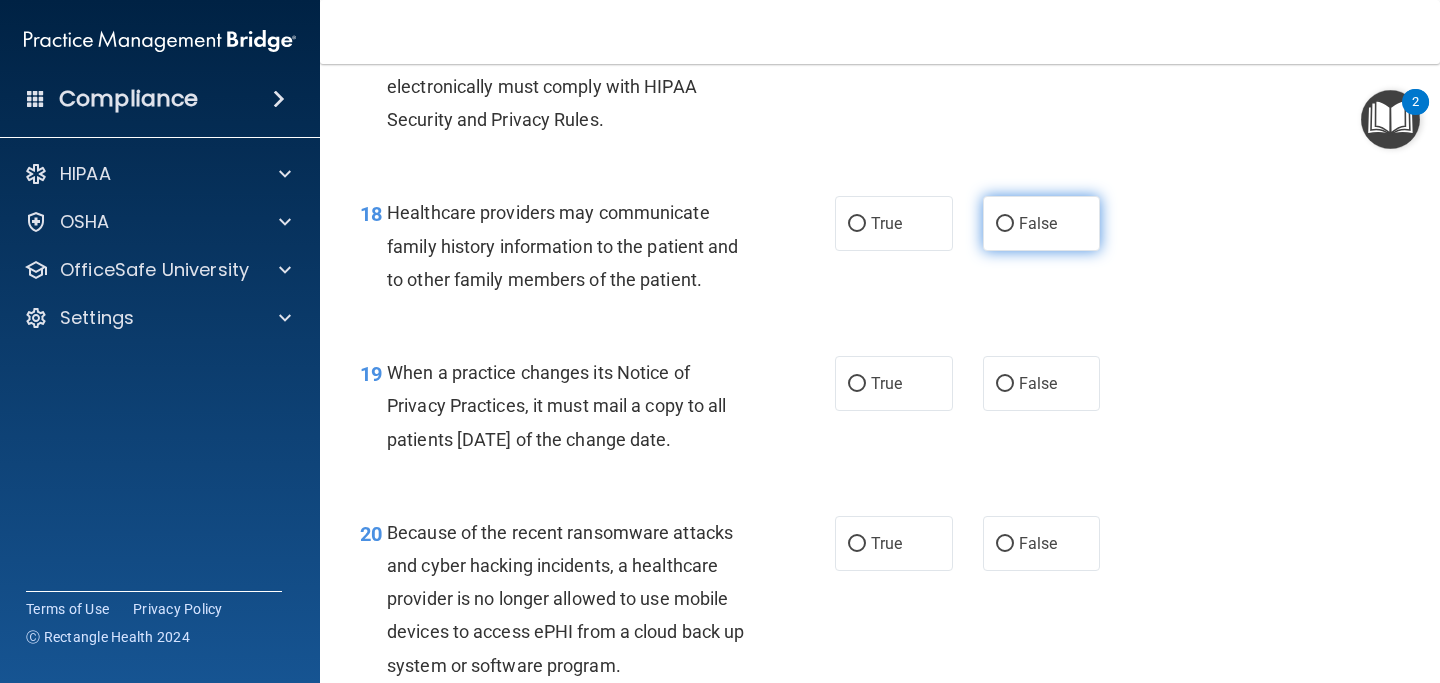 click on "False" at bounding box center [1042, 223] 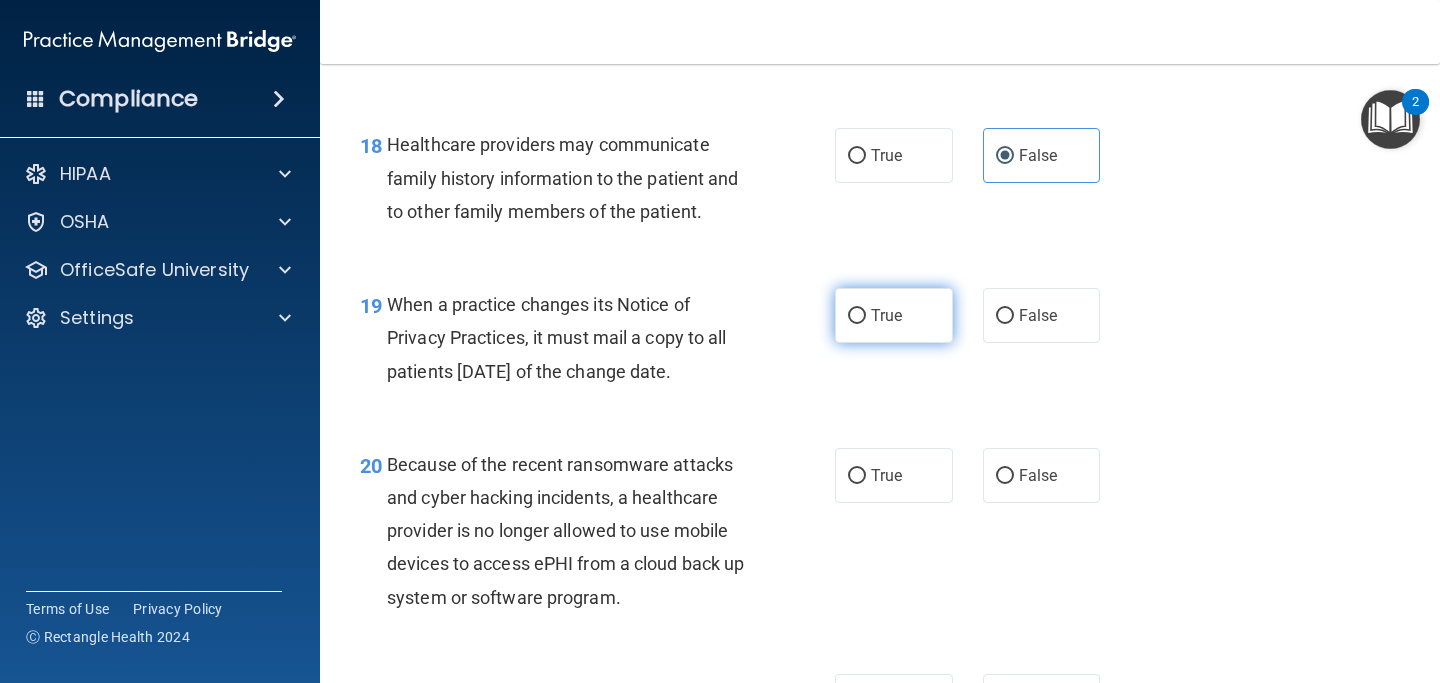 scroll, scrollTop: 3374, scrollLeft: 0, axis: vertical 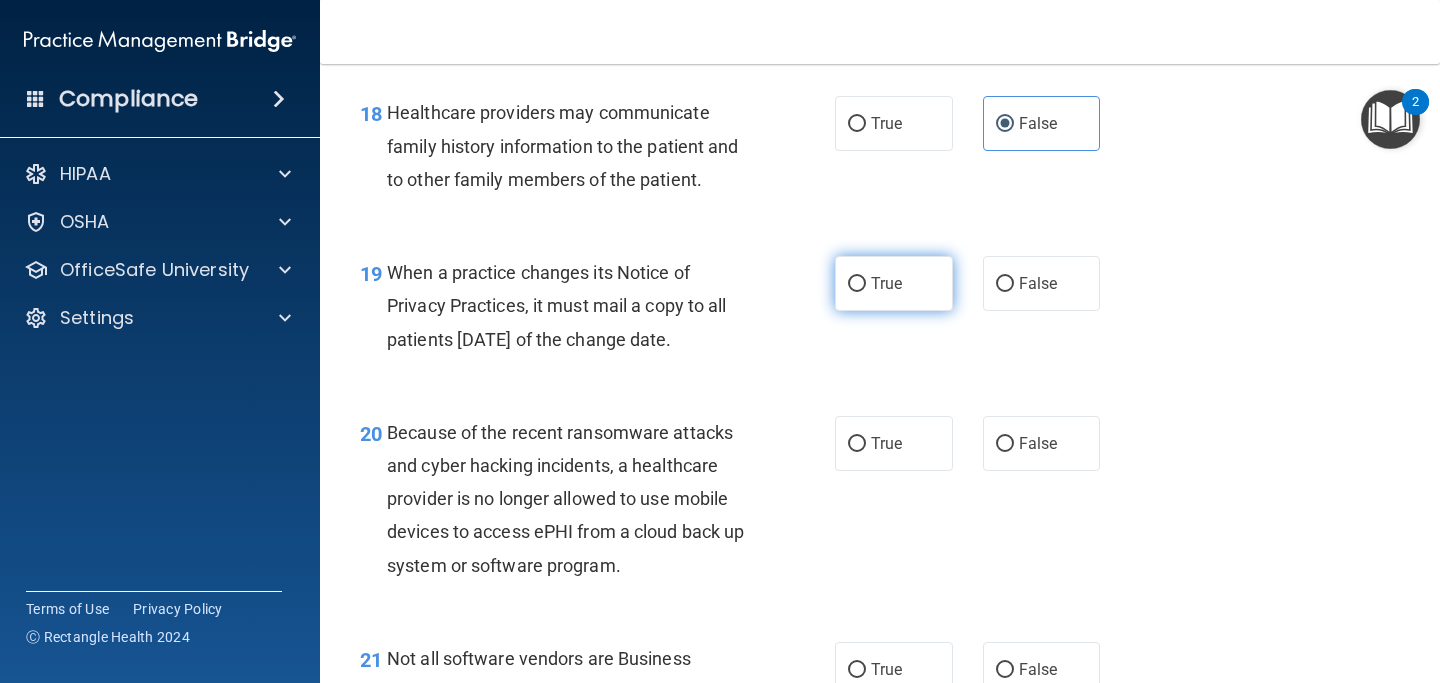 click on "True" at bounding box center [886, 283] 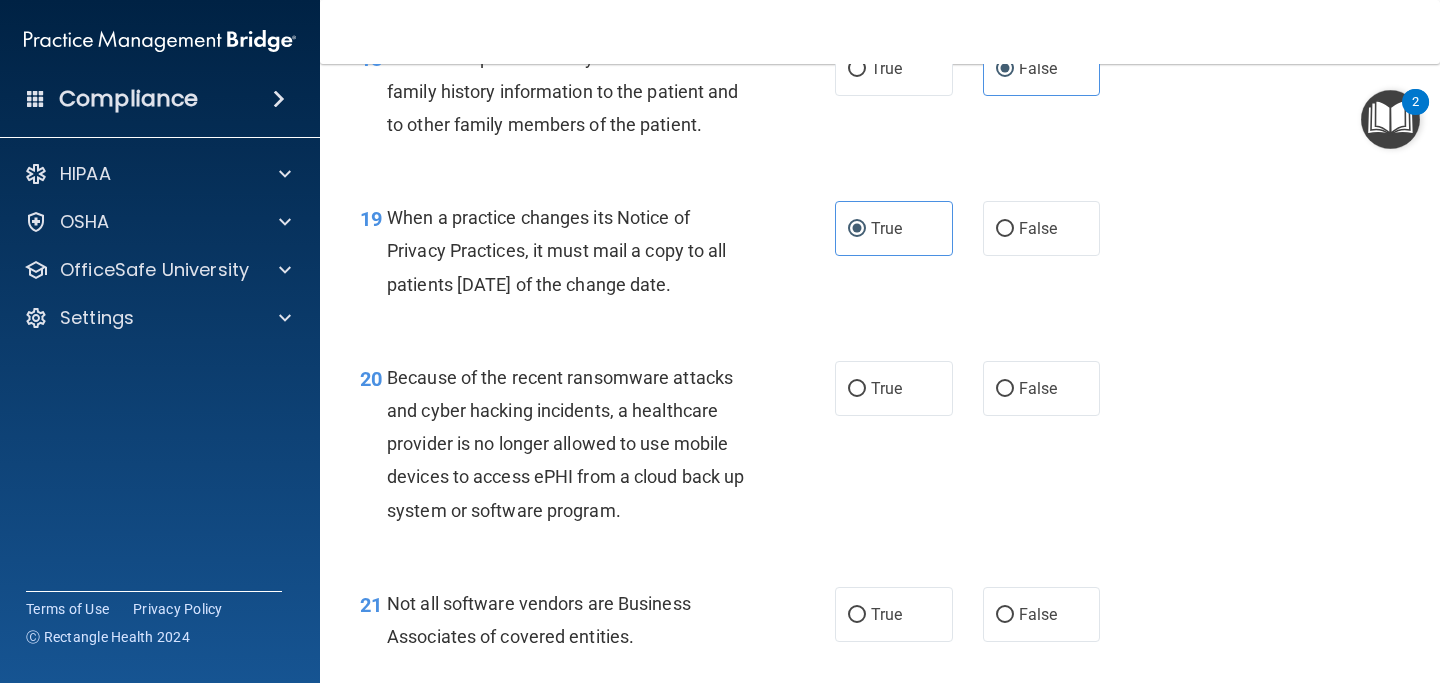 scroll, scrollTop: 3428, scrollLeft: 0, axis: vertical 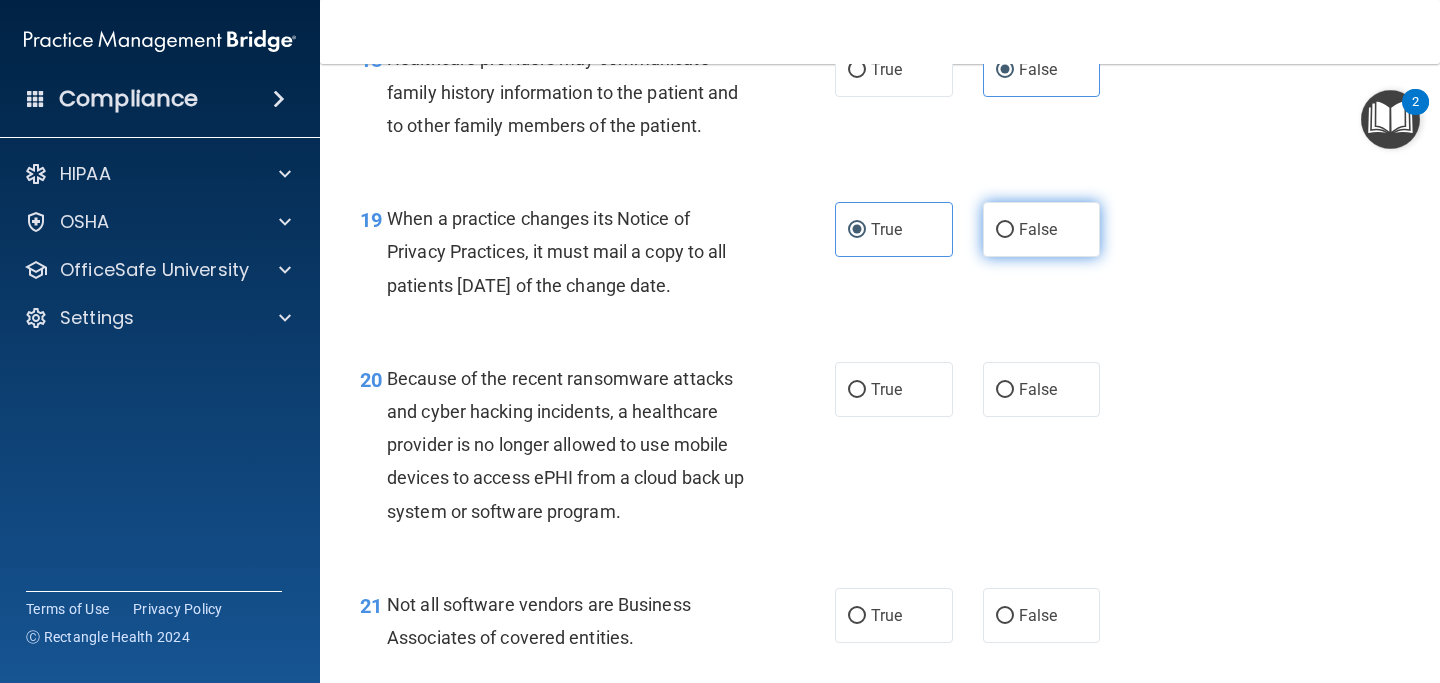 click on "False" at bounding box center [1042, 229] 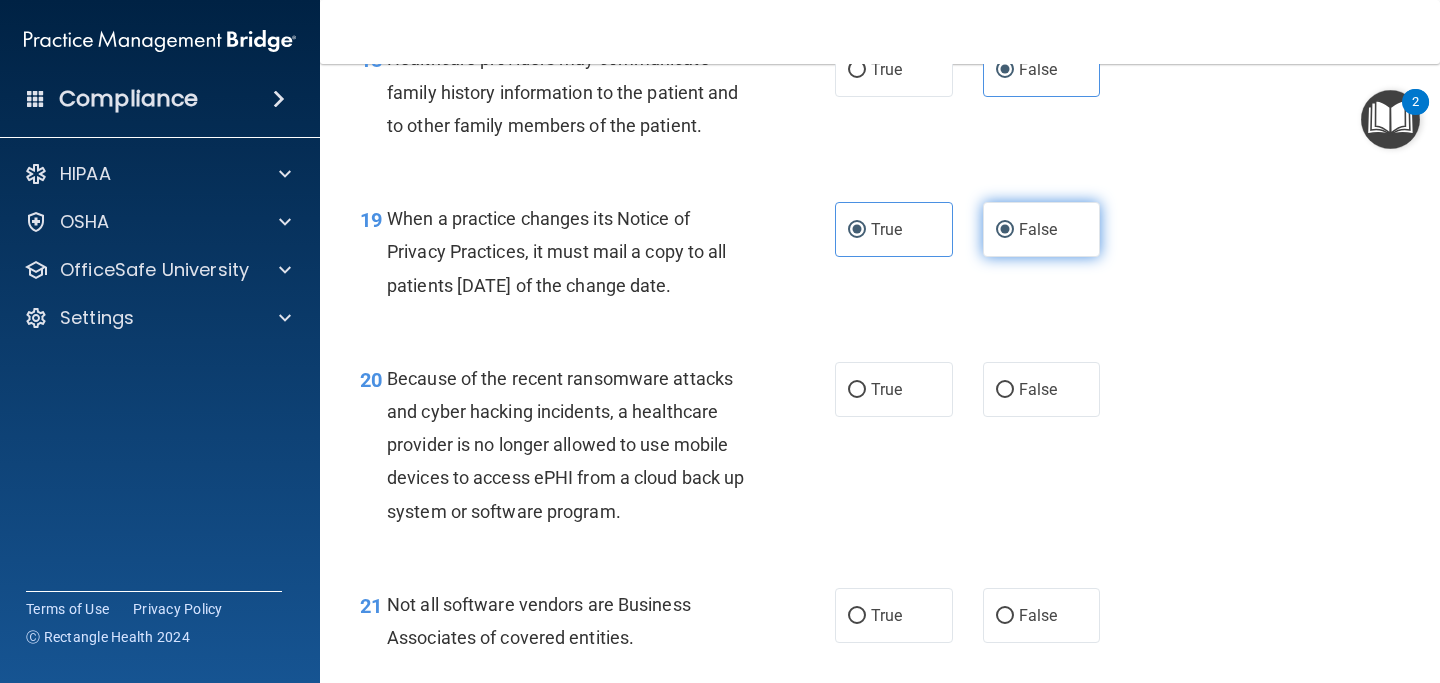 radio on "false" 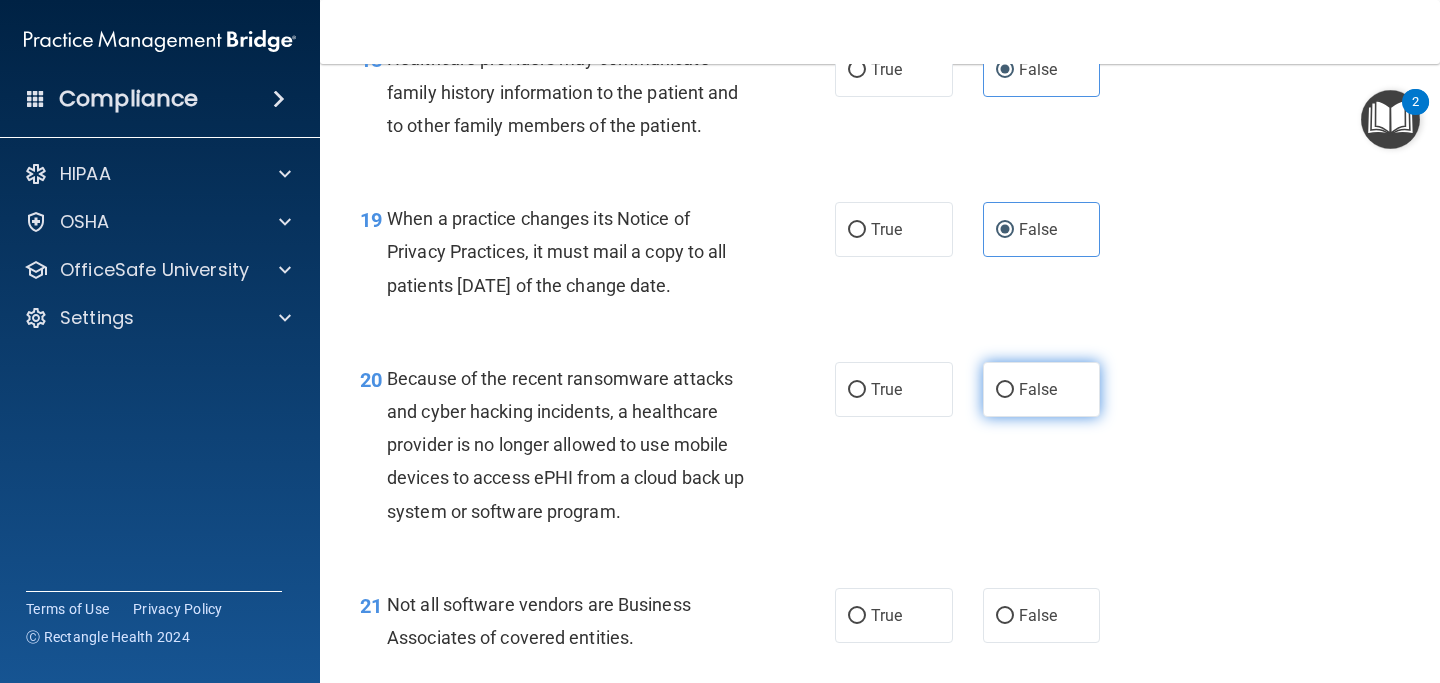click on "False" at bounding box center (1038, 389) 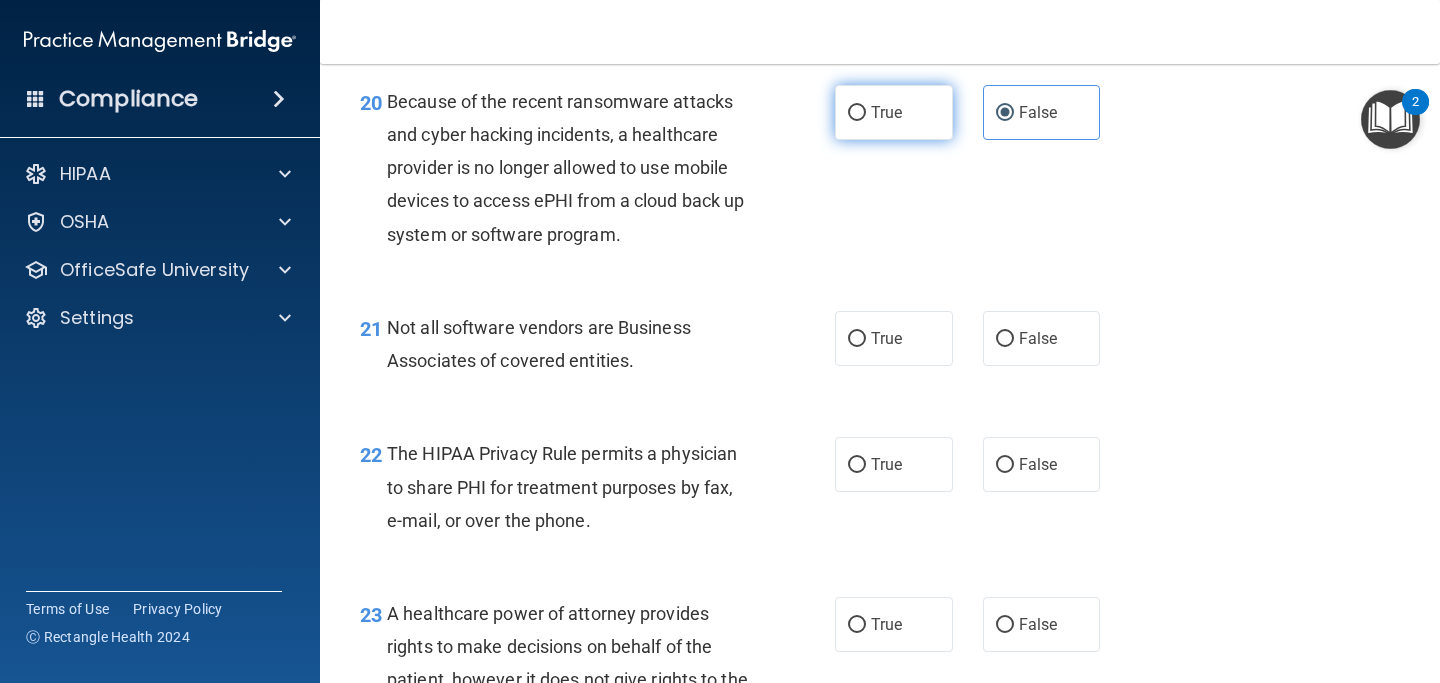 scroll, scrollTop: 3709, scrollLeft: 0, axis: vertical 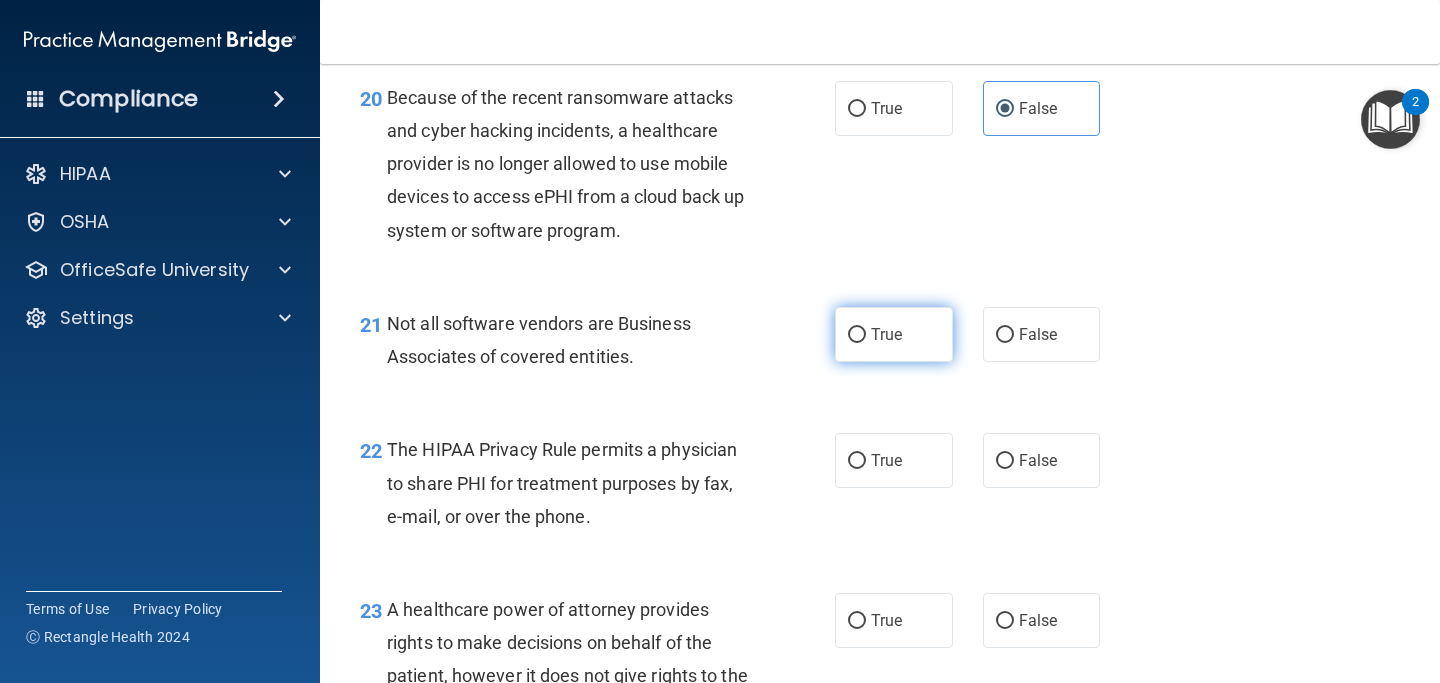 click on "True" at bounding box center [894, 334] 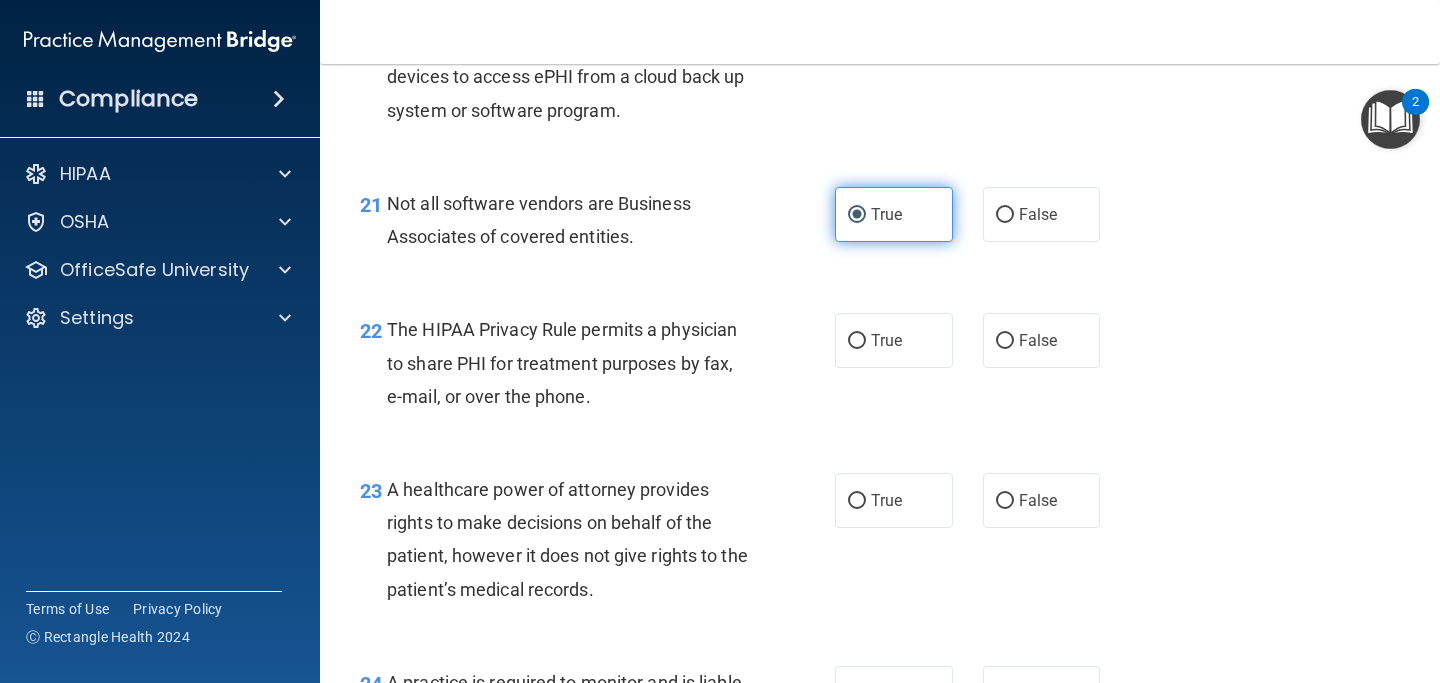 scroll, scrollTop: 3902, scrollLeft: 0, axis: vertical 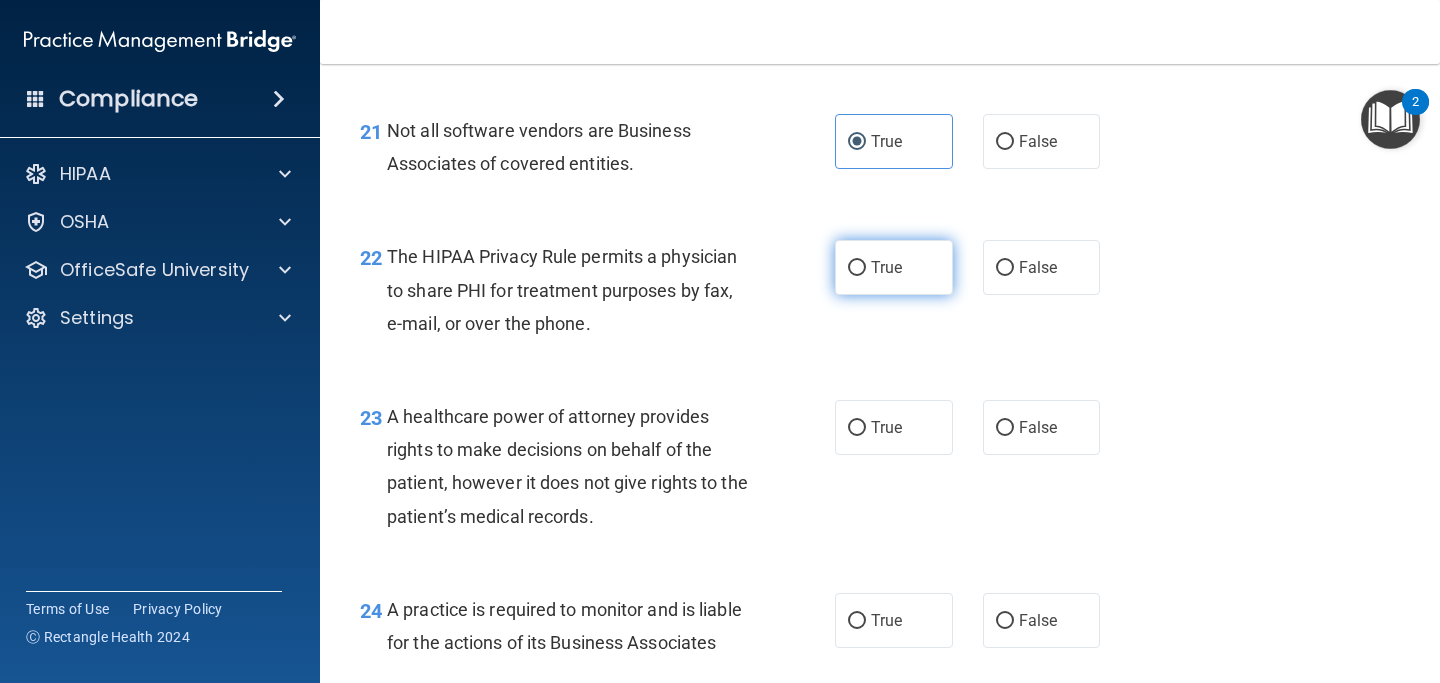 click on "True" at bounding box center [894, 267] 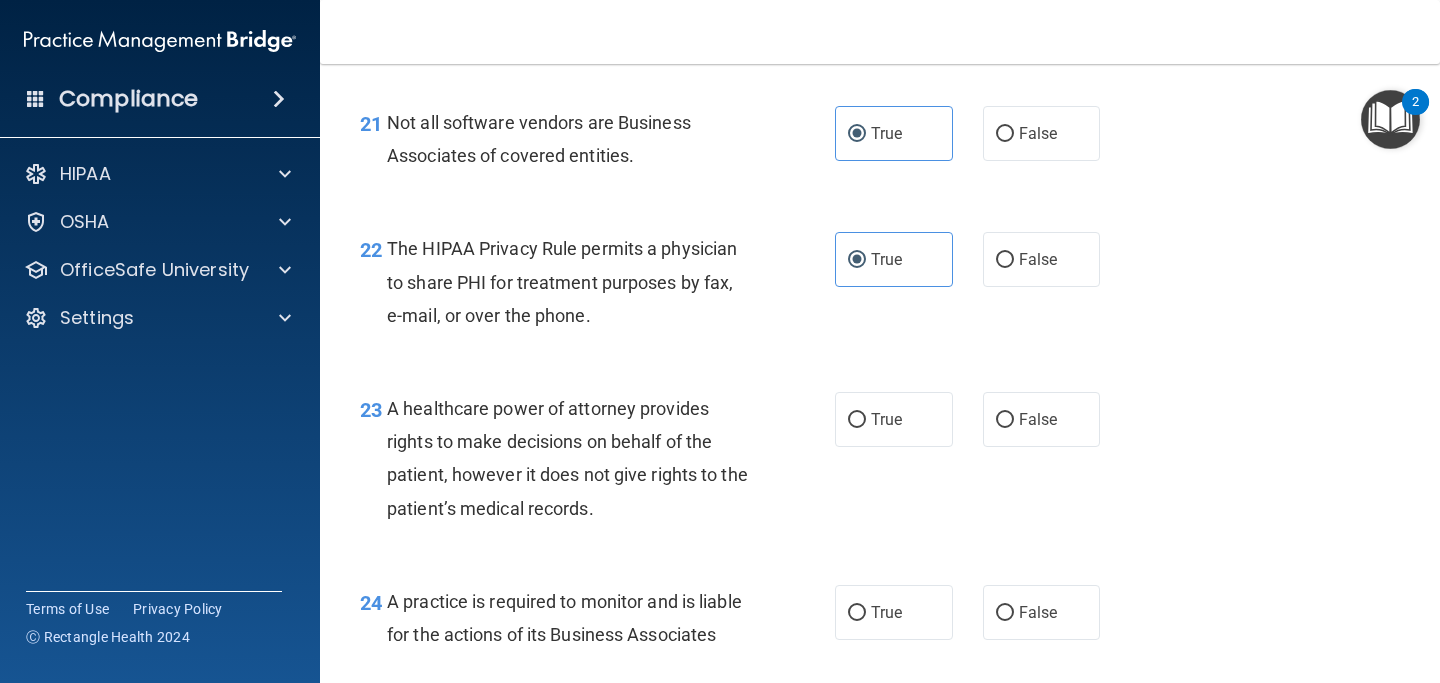 scroll, scrollTop: 3911, scrollLeft: 0, axis: vertical 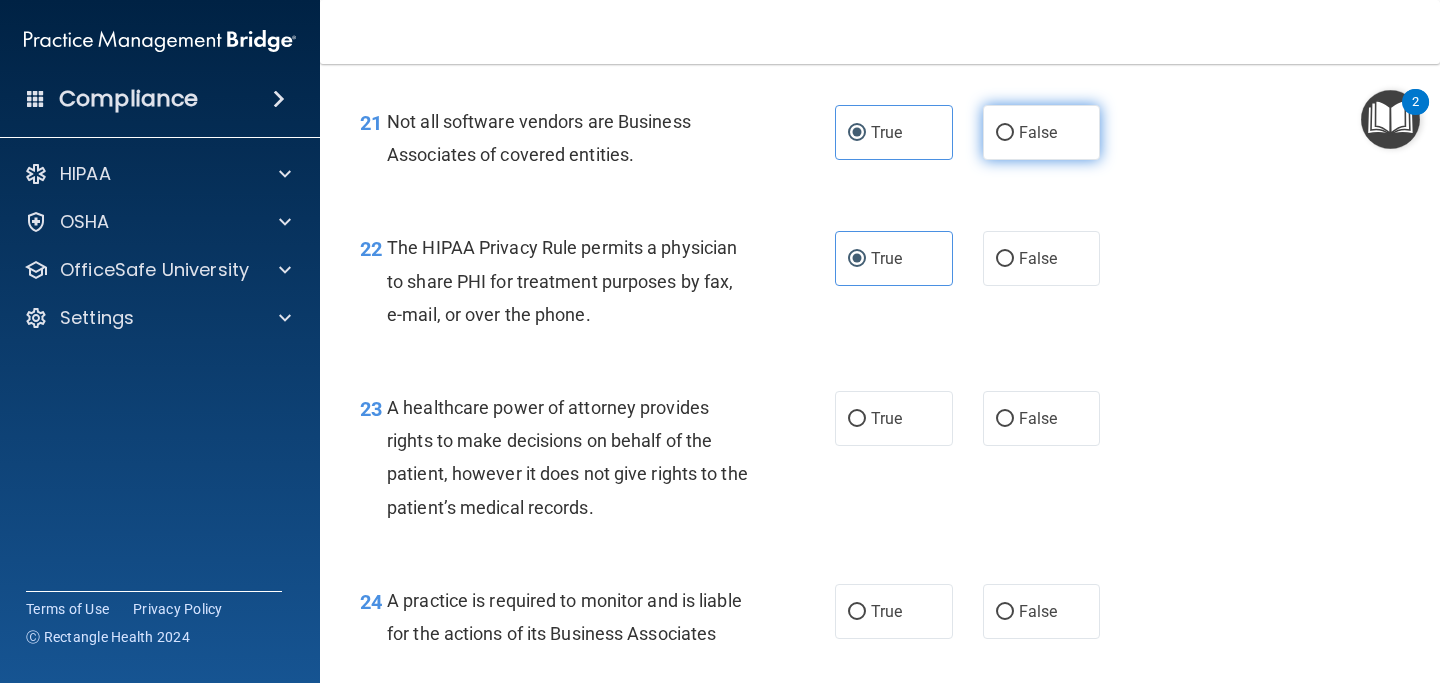click on "False" at bounding box center [1038, 132] 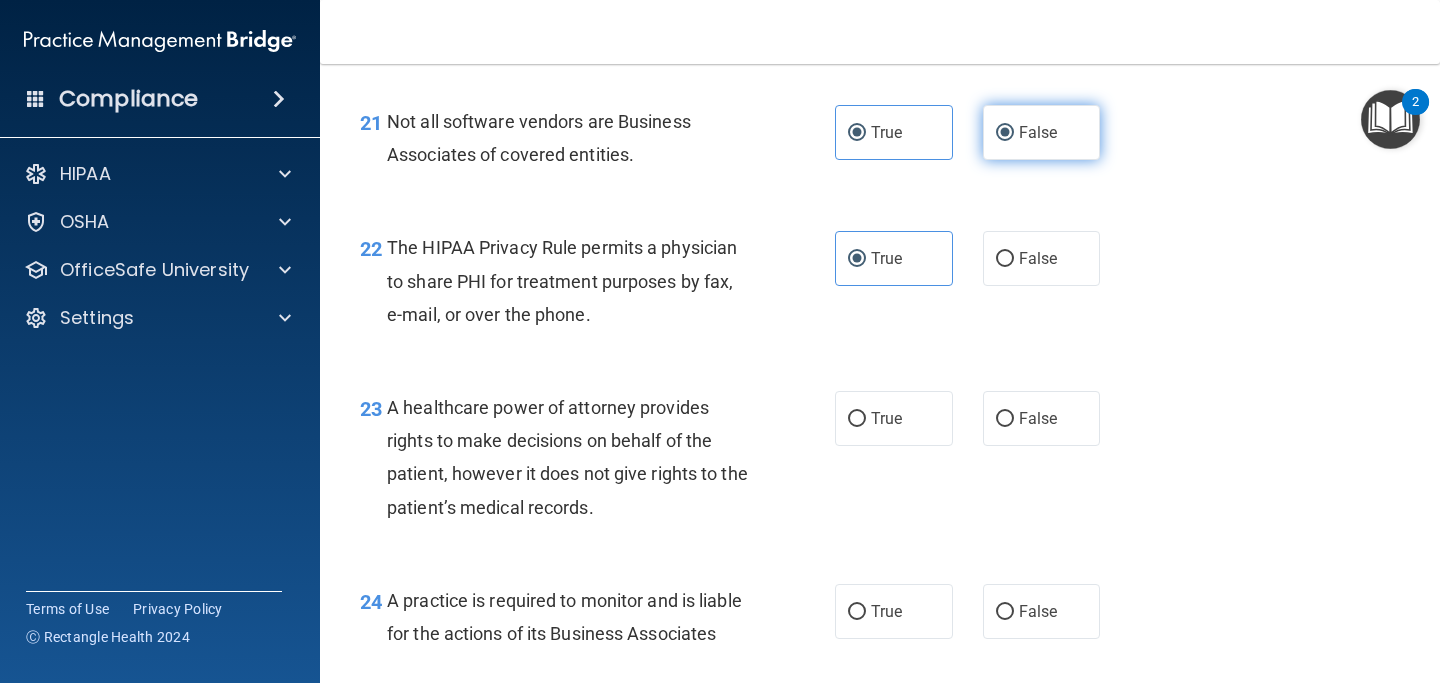 radio on "false" 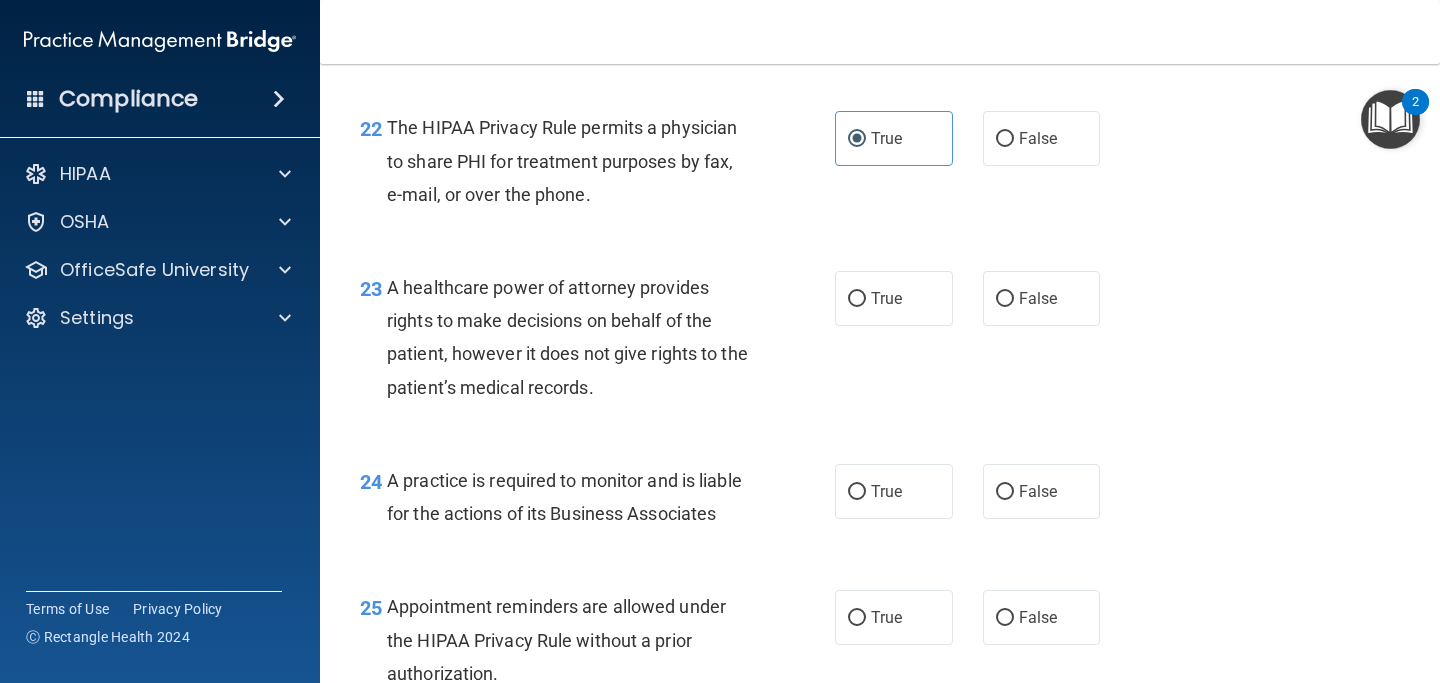 scroll, scrollTop: 4029, scrollLeft: 0, axis: vertical 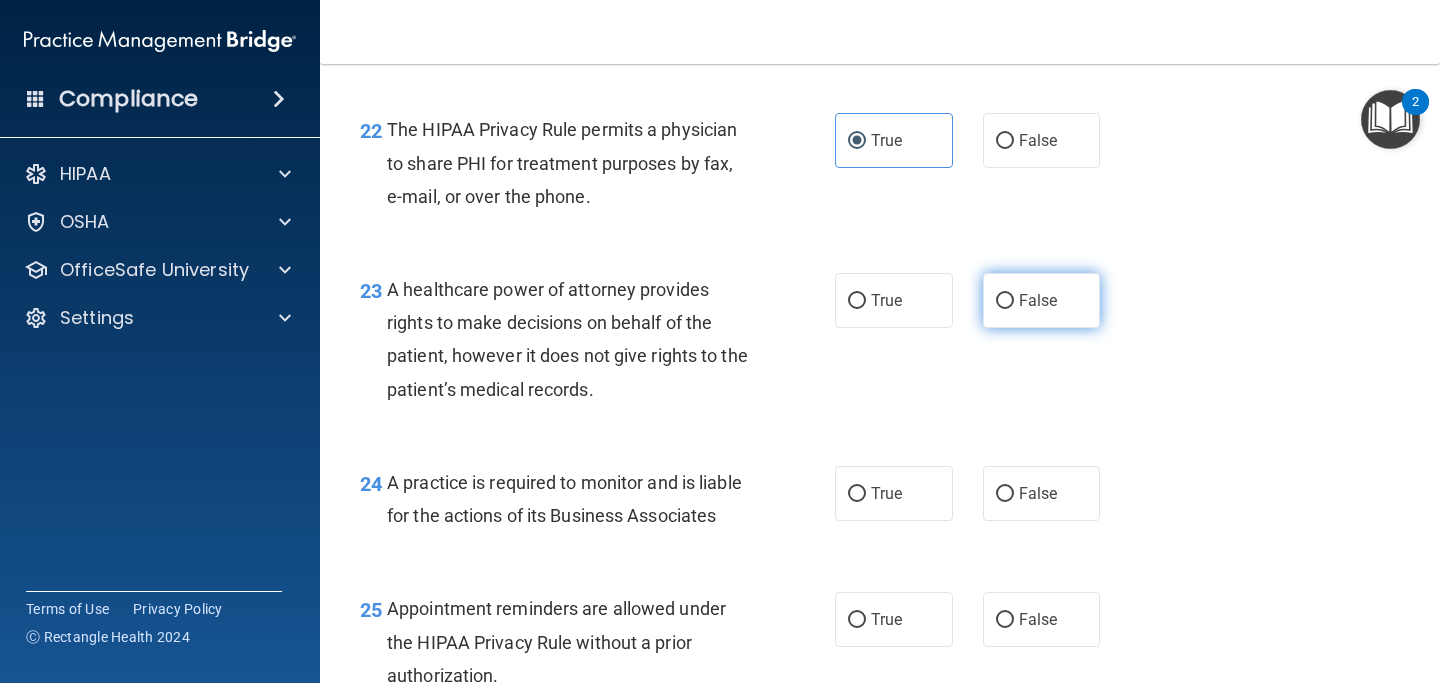 click on "False" at bounding box center [1042, 300] 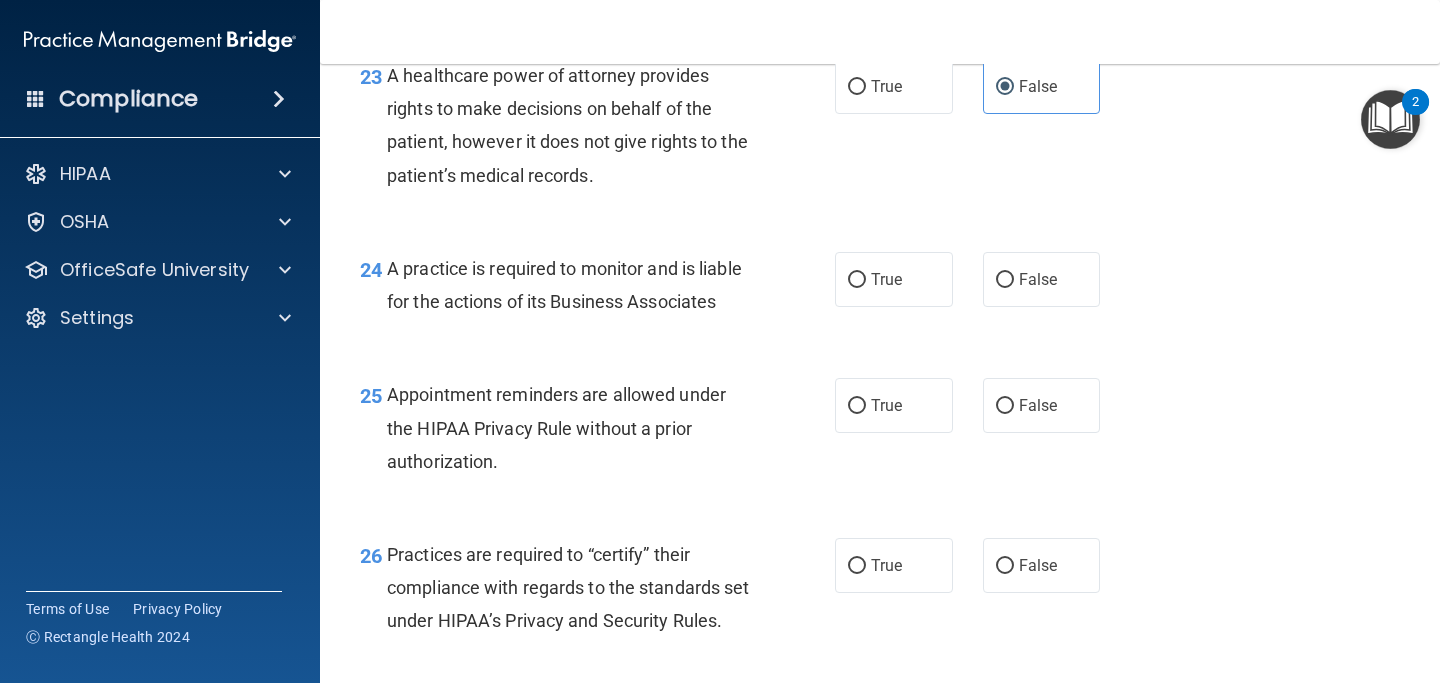 scroll, scrollTop: 4245, scrollLeft: 0, axis: vertical 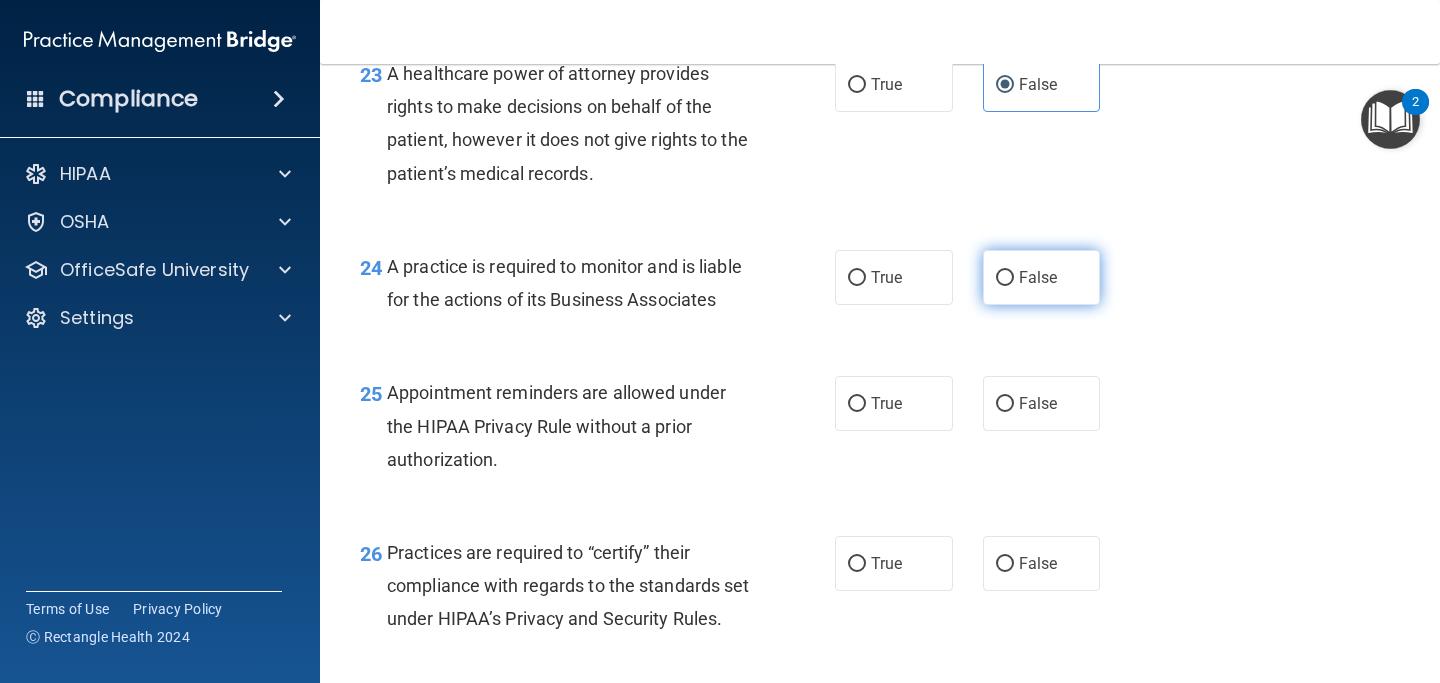click on "False" at bounding box center (1042, 277) 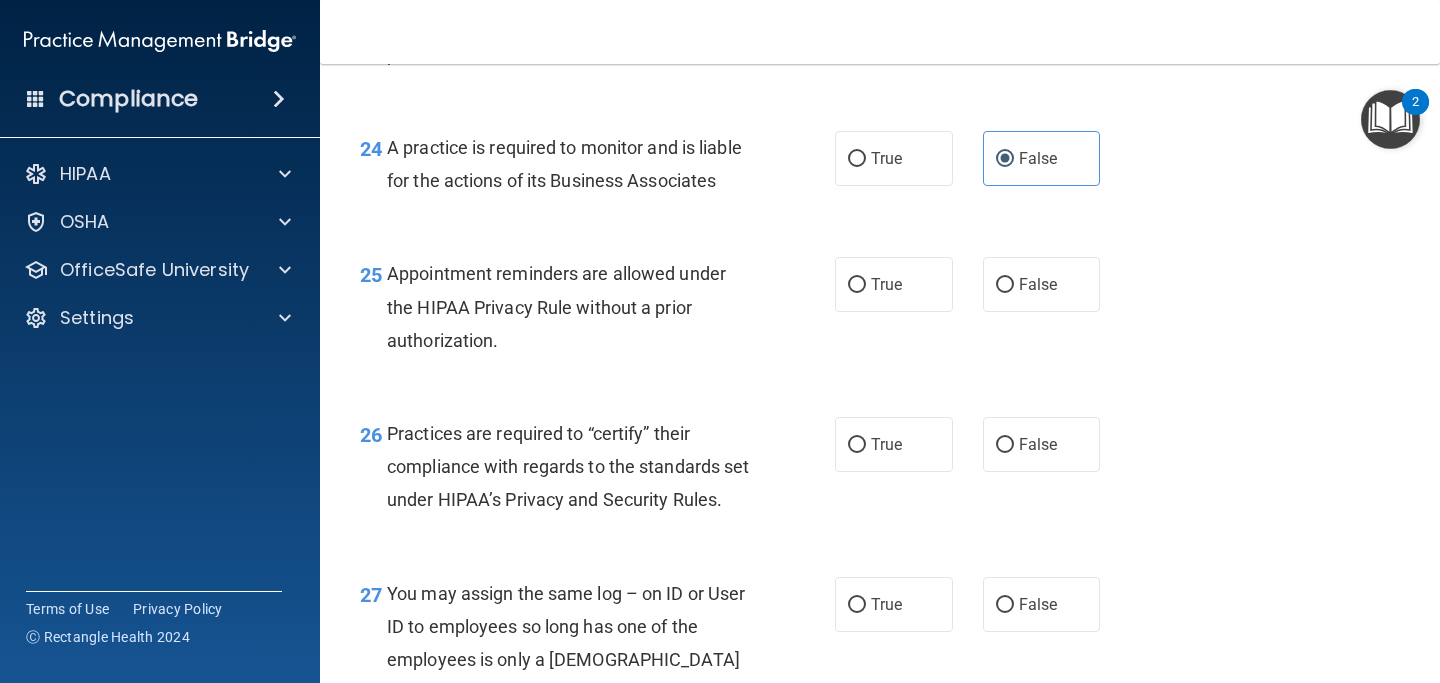 scroll, scrollTop: 4386, scrollLeft: 0, axis: vertical 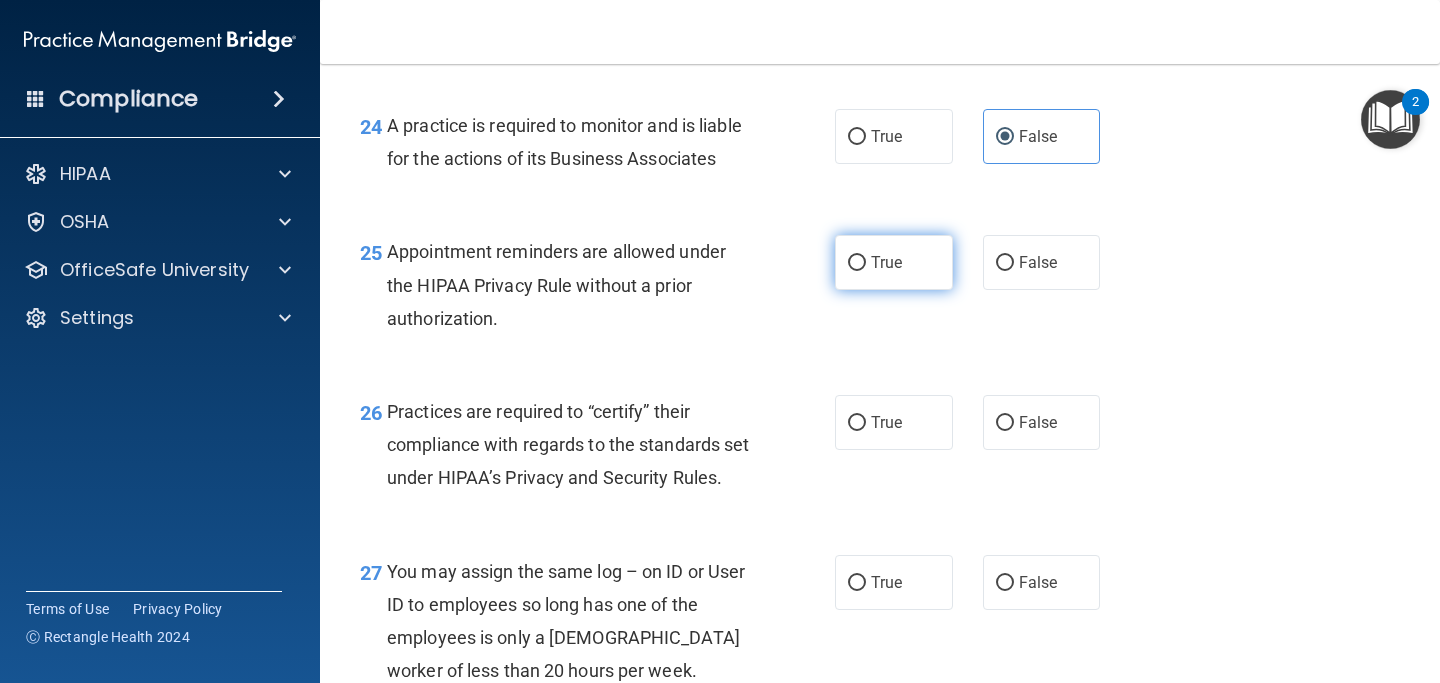 click on "True" at bounding box center [894, 262] 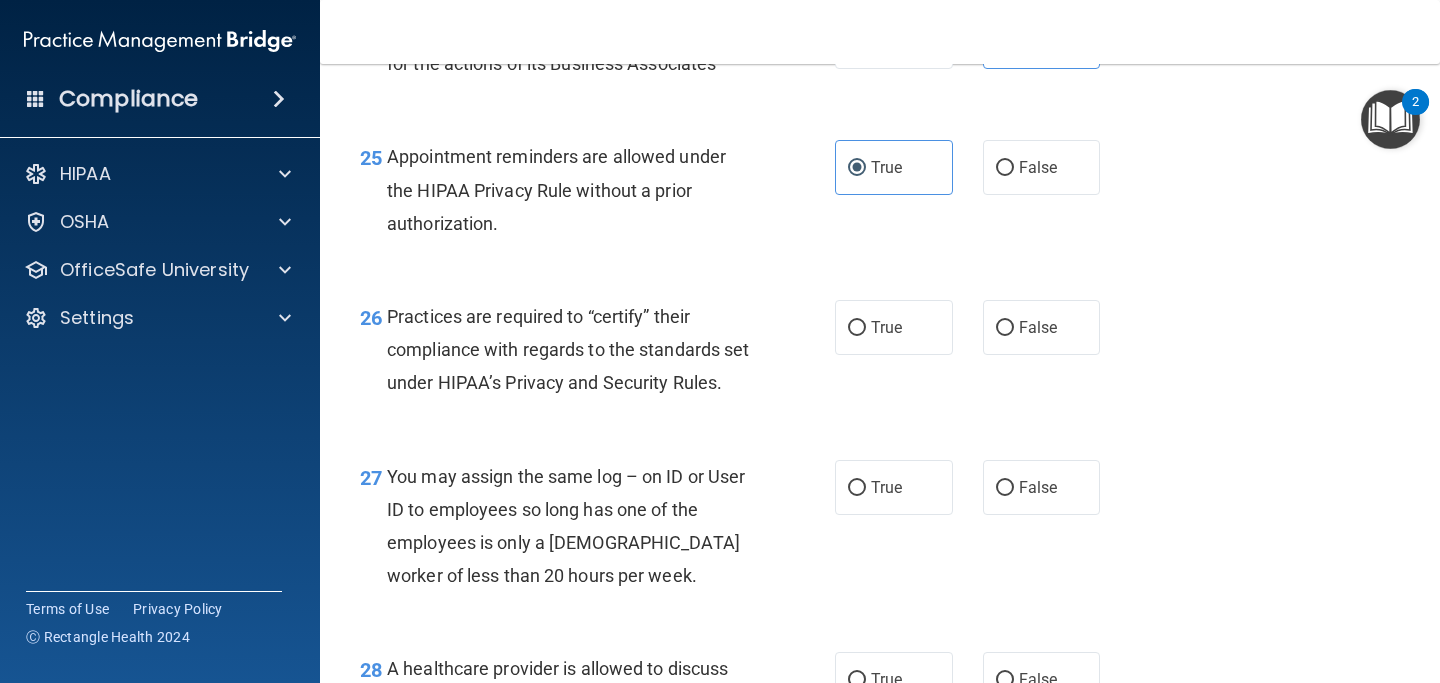 scroll, scrollTop: 4487, scrollLeft: 0, axis: vertical 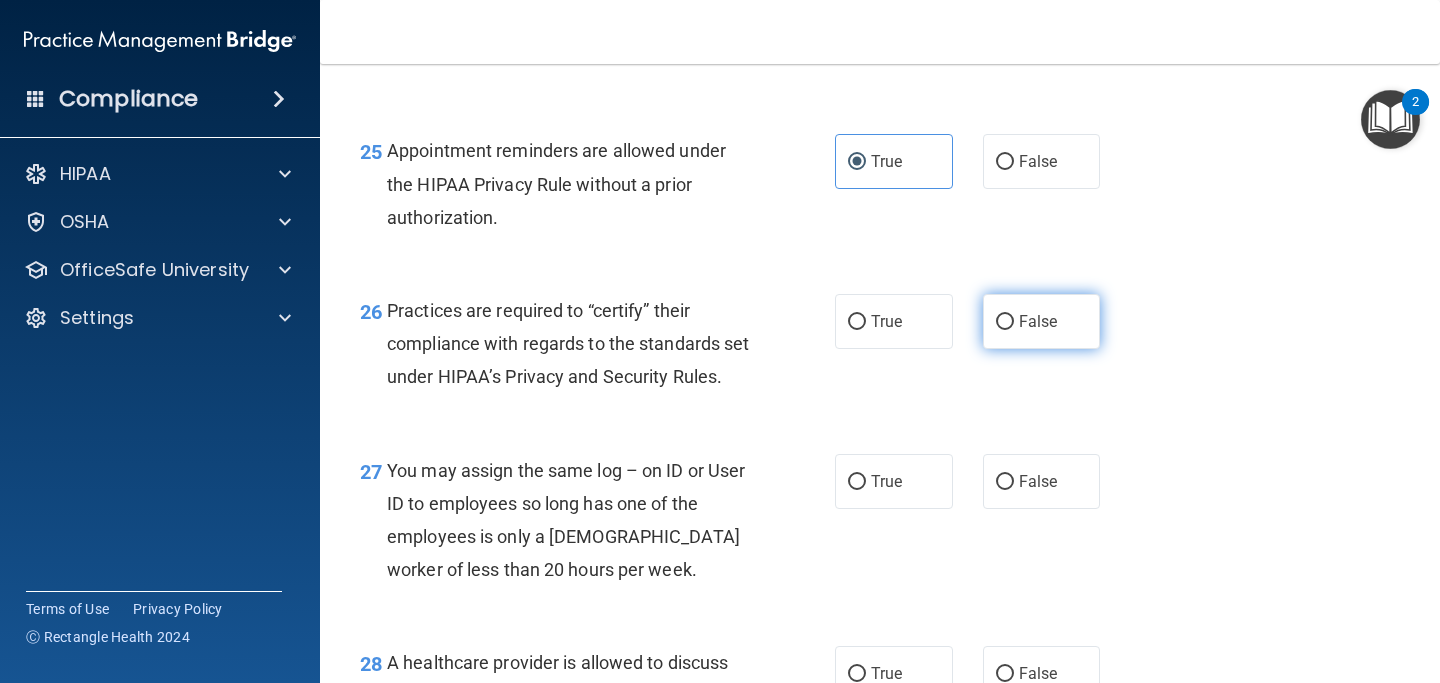 click on "False" at bounding box center [1042, 321] 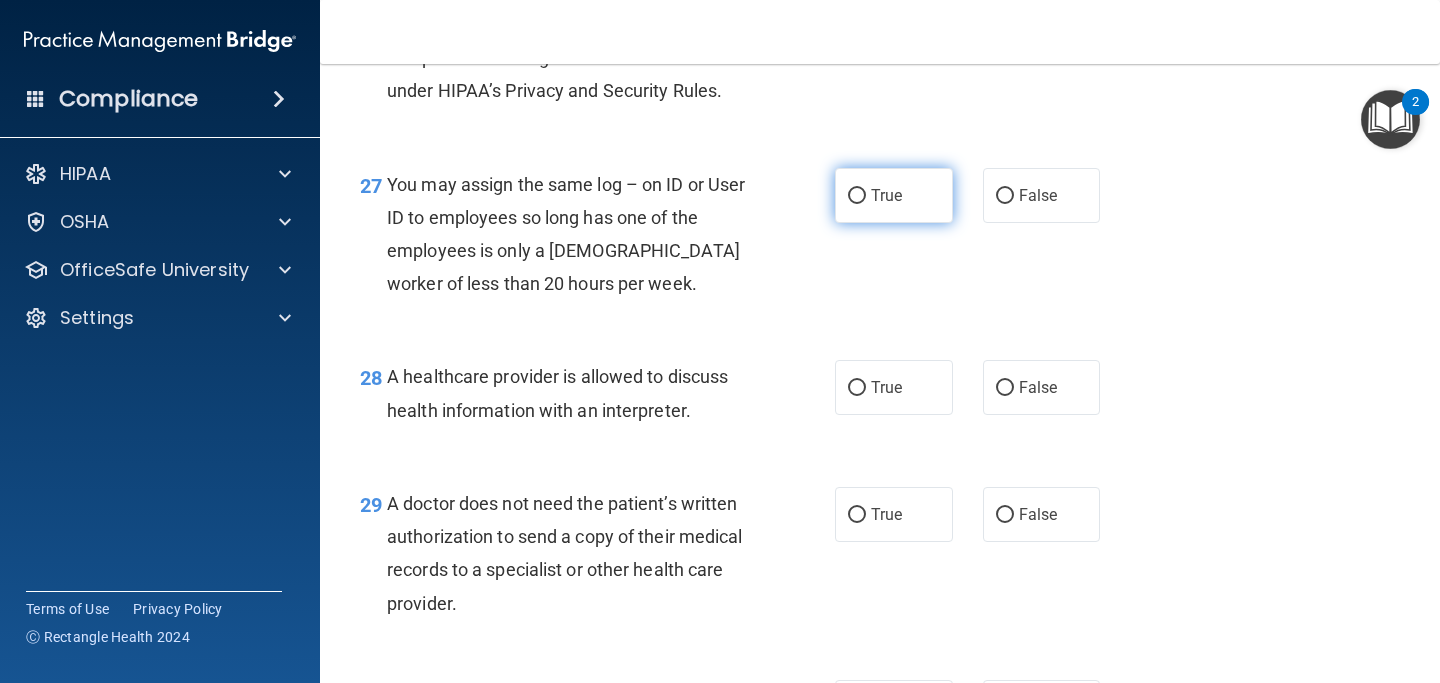 scroll, scrollTop: 4795, scrollLeft: 0, axis: vertical 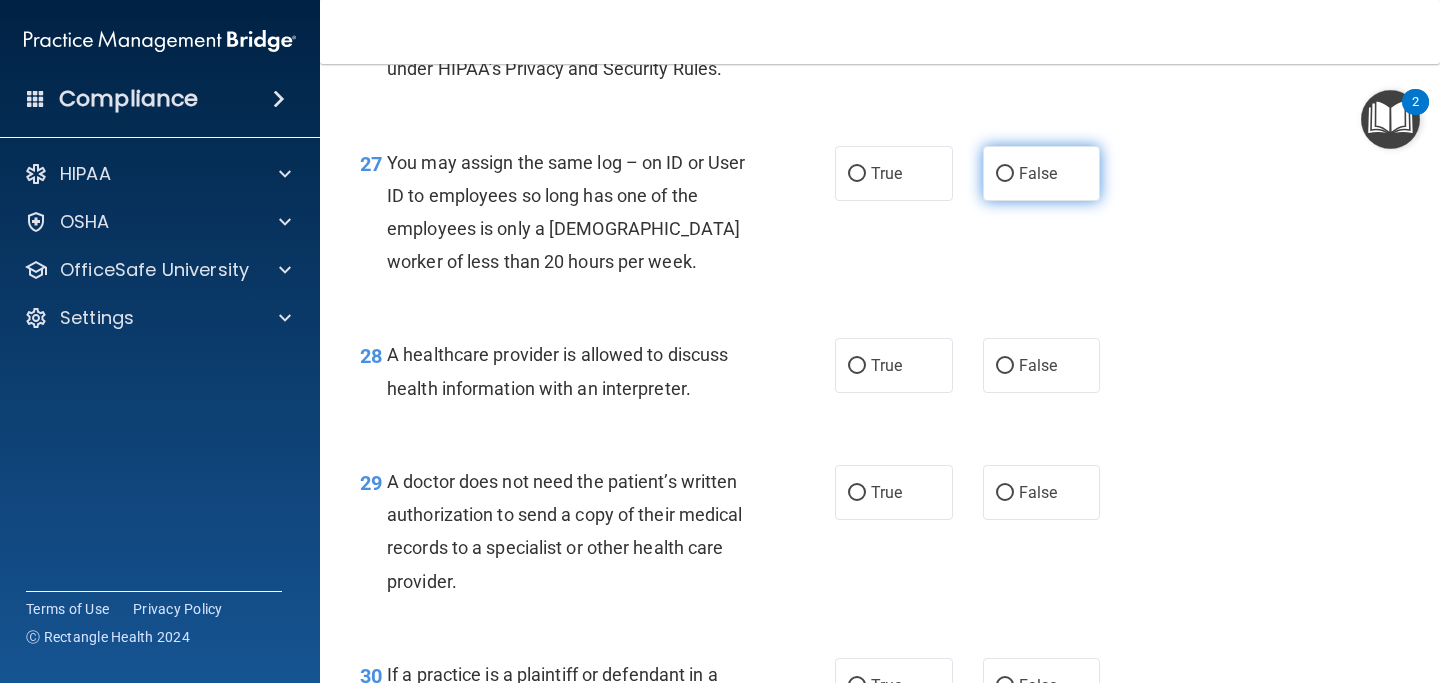 click on "False" at bounding box center (1038, 173) 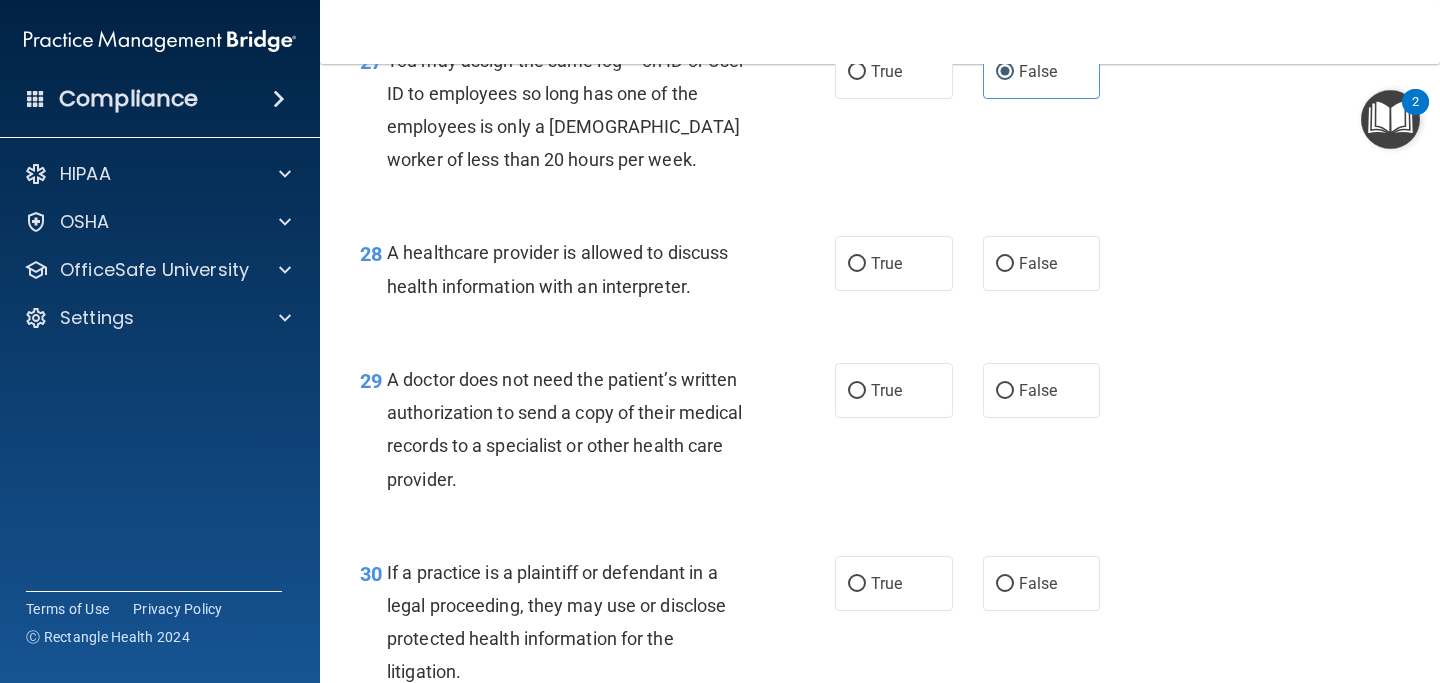 scroll, scrollTop: 4900, scrollLeft: 0, axis: vertical 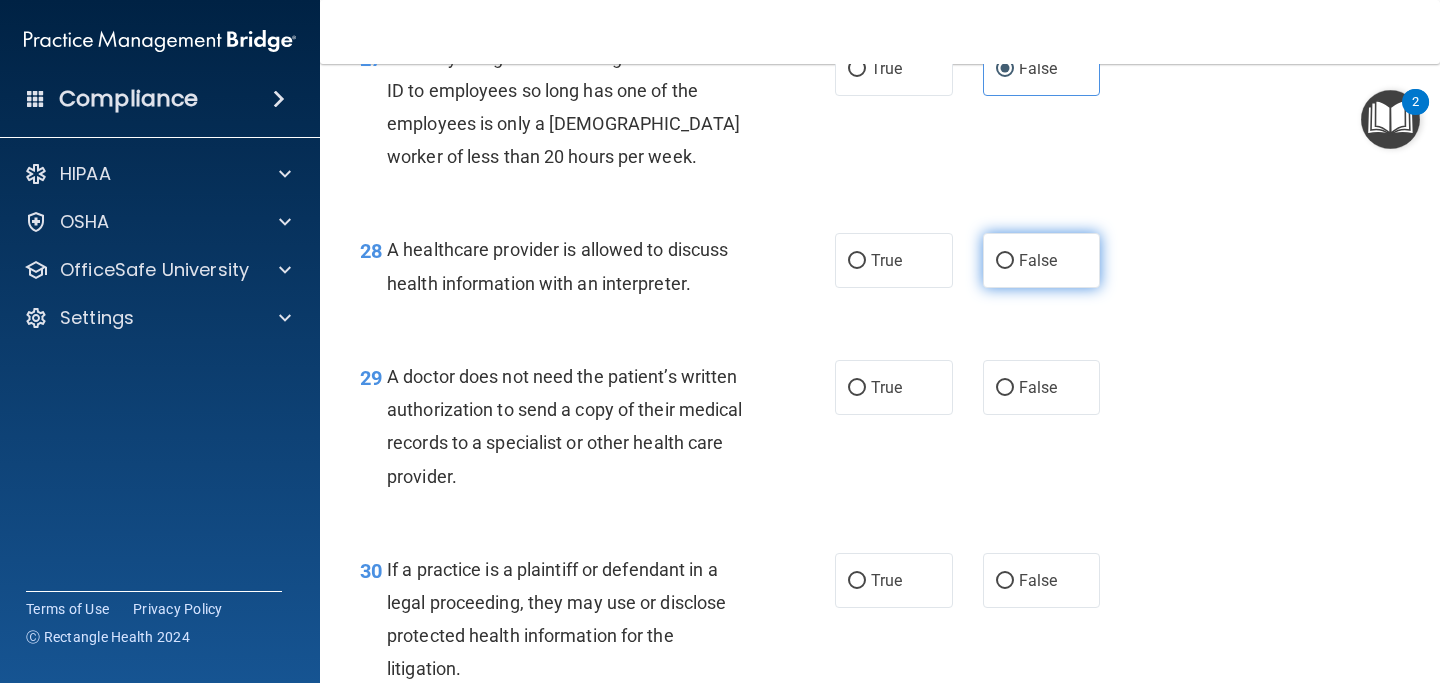 click on "False" at bounding box center (1042, 260) 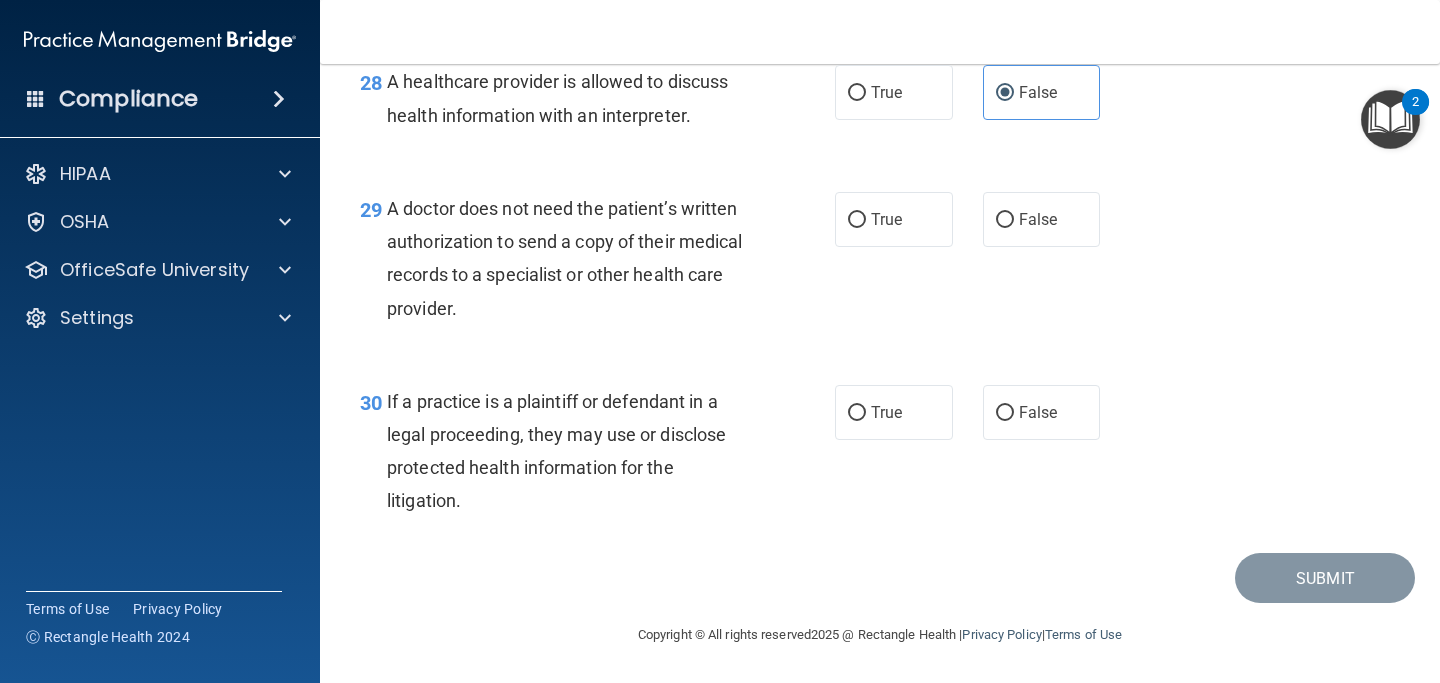 scroll, scrollTop: 5077, scrollLeft: 0, axis: vertical 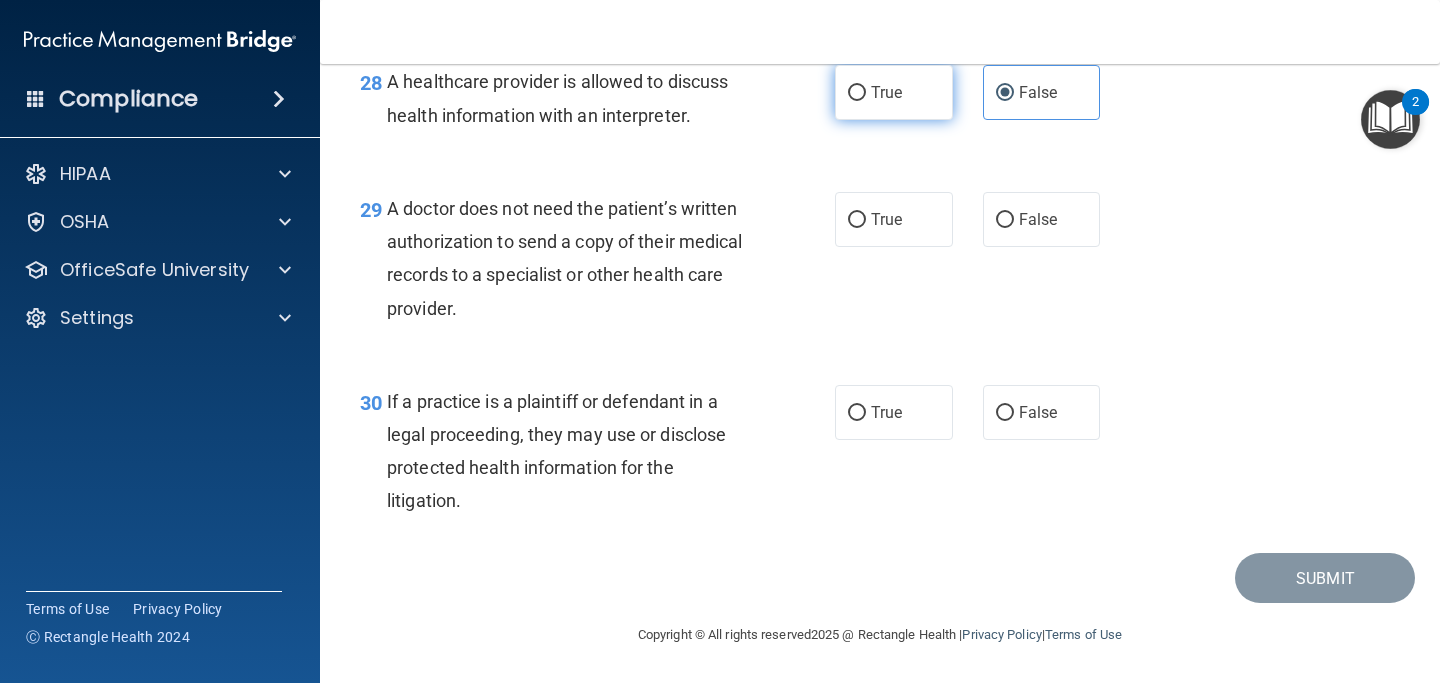 click on "True" at bounding box center (886, 92) 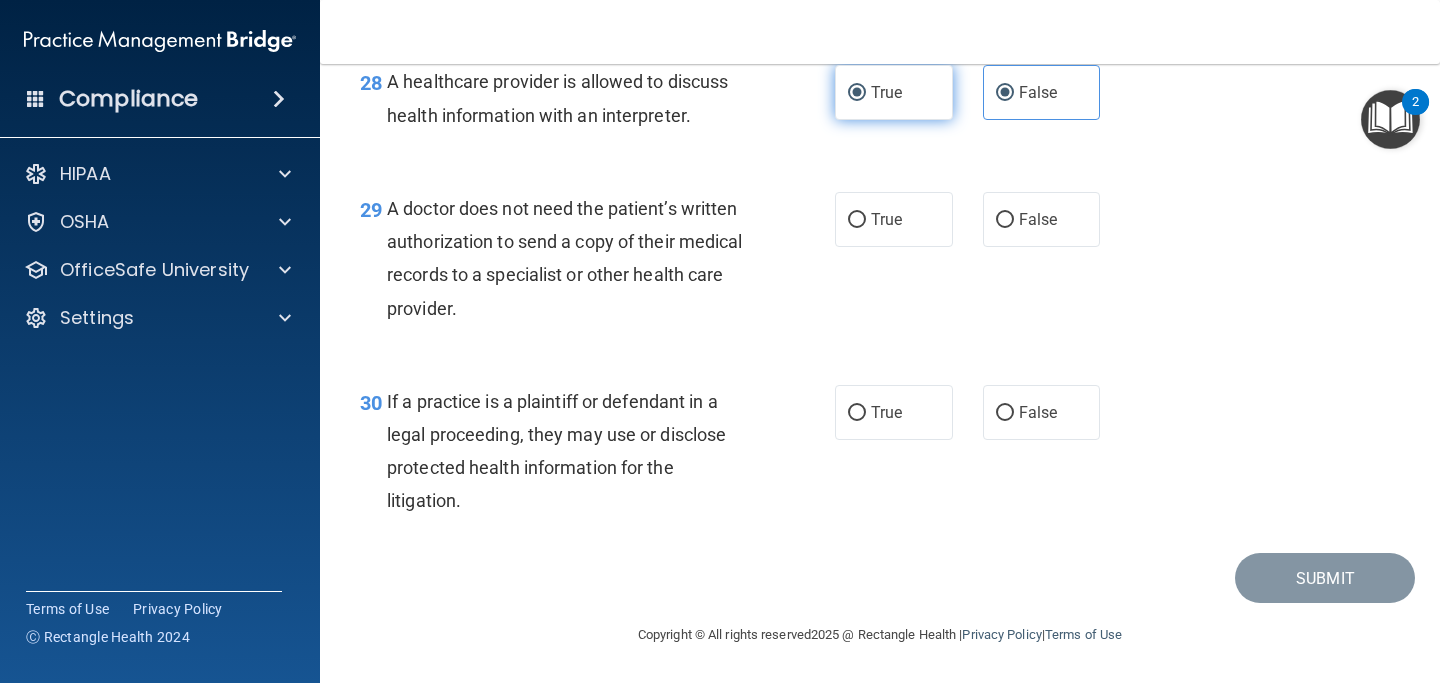 radio on "false" 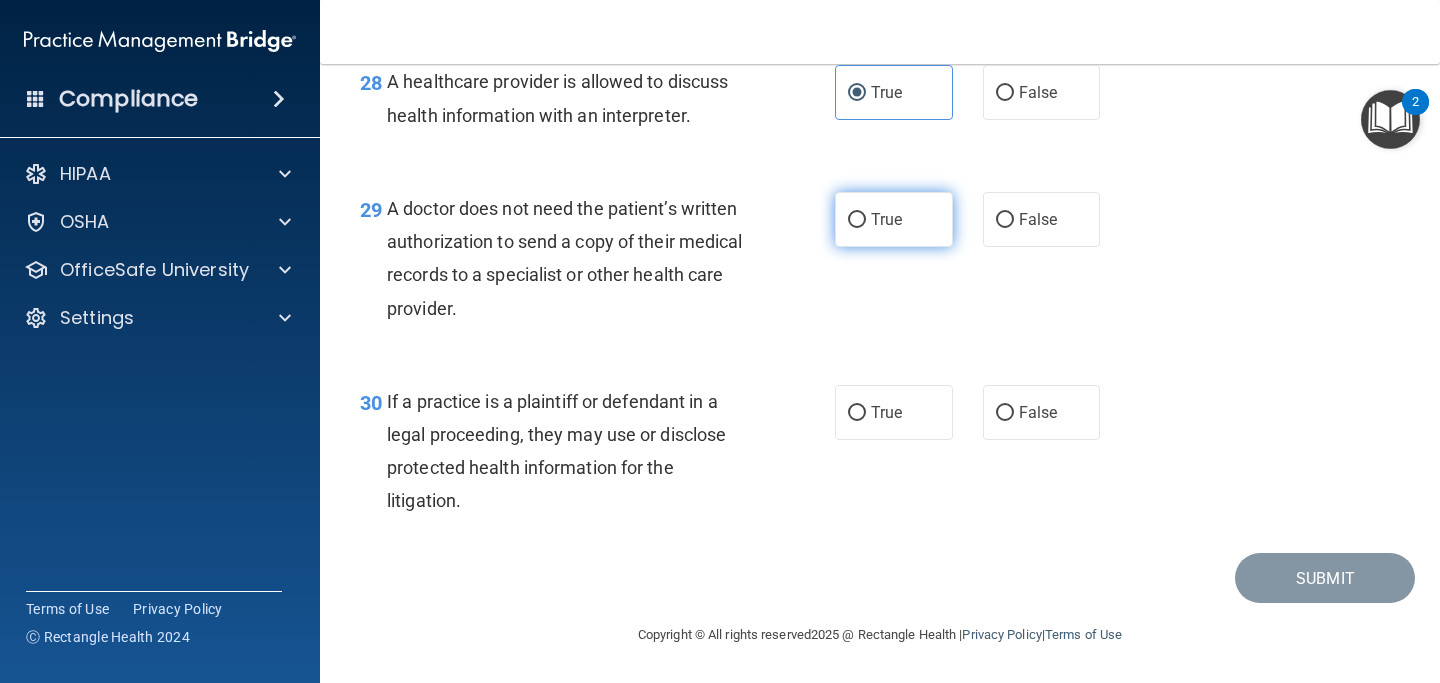click on "True" at bounding box center (886, 219) 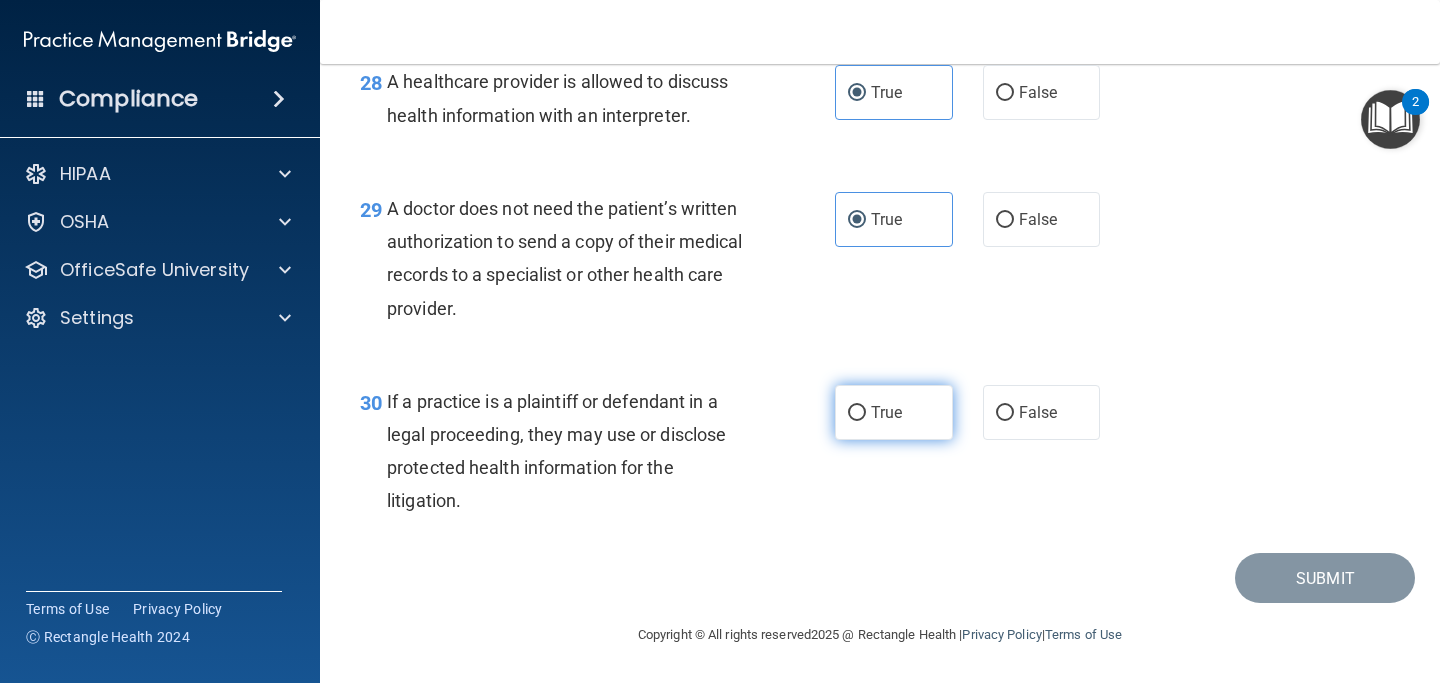 click on "True" at bounding box center [894, 412] 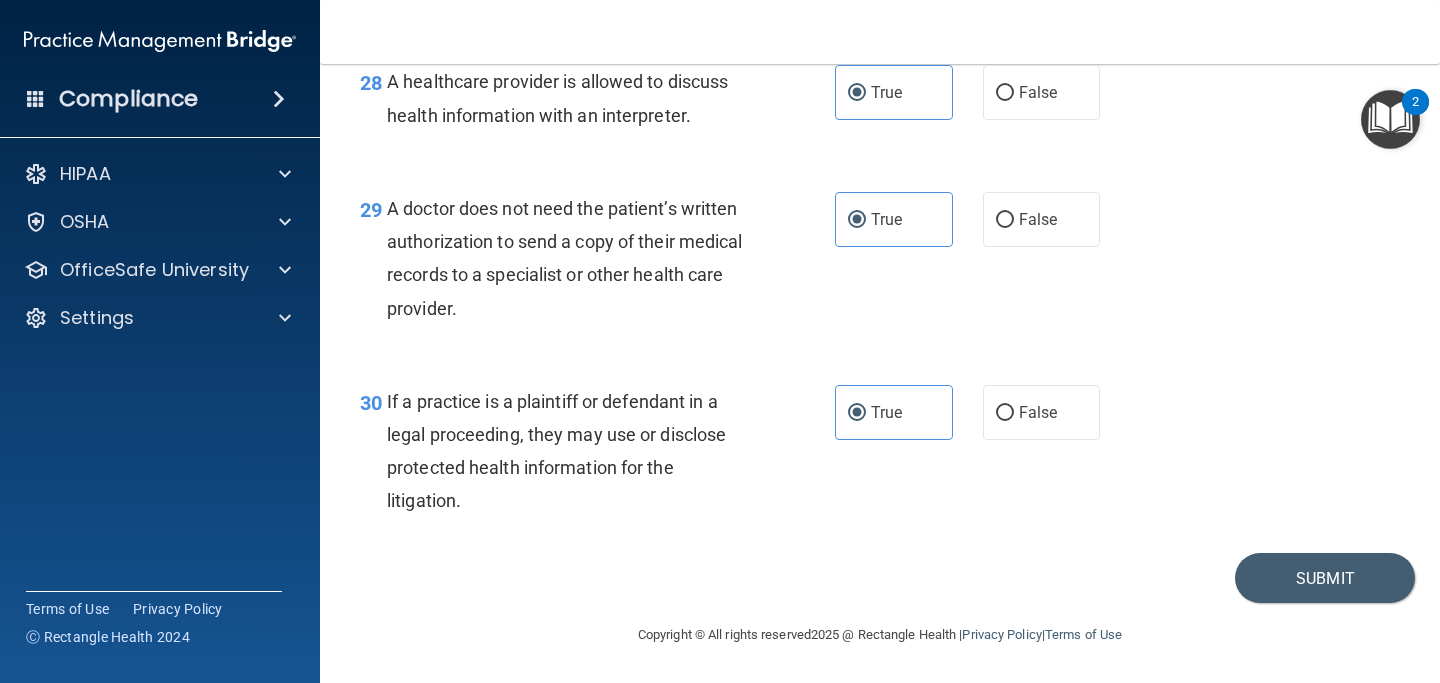 click on "30       If a practice is a plaintiff or defendant in a legal proceeding, they may use or disclose protected health information for the litigation.                 True           False" at bounding box center (880, 456) 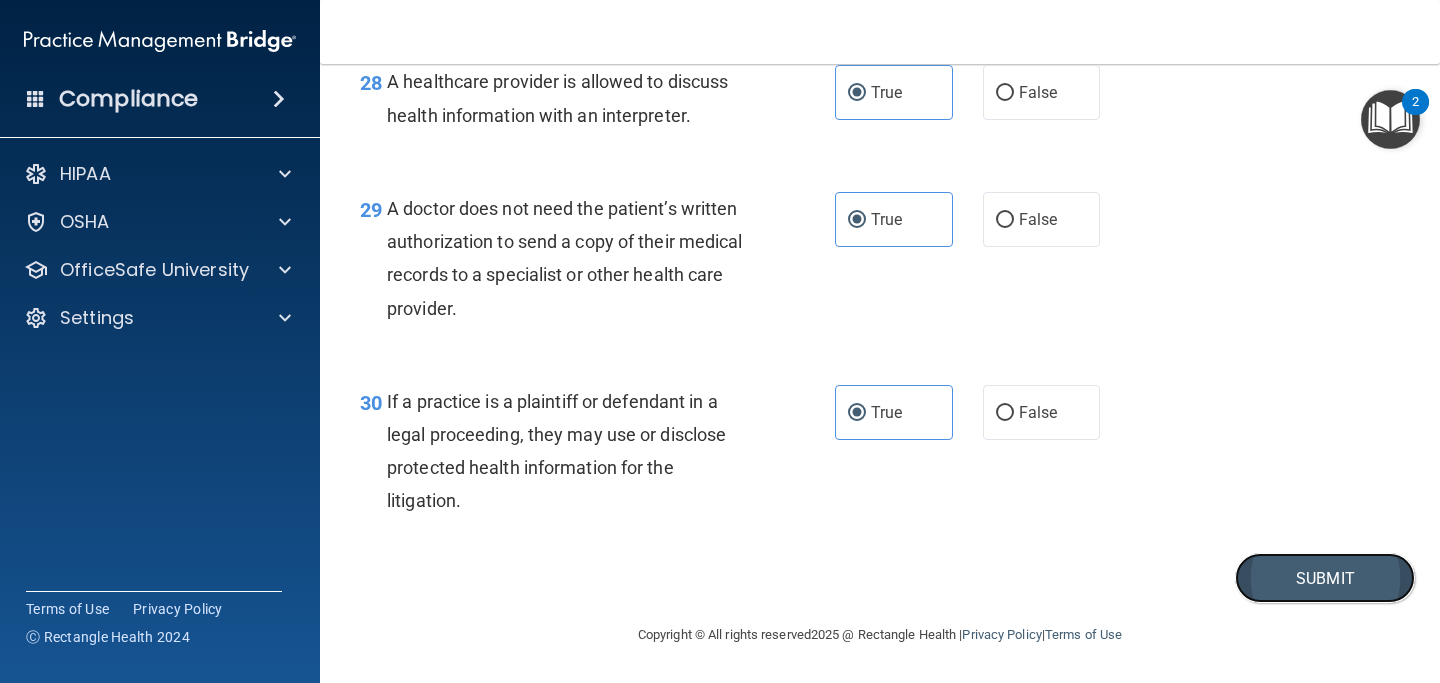 click on "Submit" at bounding box center [1325, 578] 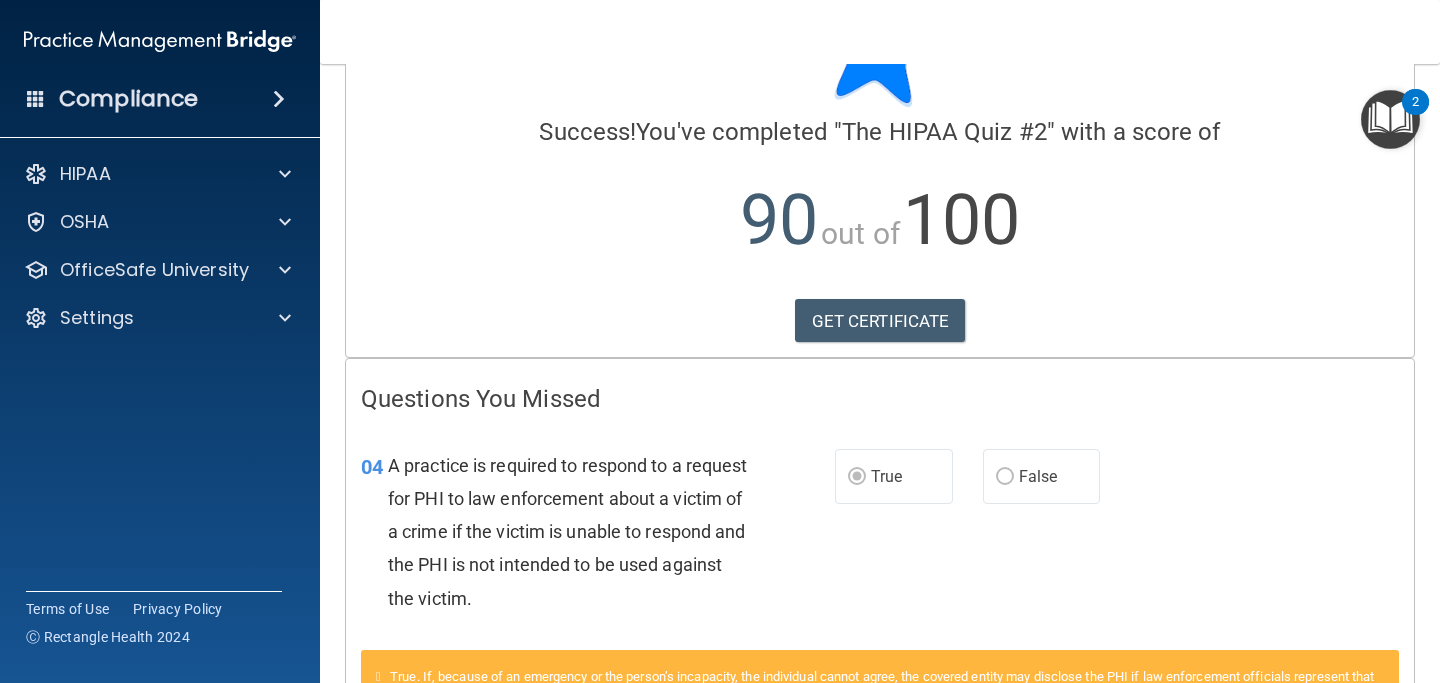 scroll, scrollTop: 0, scrollLeft: 0, axis: both 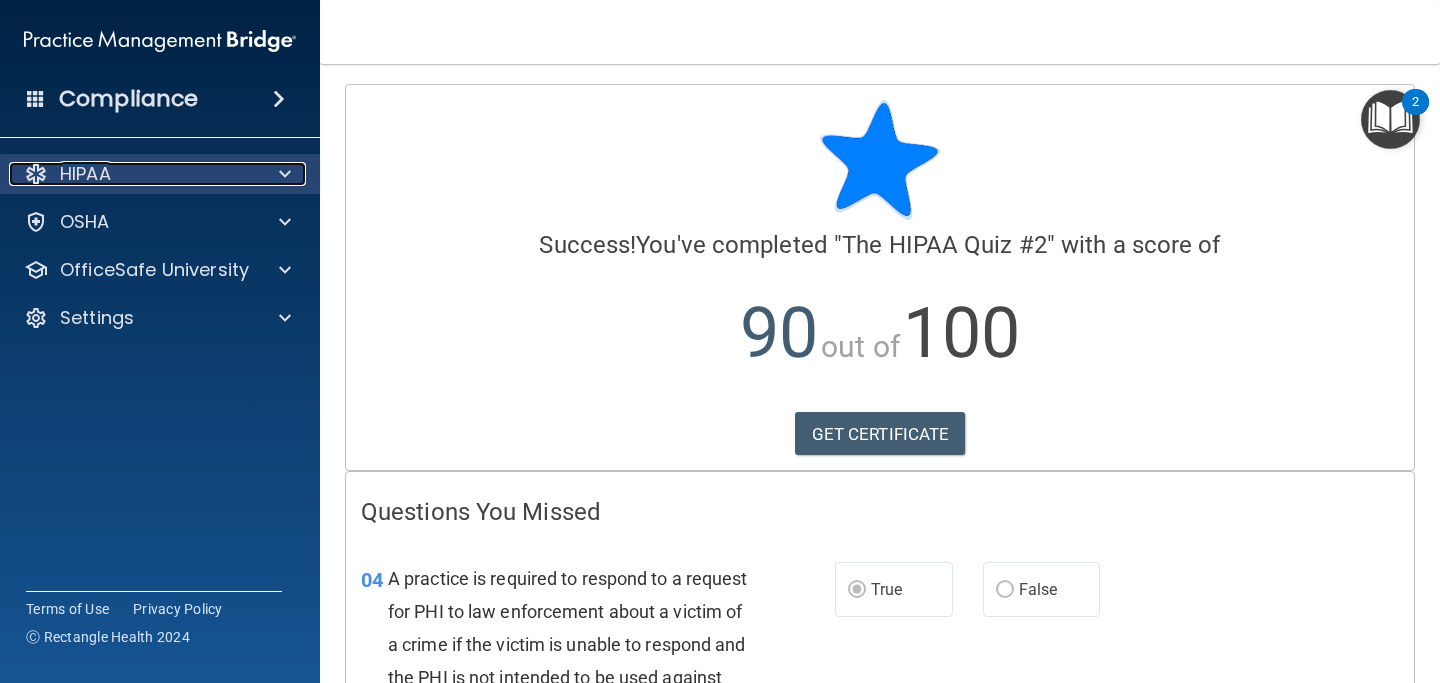 click at bounding box center (282, 174) 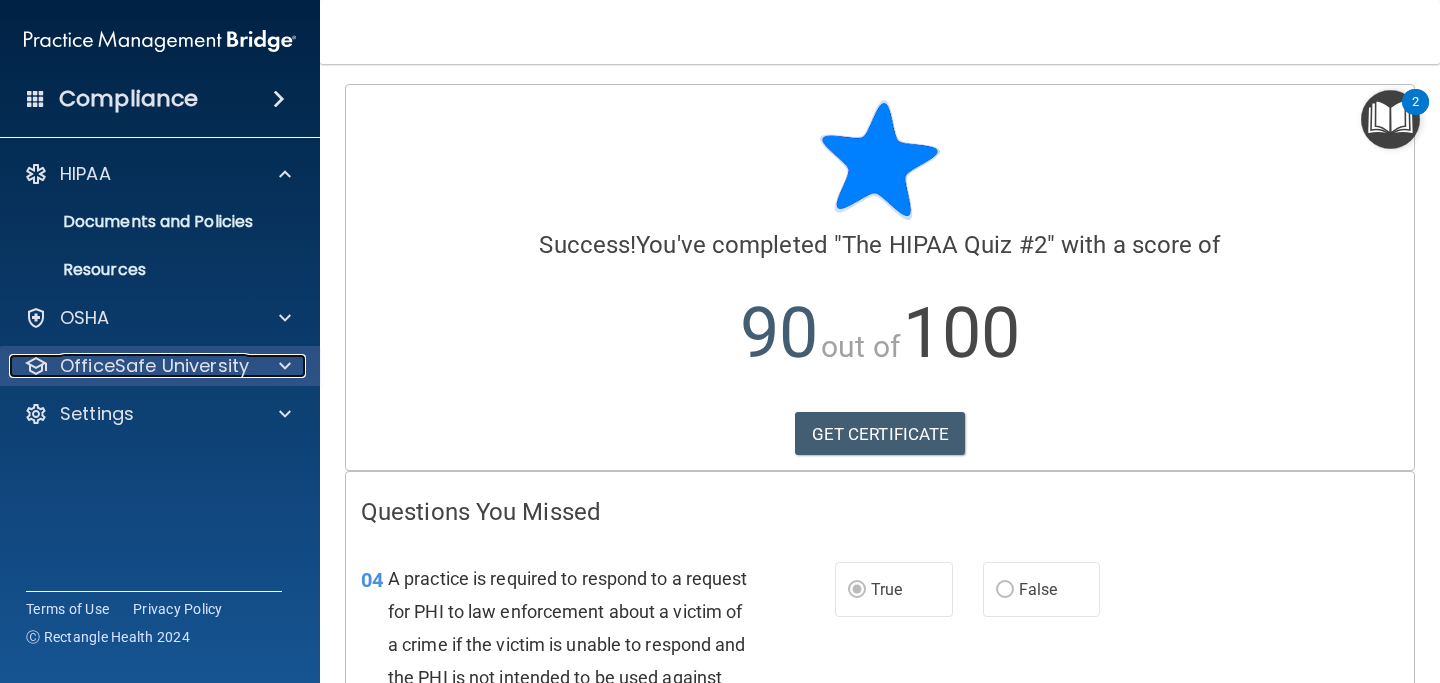 click at bounding box center (285, 366) 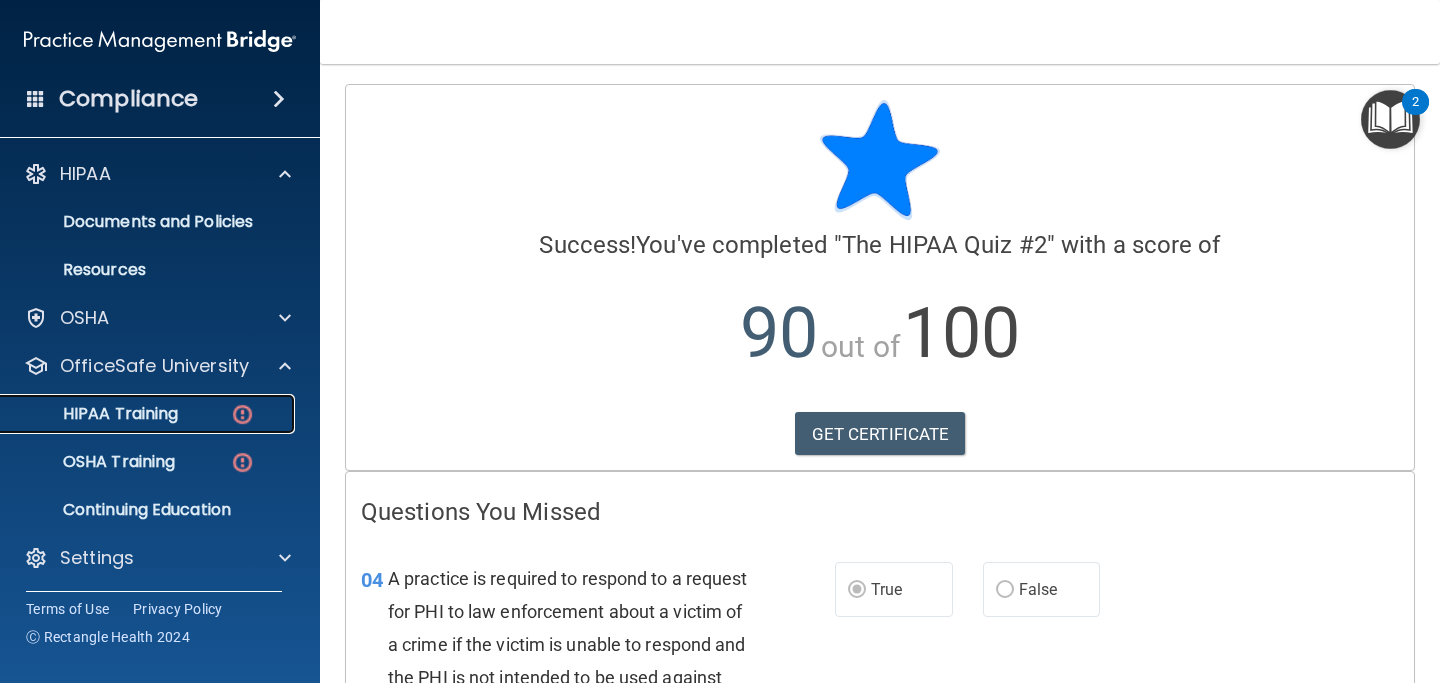 click on "HIPAA Training" at bounding box center [149, 414] 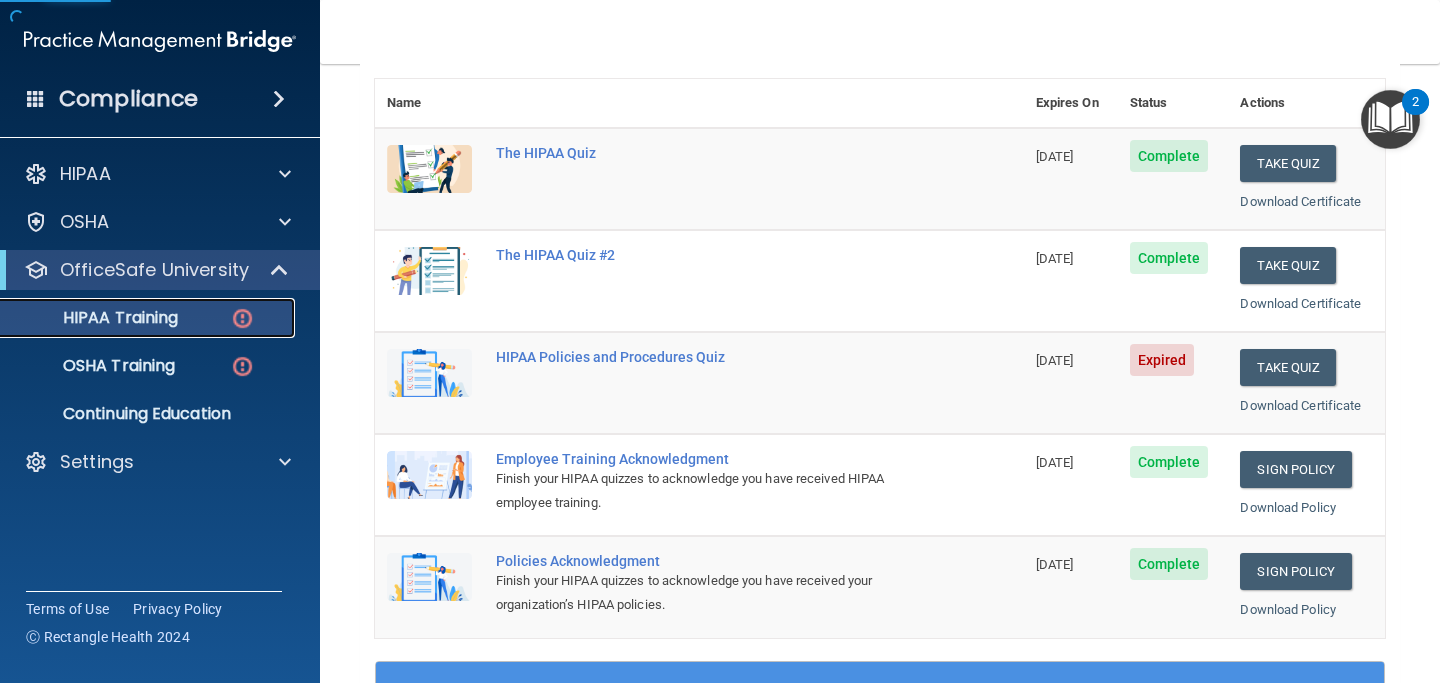 scroll, scrollTop: 247, scrollLeft: 0, axis: vertical 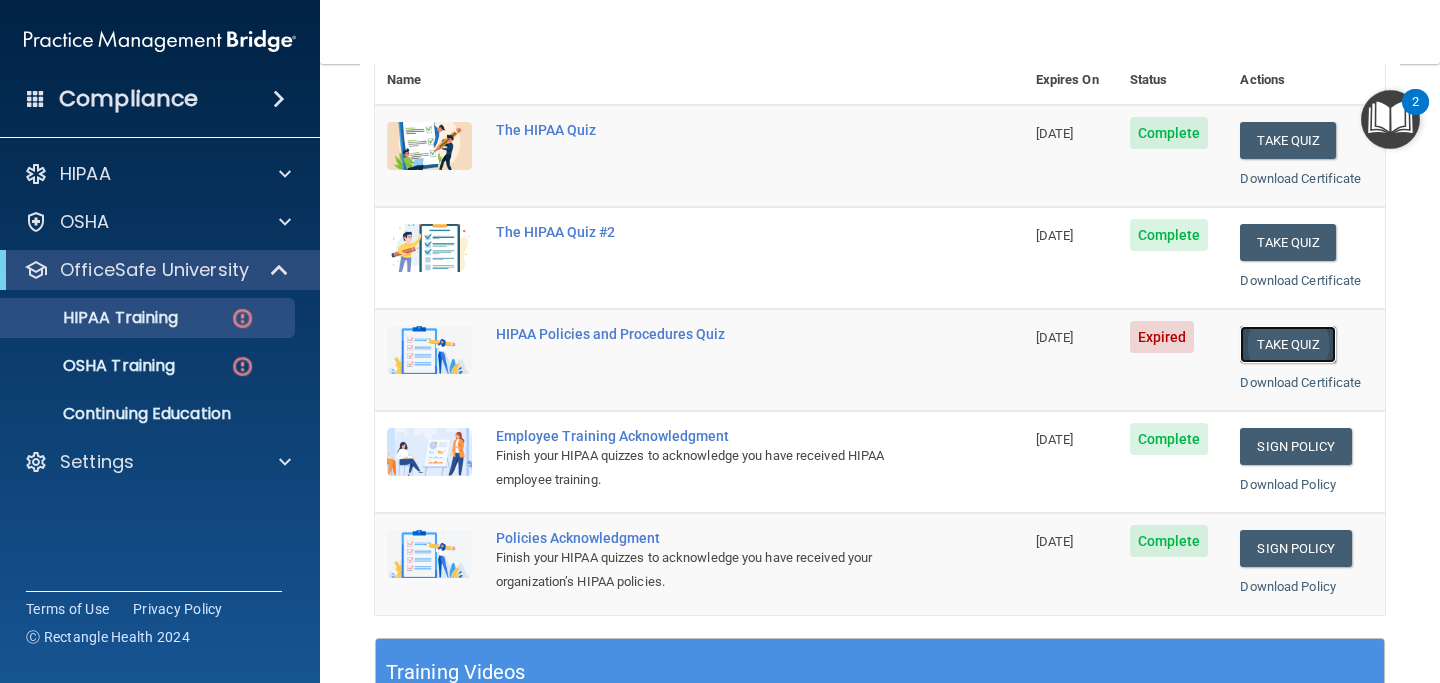 click on "Take Quiz" at bounding box center (1288, 344) 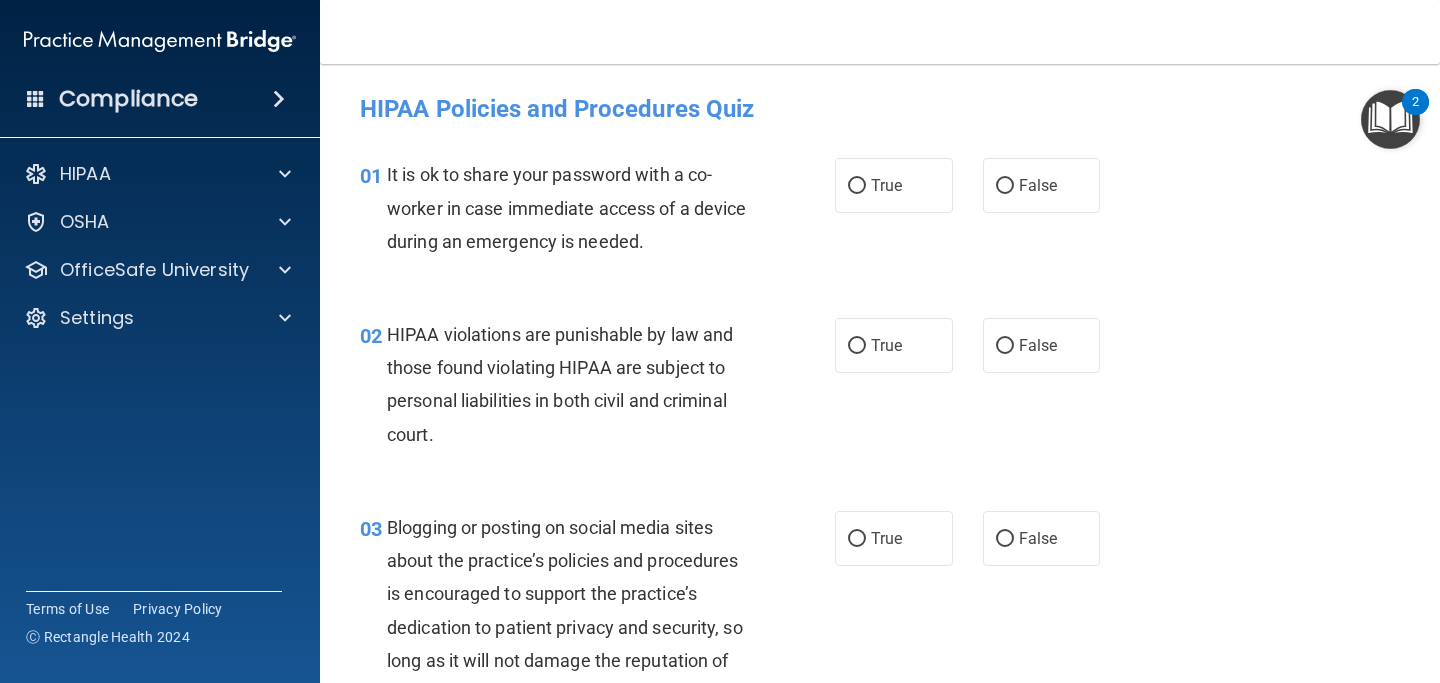 scroll, scrollTop: 10, scrollLeft: 0, axis: vertical 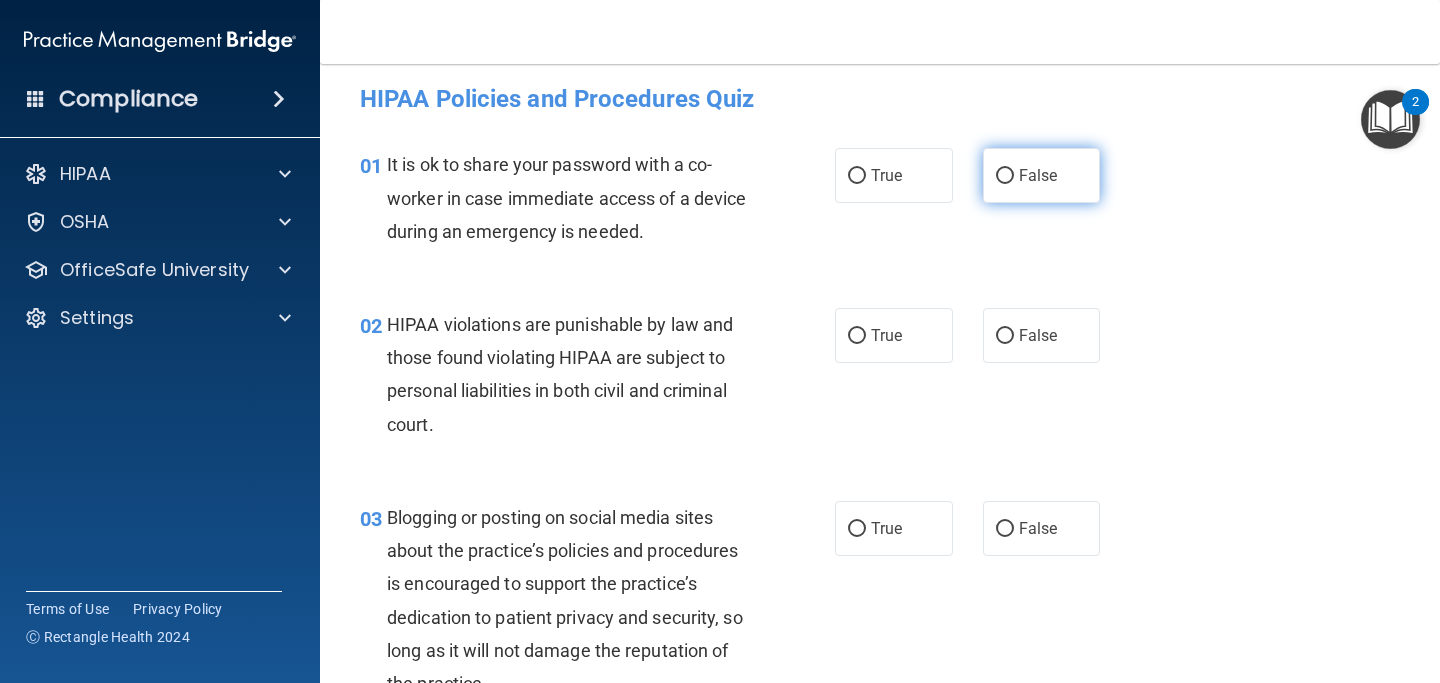 click on "False" at bounding box center [1042, 175] 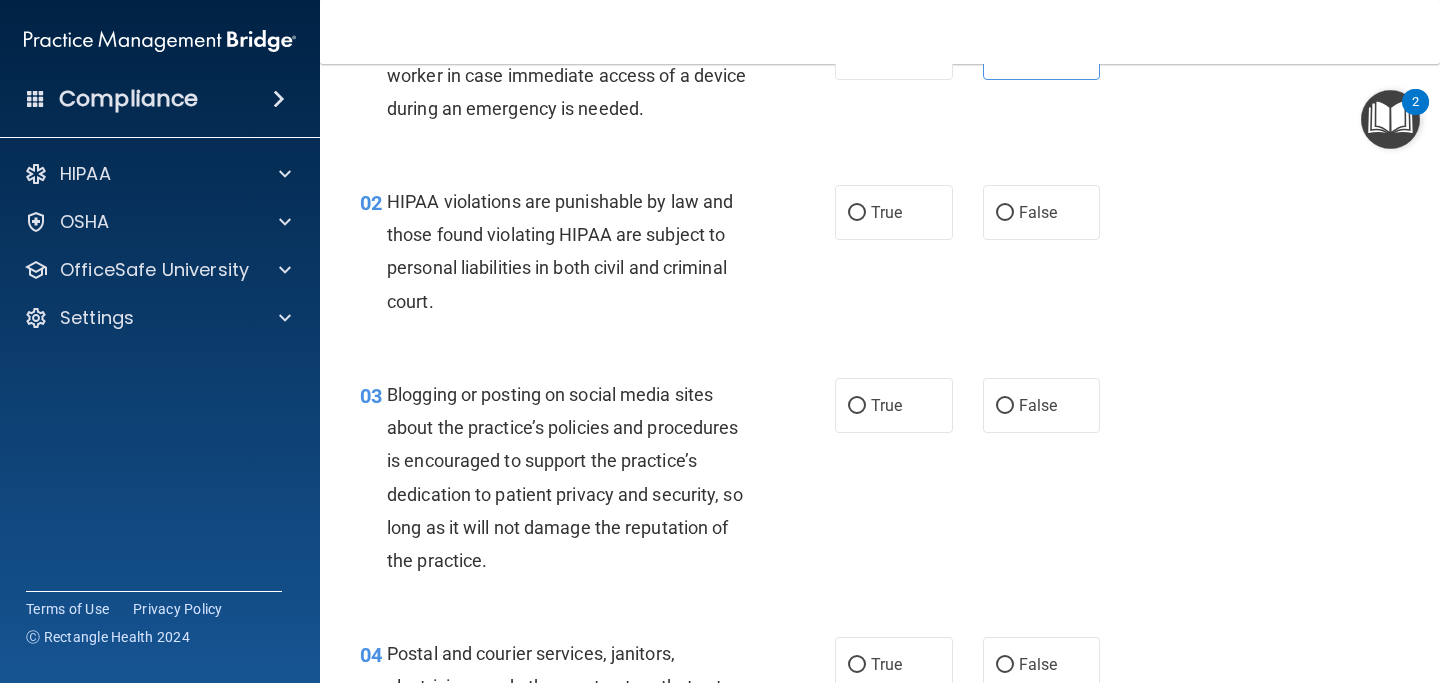 scroll, scrollTop: 135, scrollLeft: 0, axis: vertical 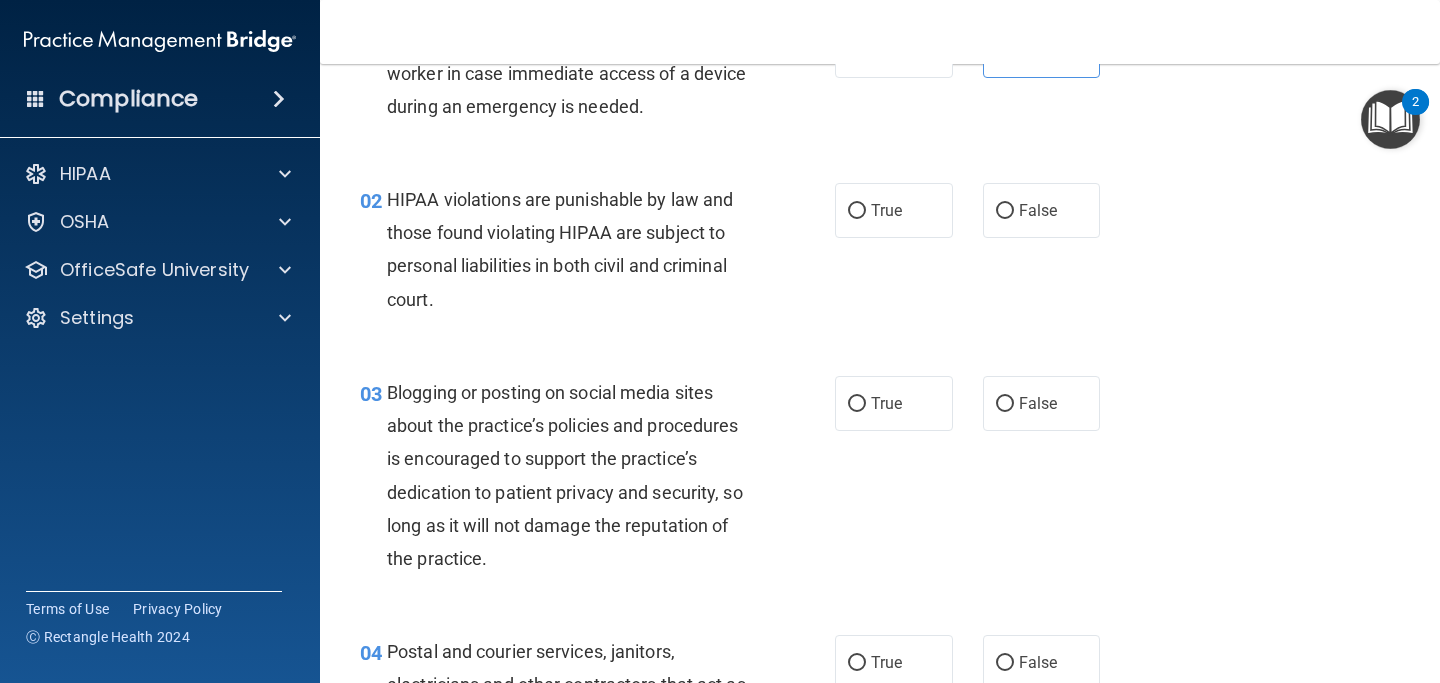 click on "02       HIPAA violations are punishable by law and those found violating HIPAA are subject to personal liabilities in both civil and criminal court." at bounding box center [597, 254] 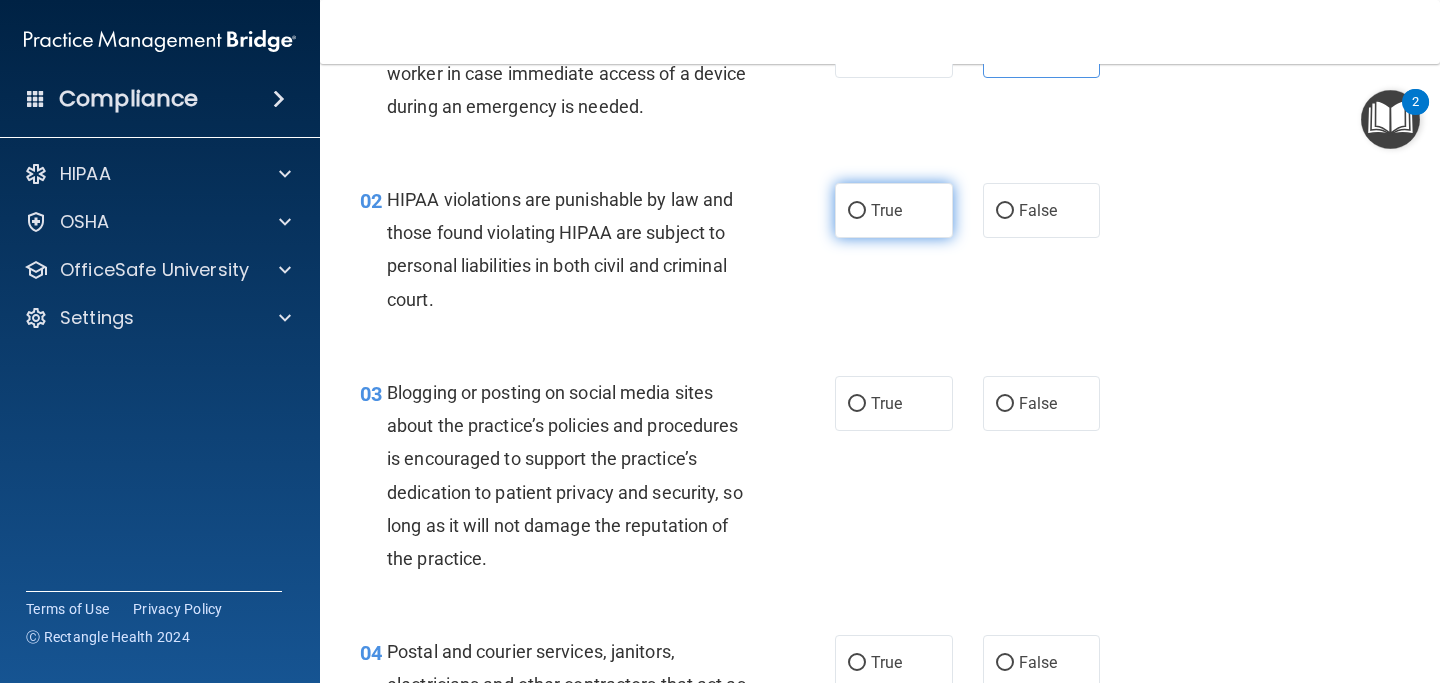 click on "True" at bounding box center [886, 210] 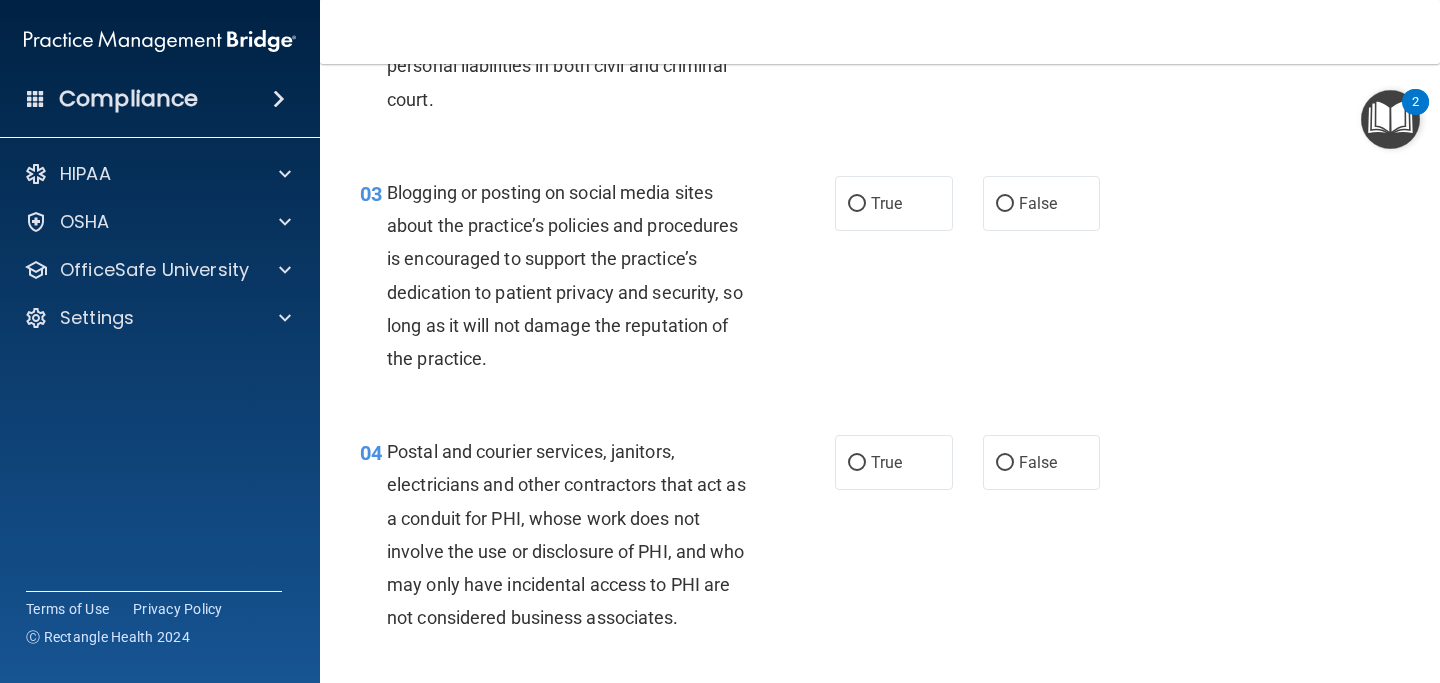 scroll, scrollTop: 364, scrollLeft: 0, axis: vertical 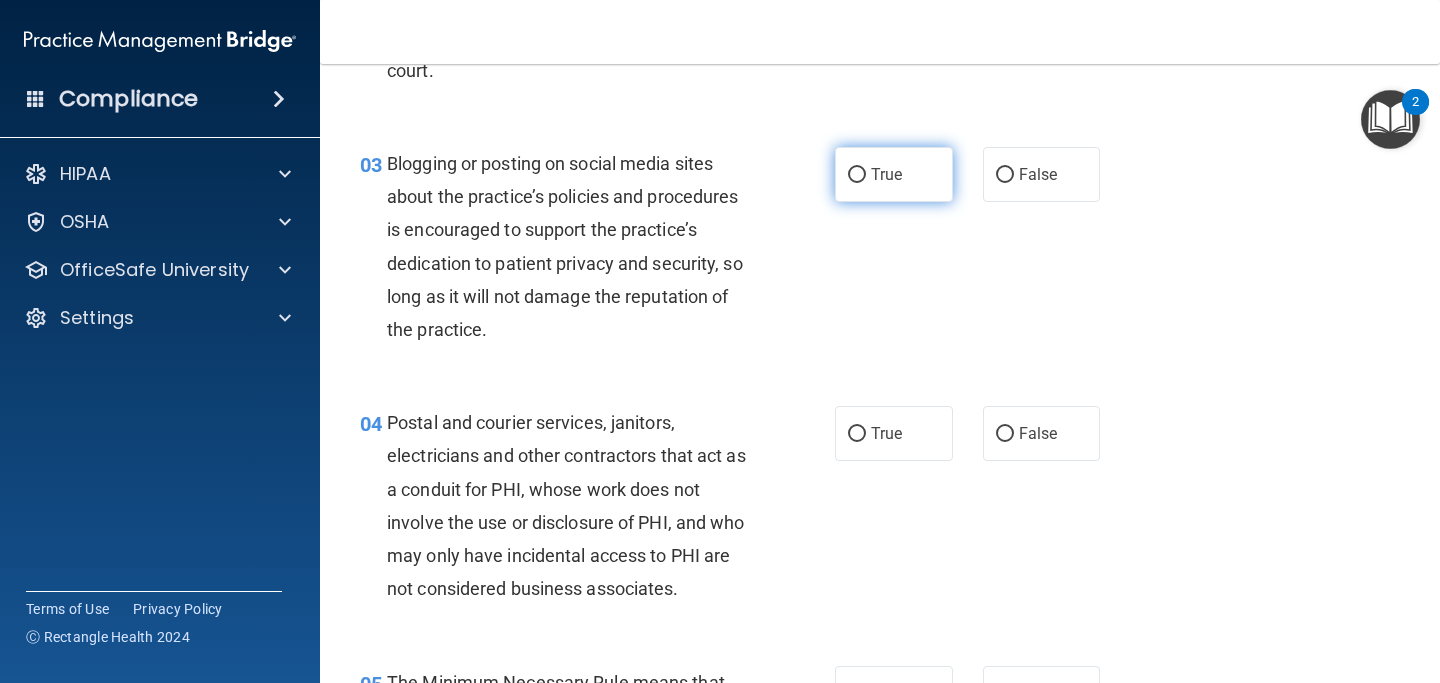 click on "True" at bounding box center [894, 174] 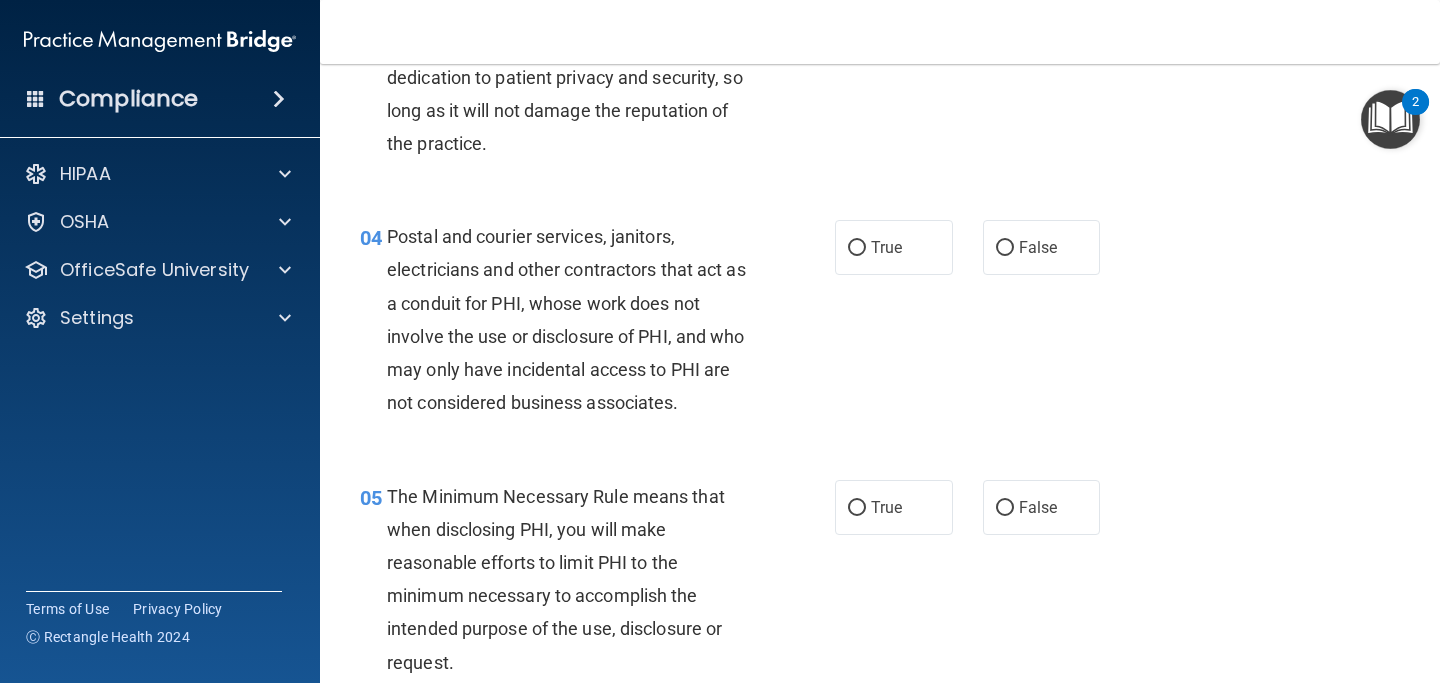scroll, scrollTop: 560, scrollLeft: 0, axis: vertical 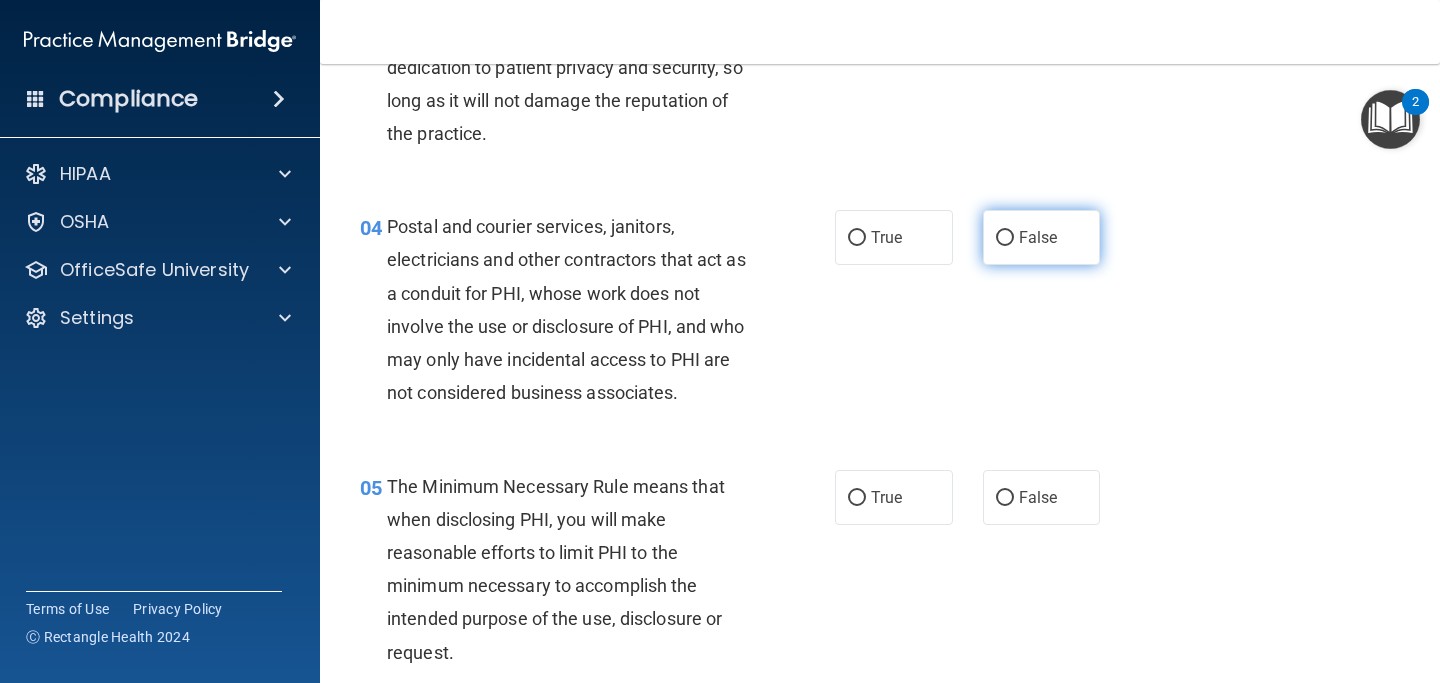 click on "False" at bounding box center [1042, 237] 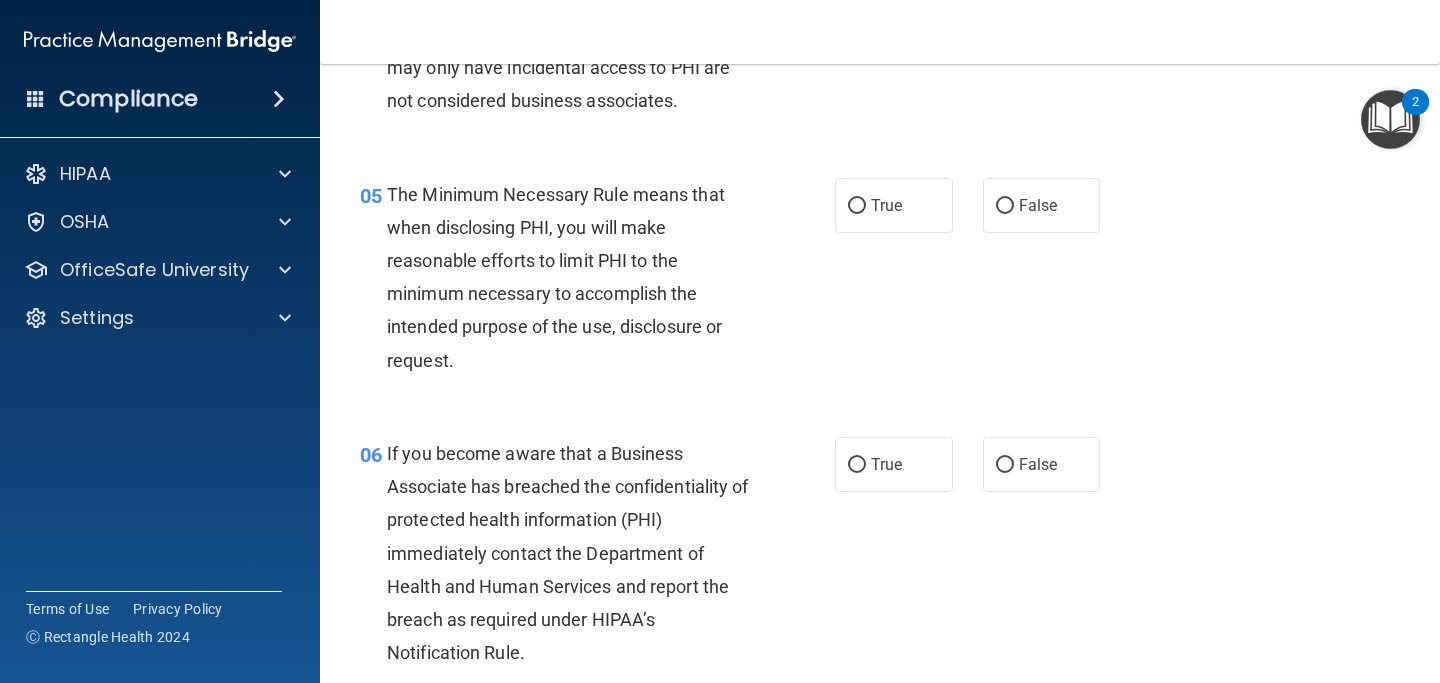 scroll, scrollTop: 865, scrollLeft: 0, axis: vertical 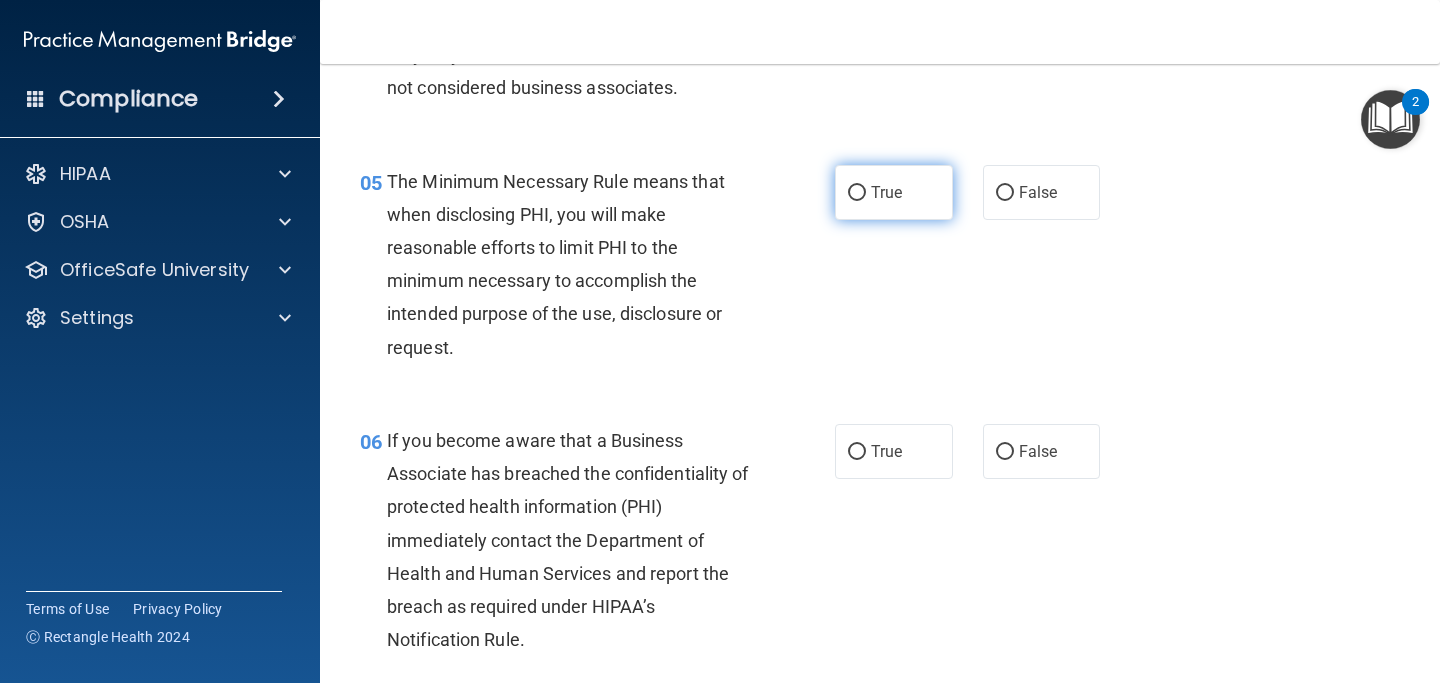 click on "True" at bounding box center [886, 192] 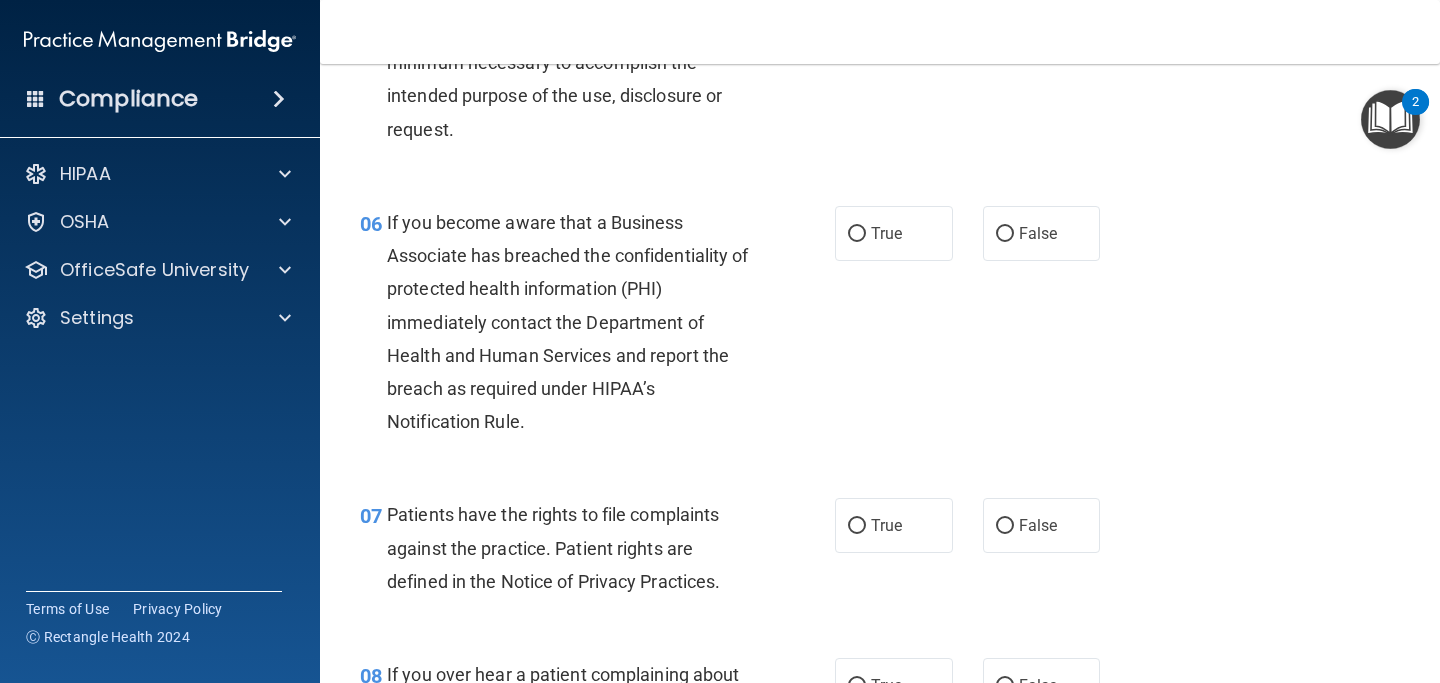 scroll, scrollTop: 1090, scrollLeft: 0, axis: vertical 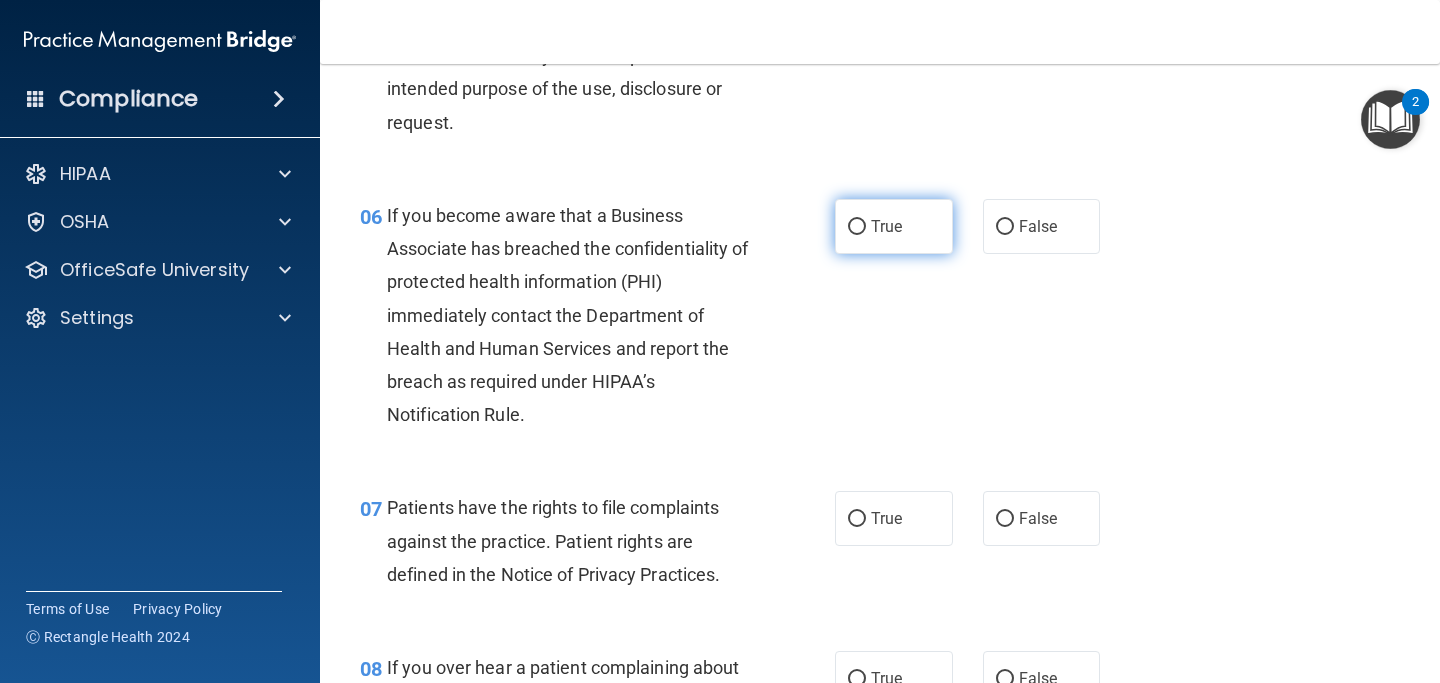 click on "True" at bounding box center [894, 226] 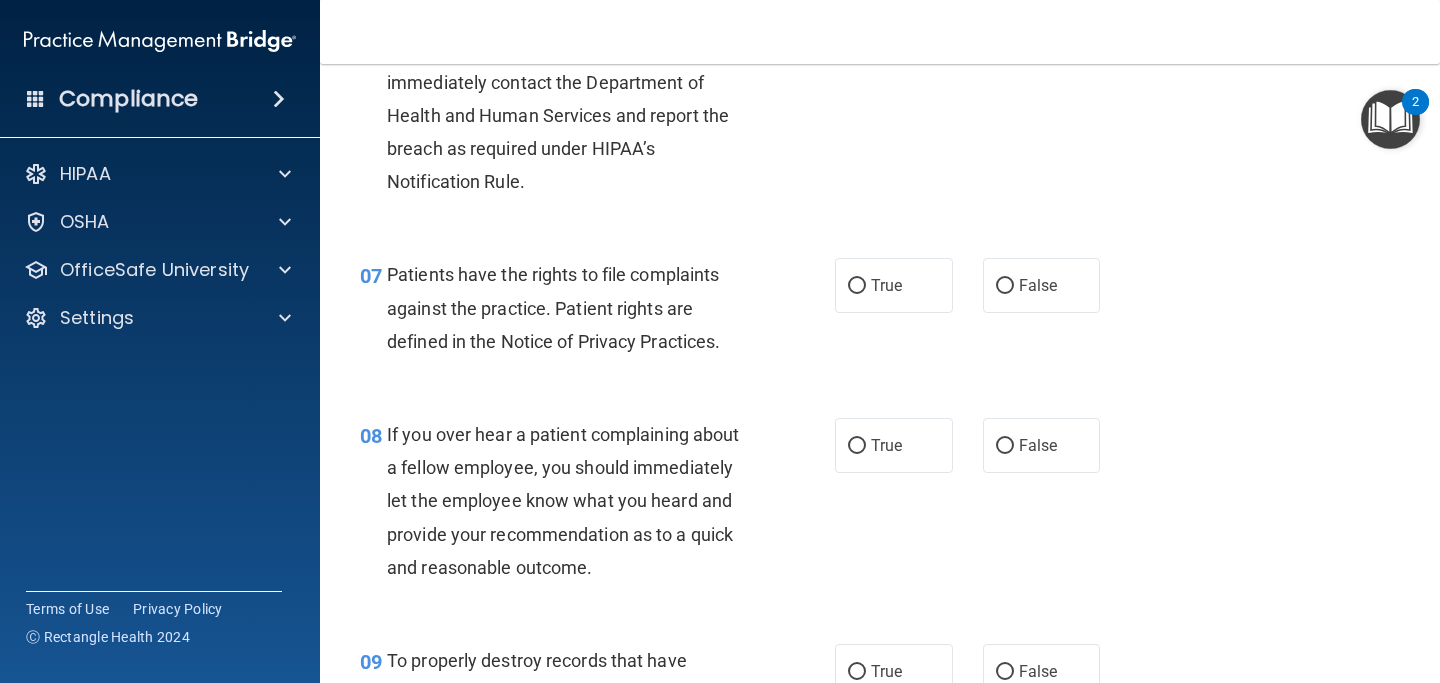 scroll, scrollTop: 1325, scrollLeft: 0, axis: vertical 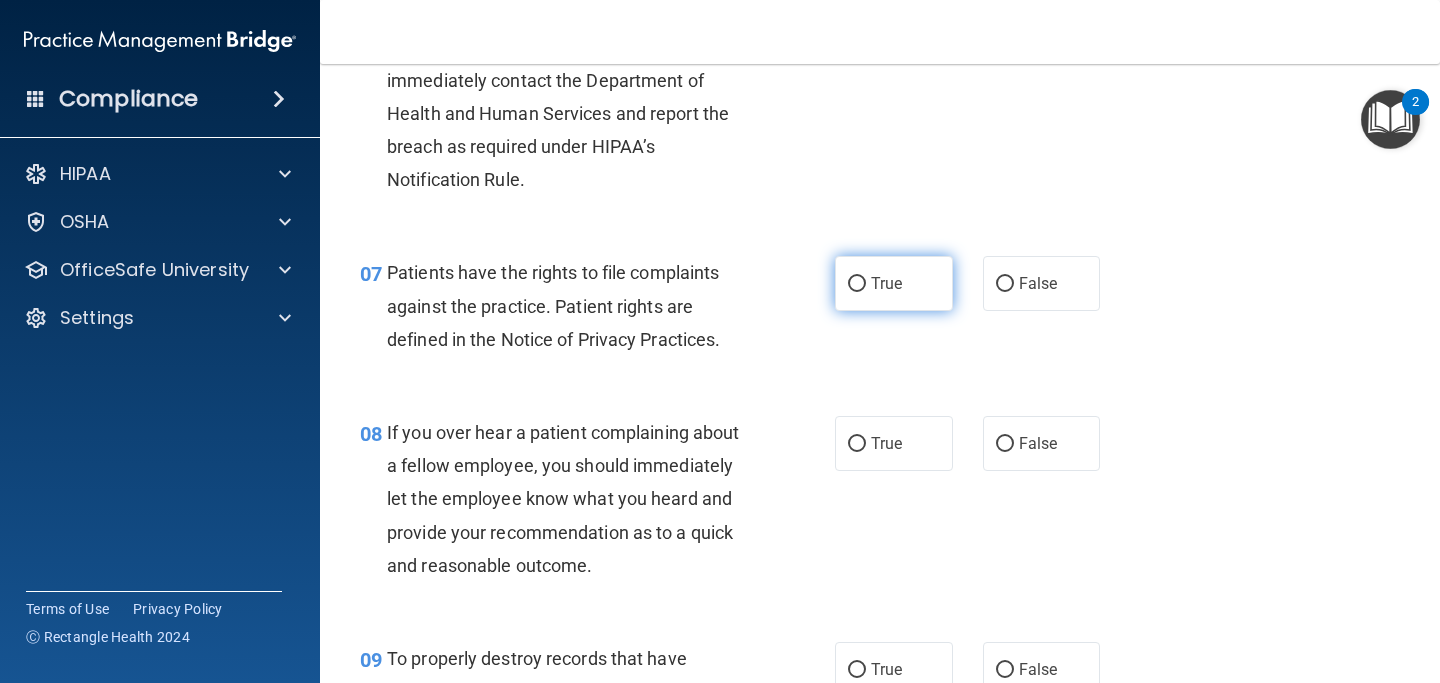 click on "True" at bounding box center (894, 283) 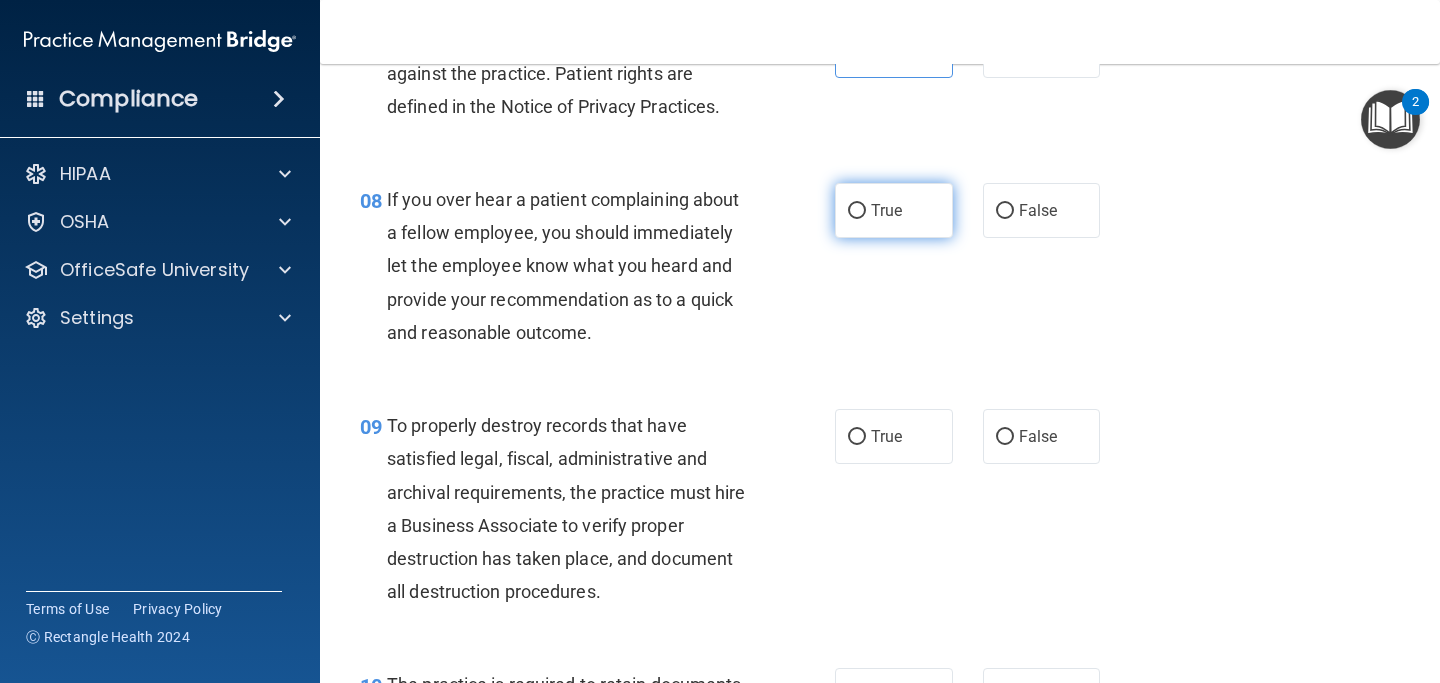 scroll, scrollTop: 1565, scrollLeft: 0, axis: vertical 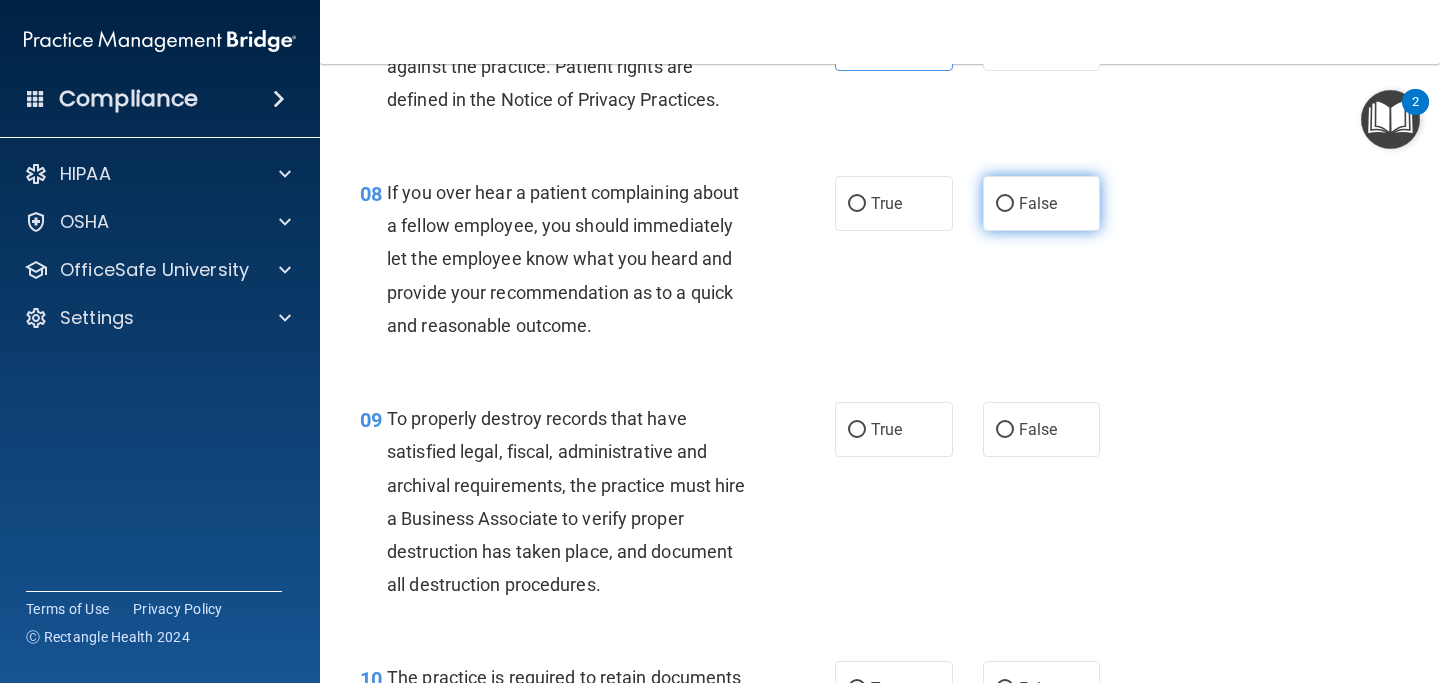 click on "False" at bounding box center [1042, 203] 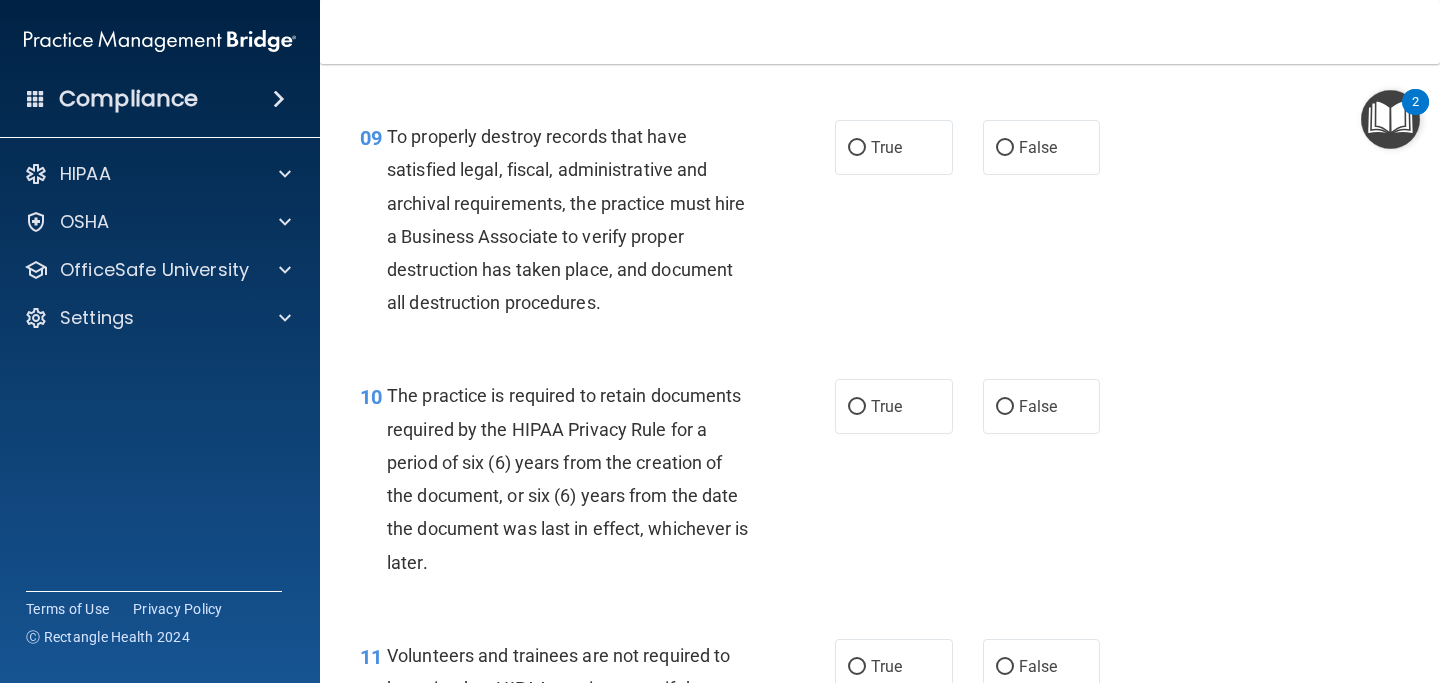 scroll, scrollTop: 1857, scrollLeft: 0, axis: vertical 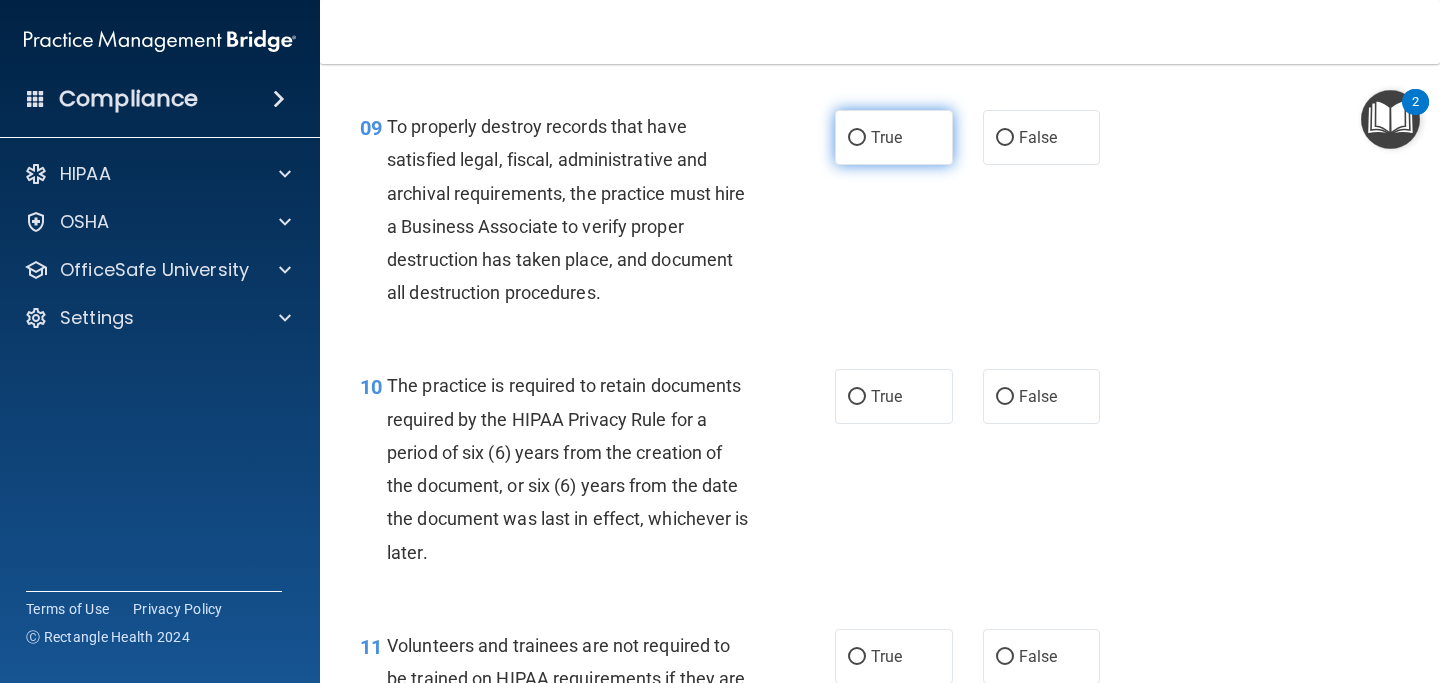 click on "True" at bounding box center [886, 137] 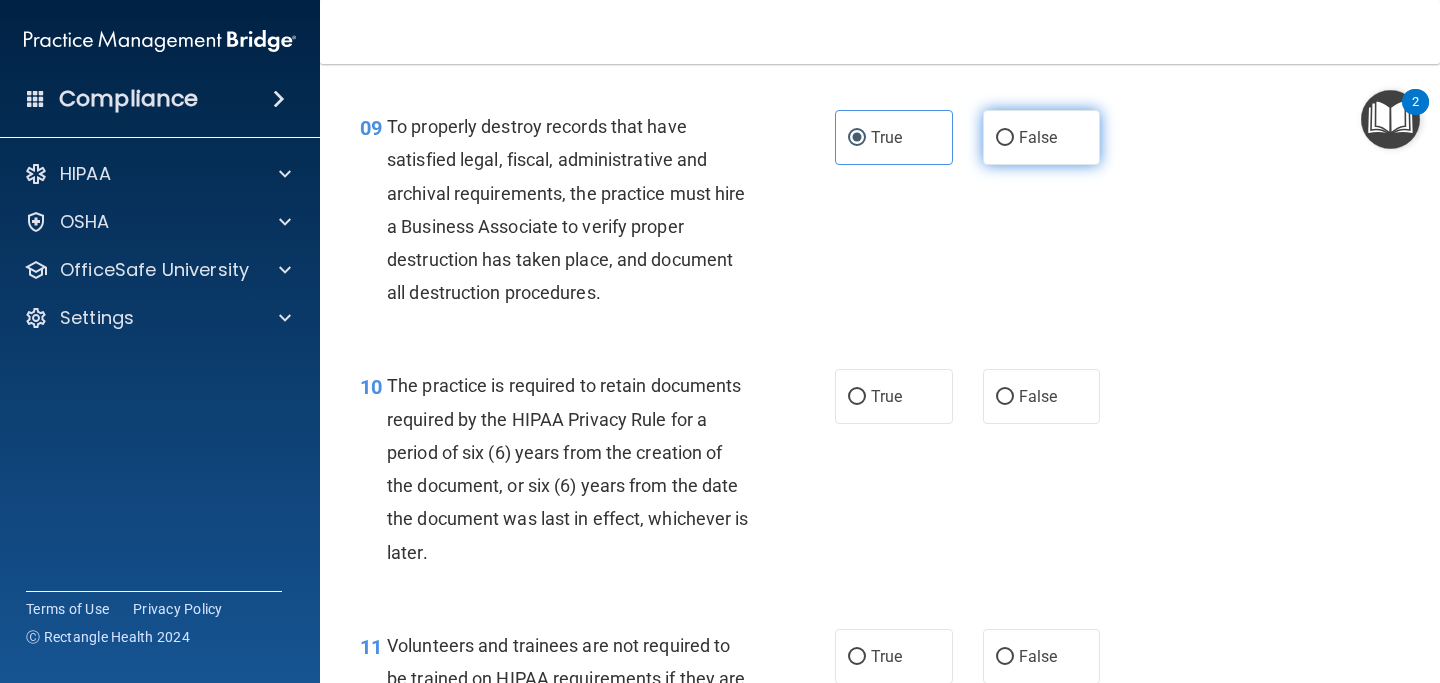click on "False" at bounding box center [1038, 137] 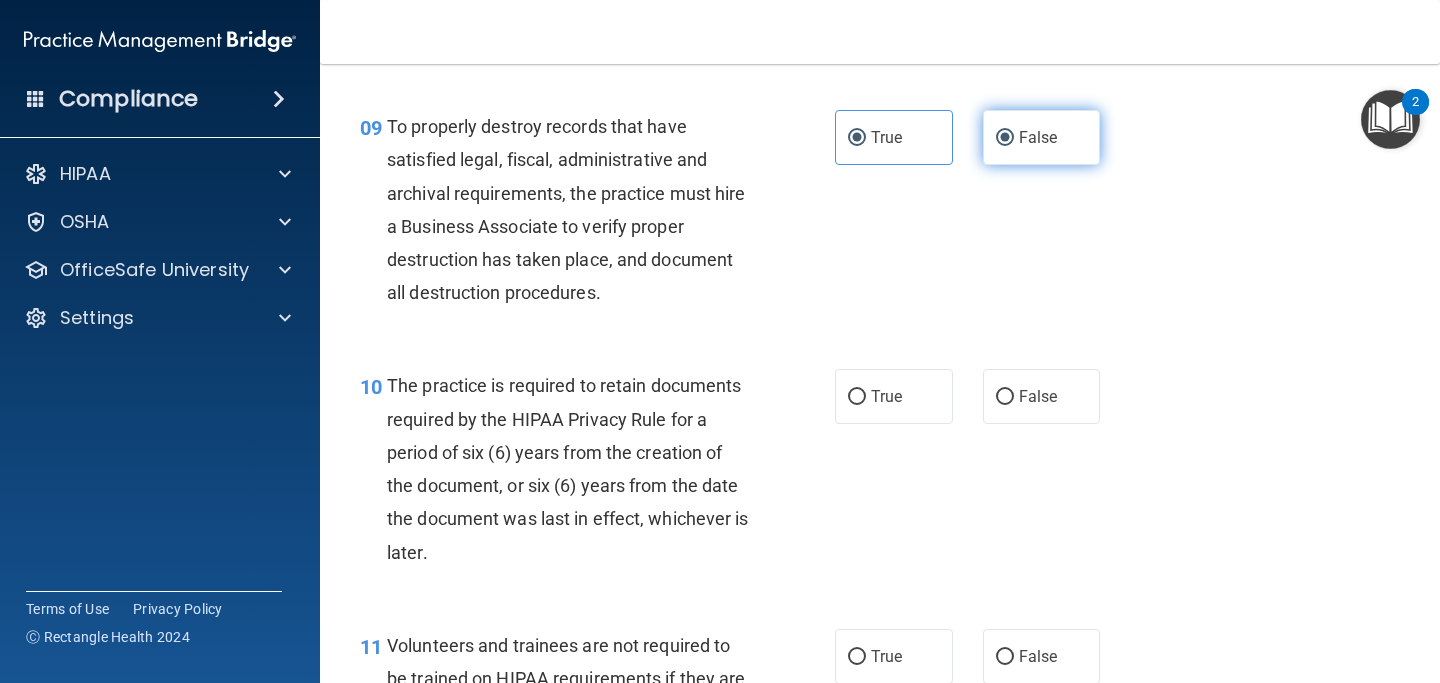 radio on "false" 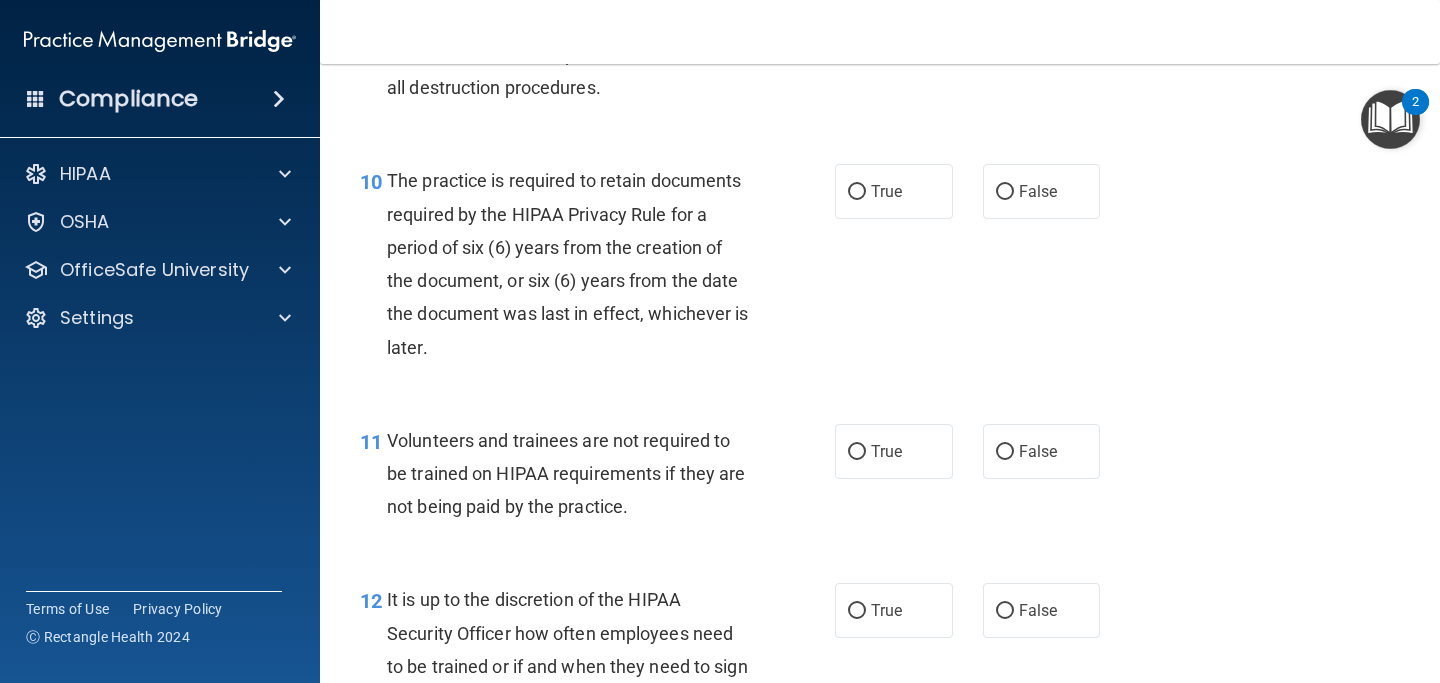 scroll, scrollTop: 2065, scrollLeft: 0, axis: vertical 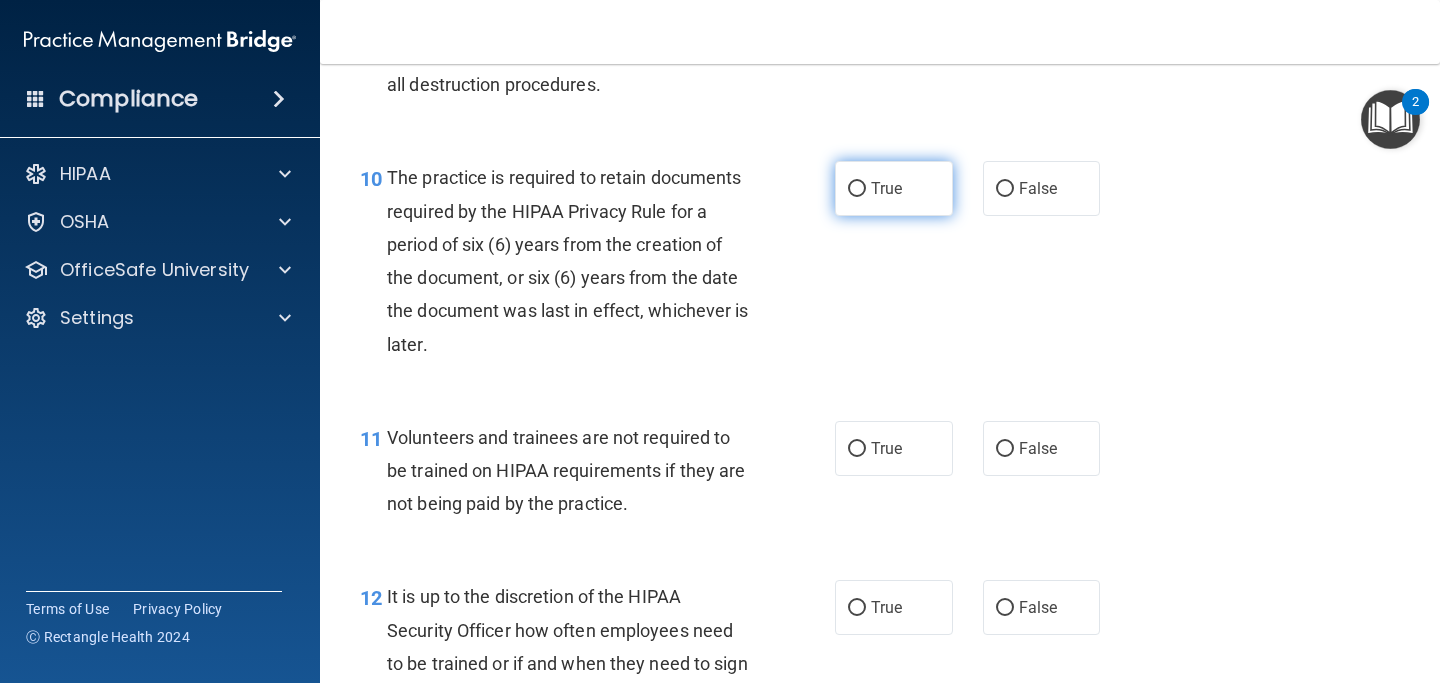 click on "True" at bounding box center (894, 188) 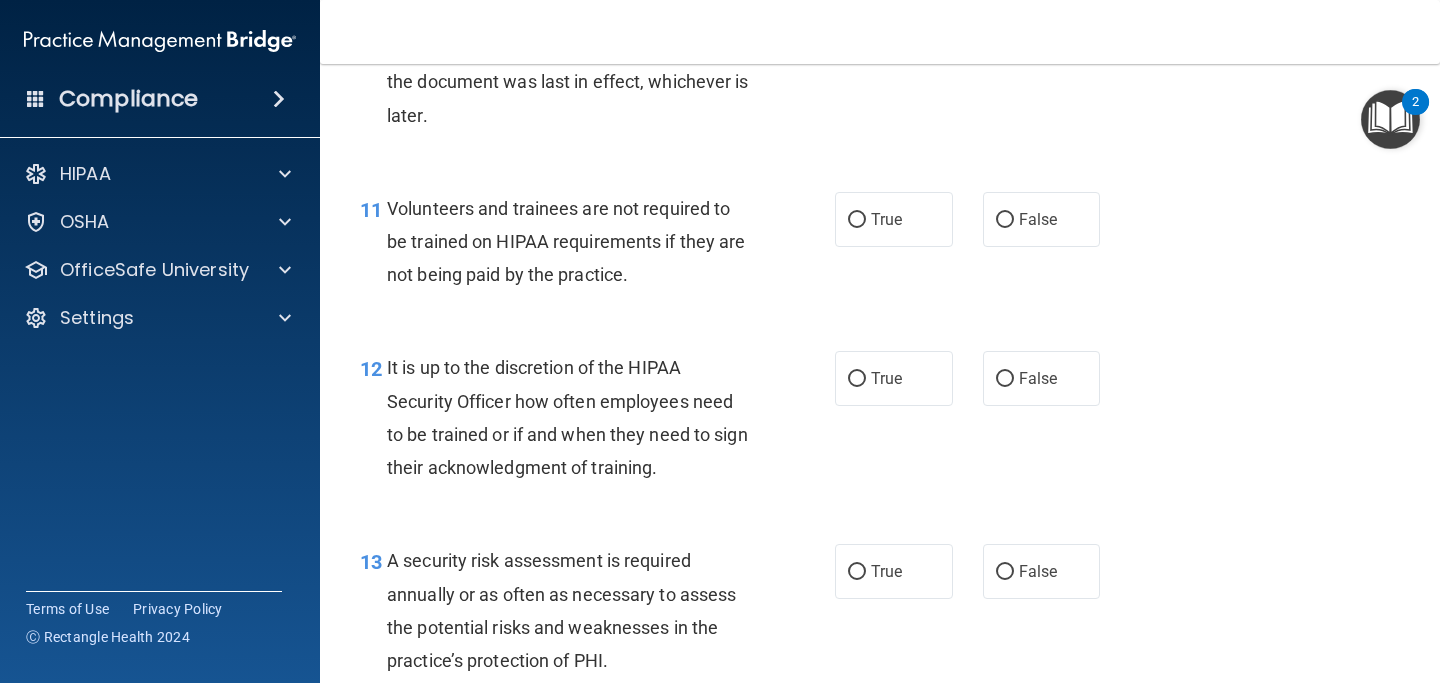 scroll, scrollTop: 2305, scrollLeft: 0, axis: vertical 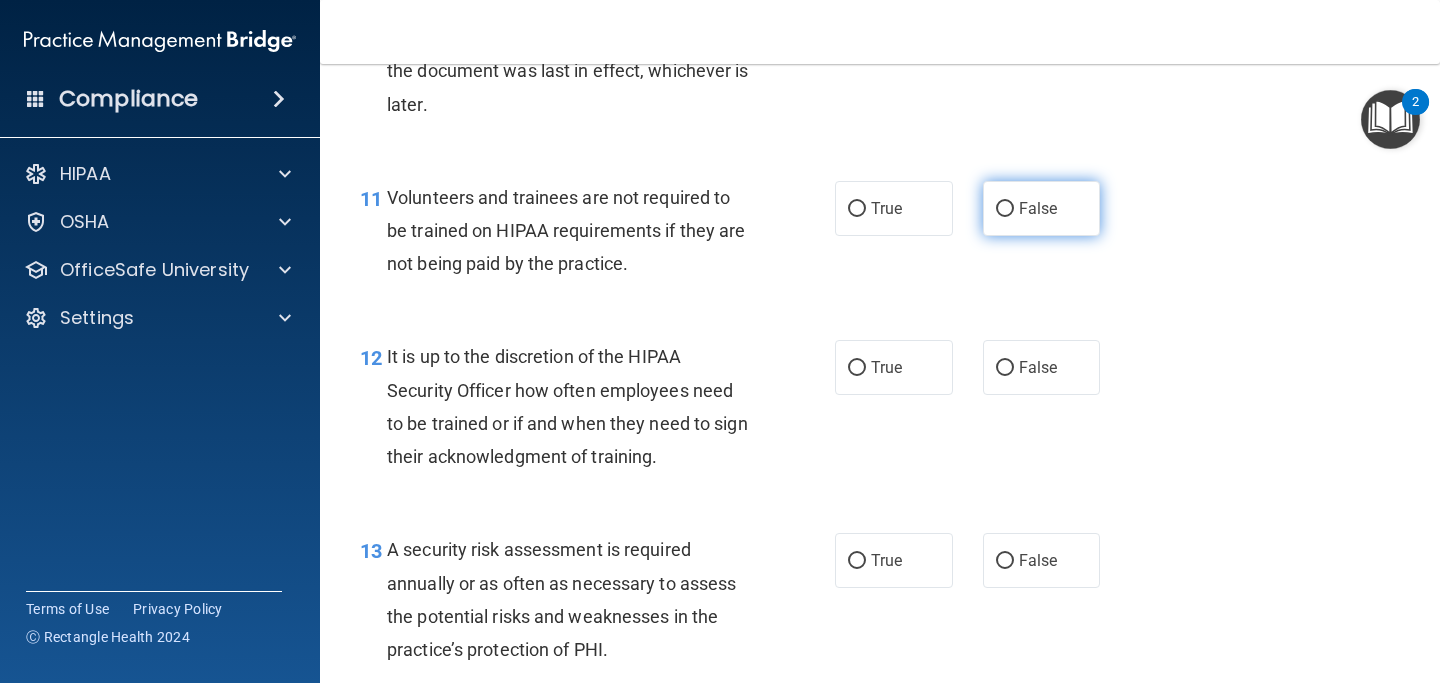 click on "False" at bounding box center (1042, 208) 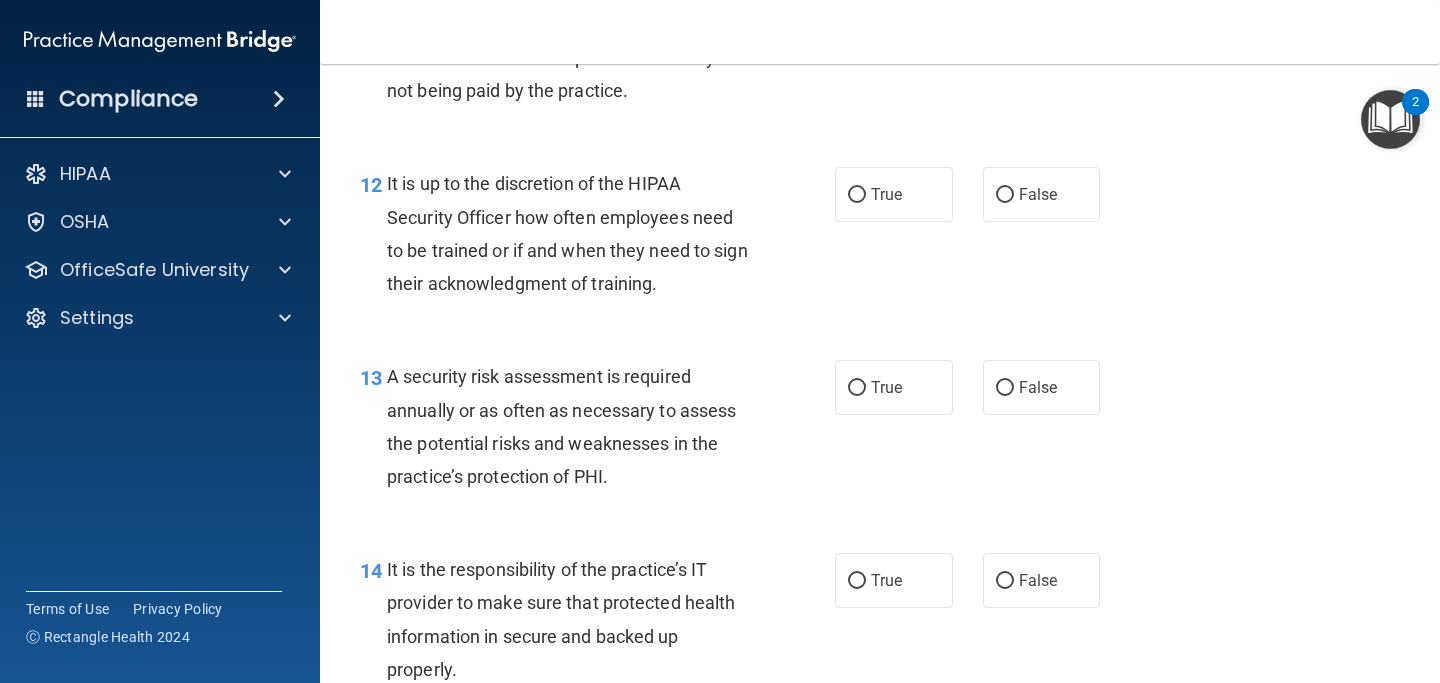 scroll, scrollTop: 2487, scrollLeft: 0, axis: vertical 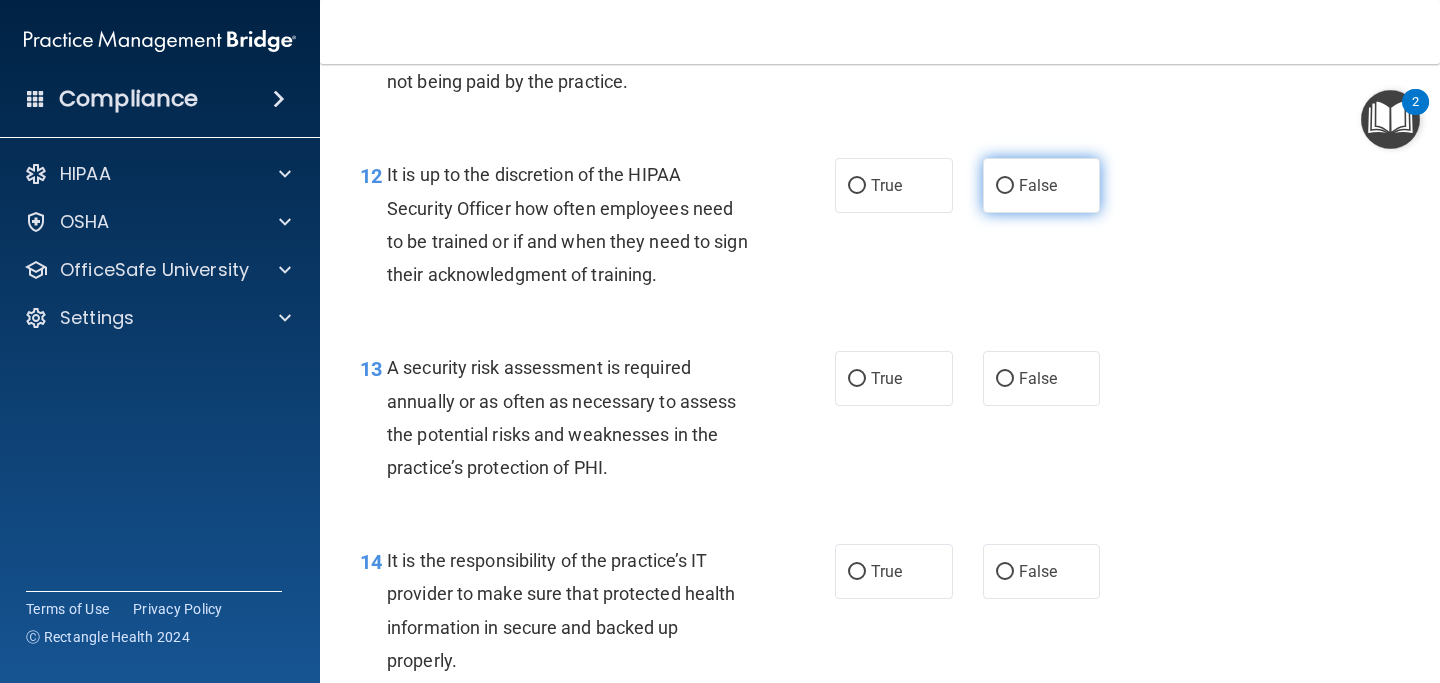 click on "False" at bounding box center (1038, 185) 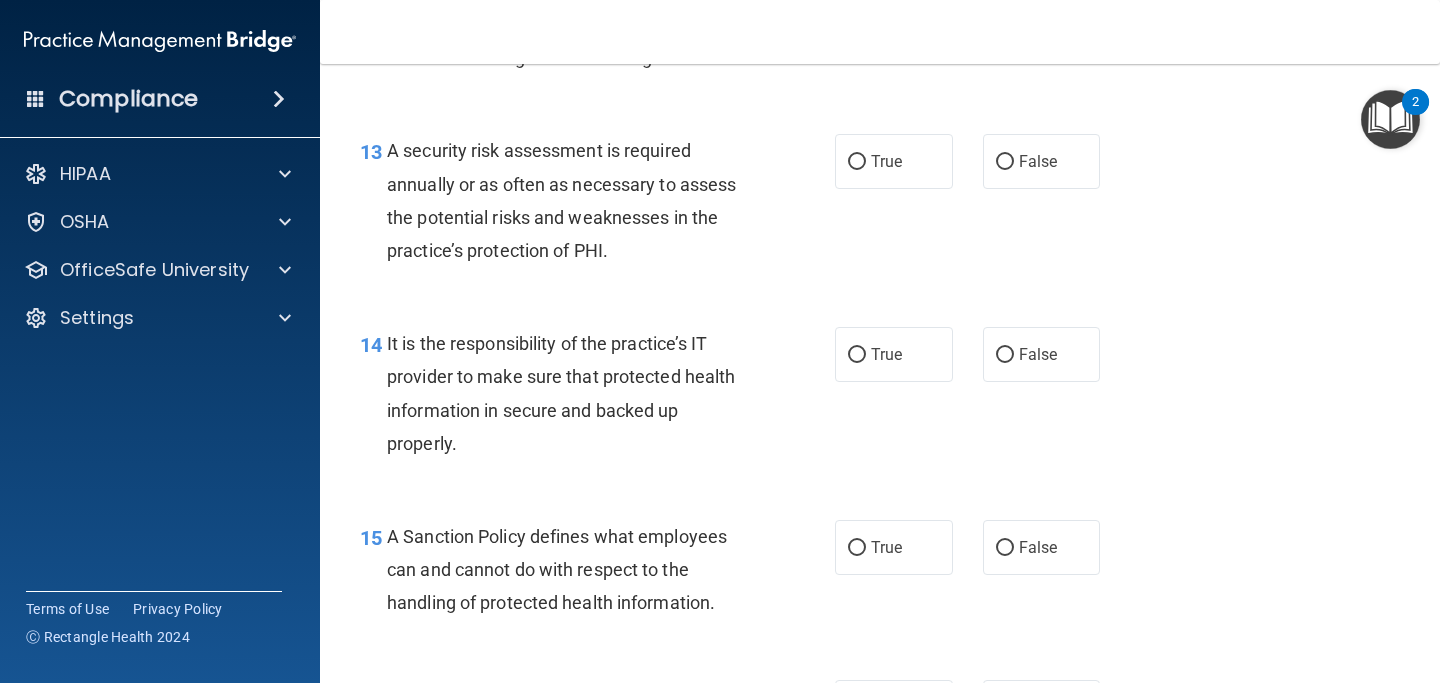 scroll, scrollTop: 2702, scrollLeft: 0, axis: vertical 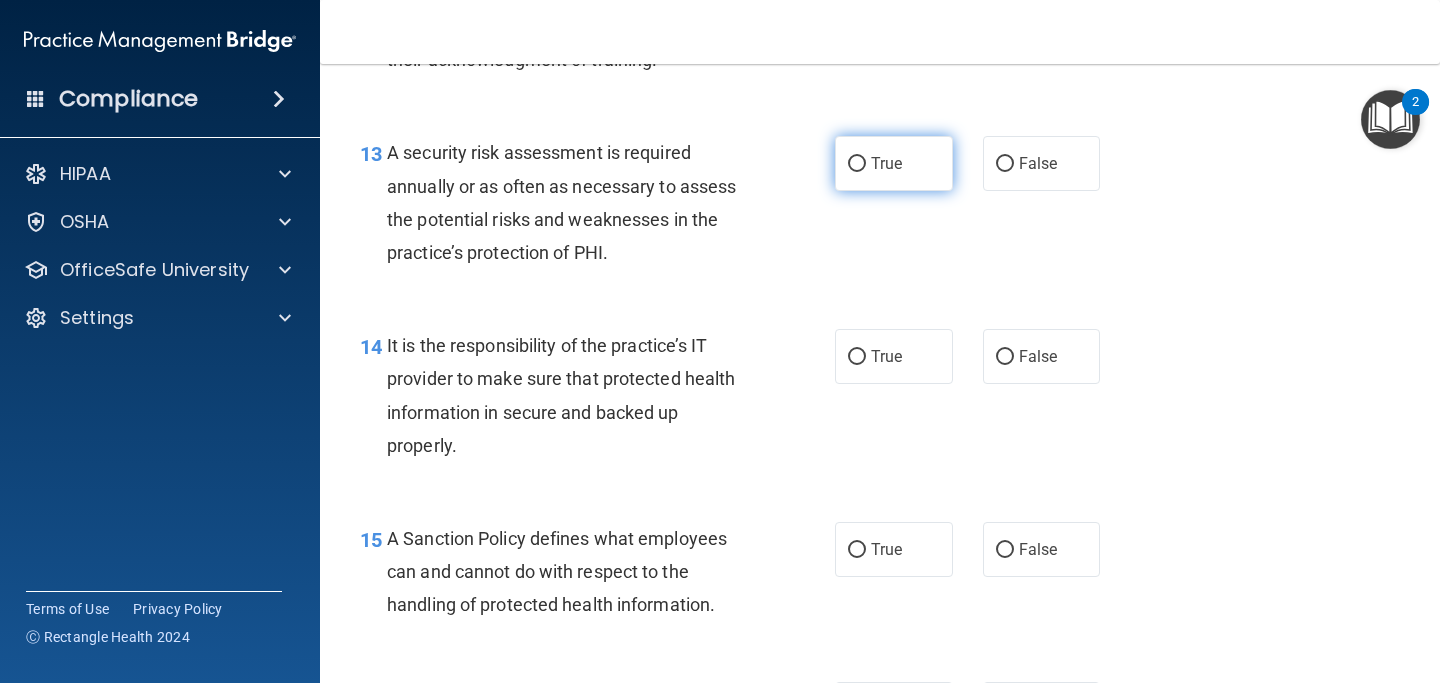 click on "True" at bounding box center (894, 163) 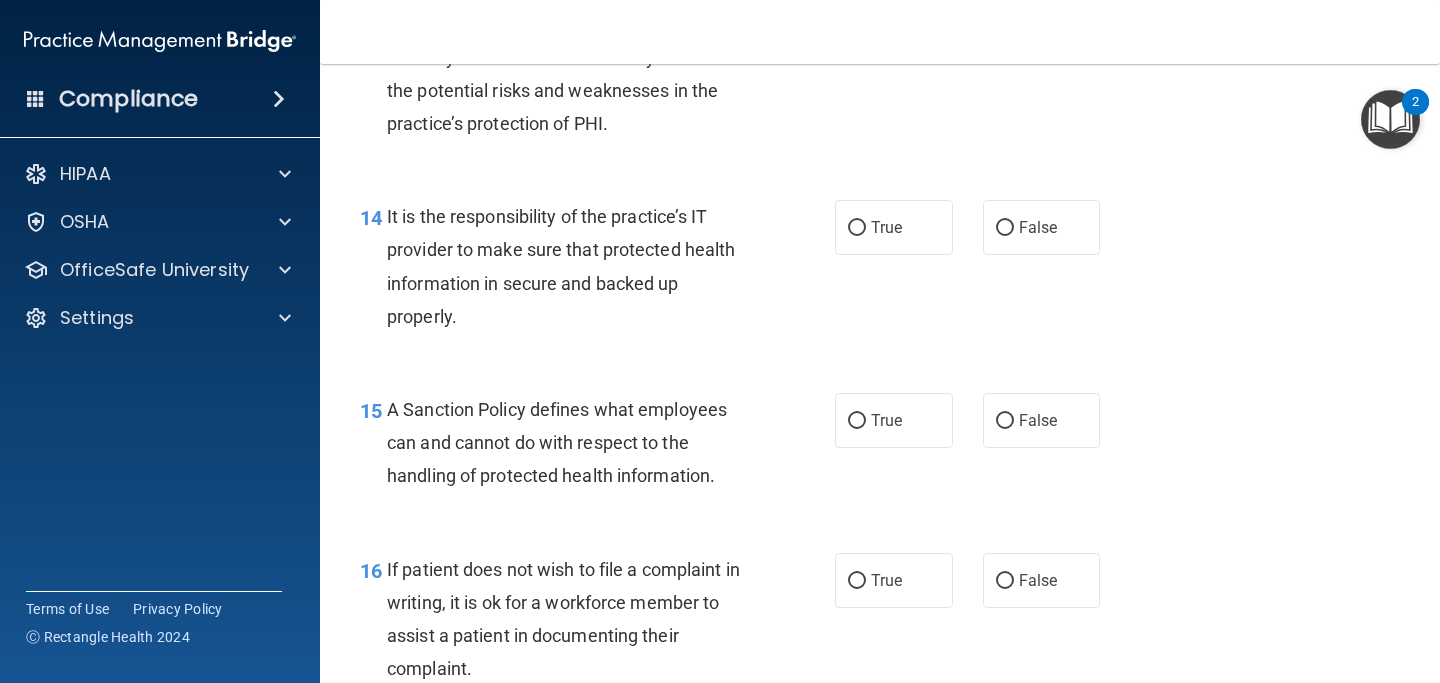 scroll, scrollTop: 2881, scrollLeft: 0, axis: vertical 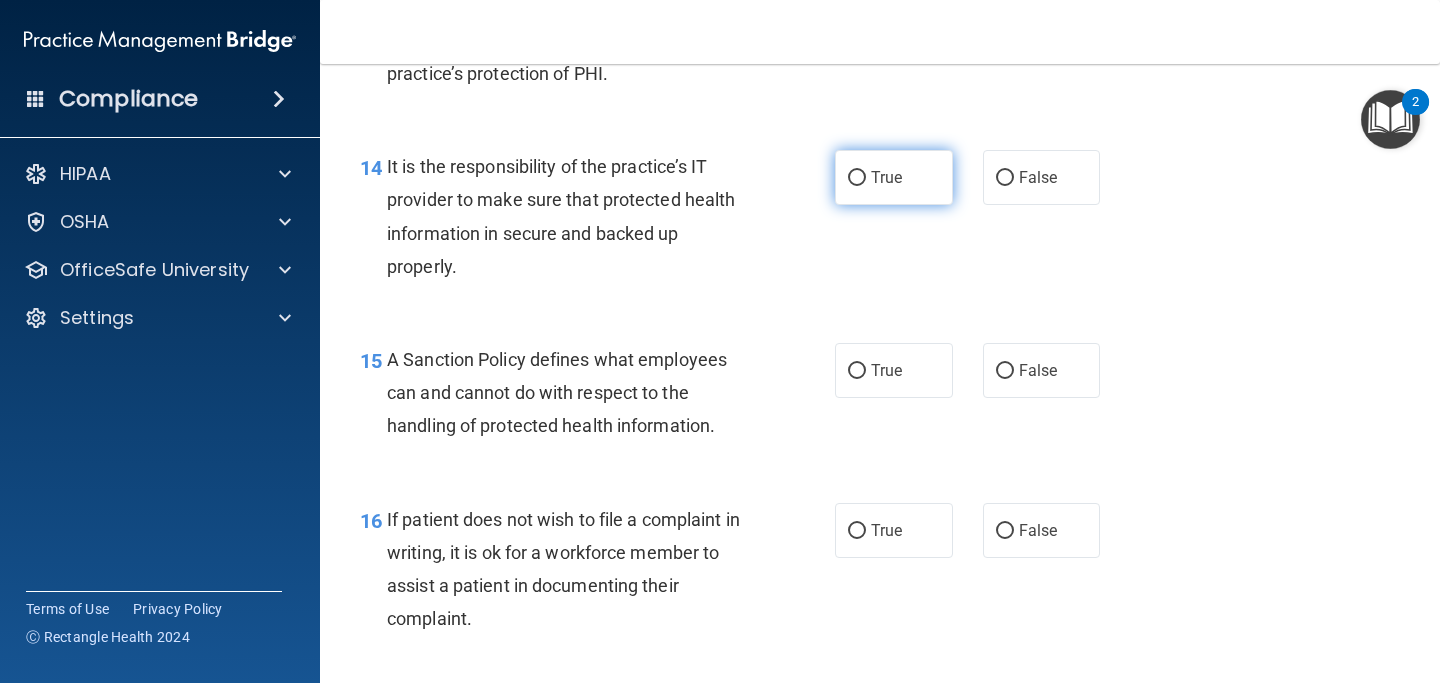 click on "True" at bounding box center [886, 177] 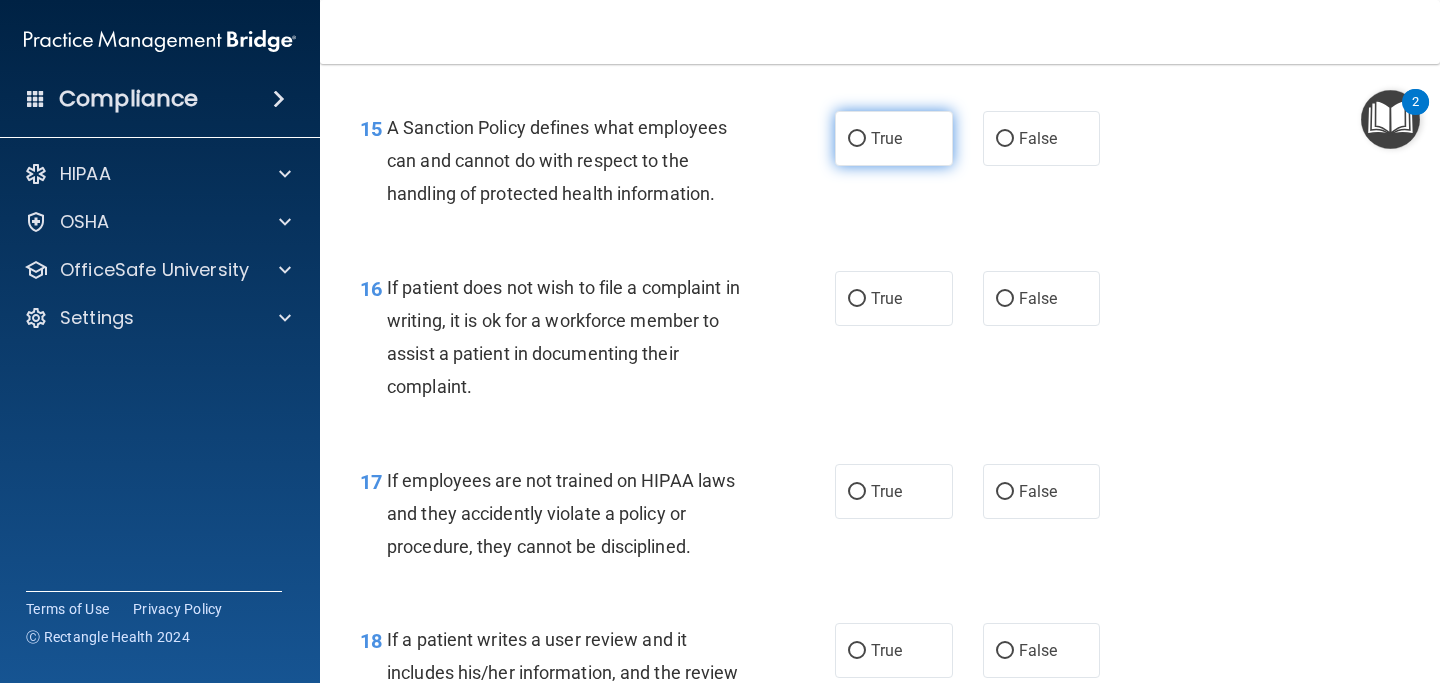 scroll, scrollTop: 3104, scrollLeft: 0, axis: vertical 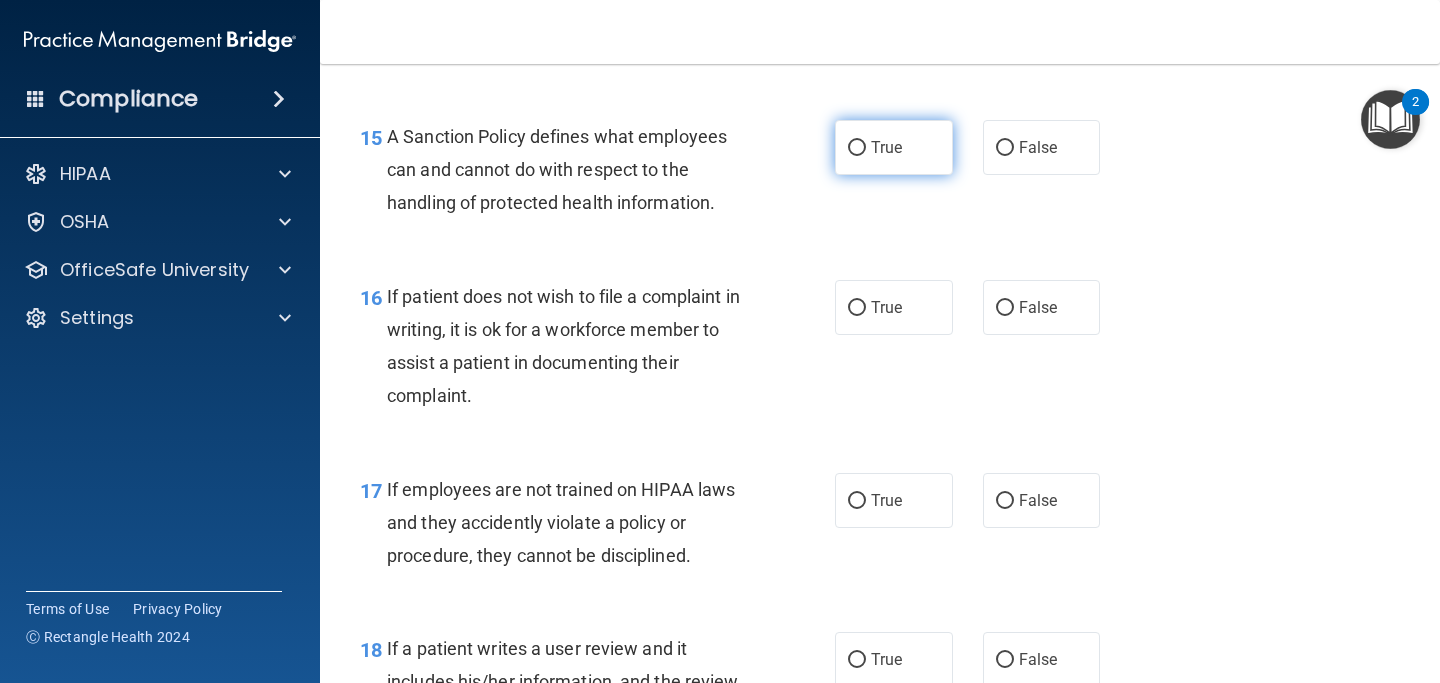 click on "True" at bounding box center (894, 147) 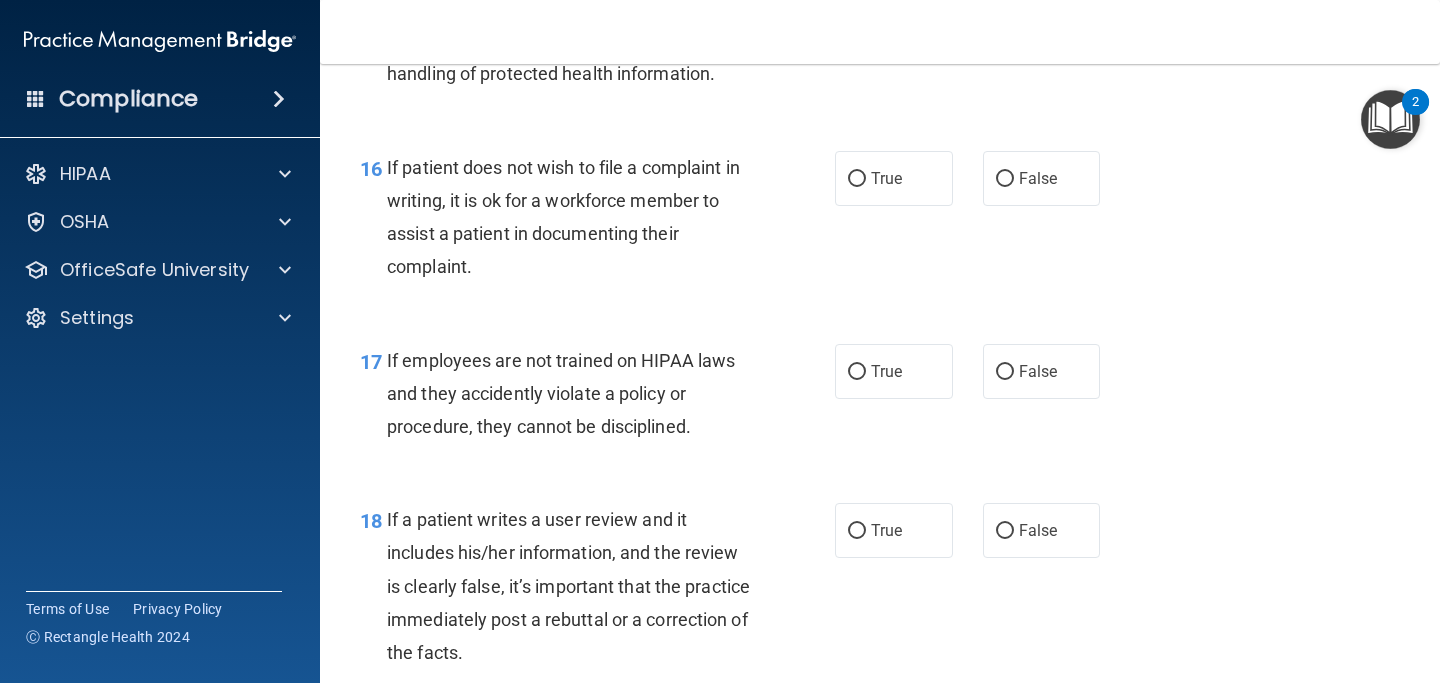 scroll, scrollTop: 3235, scrollLeft: 0, axis: vertical 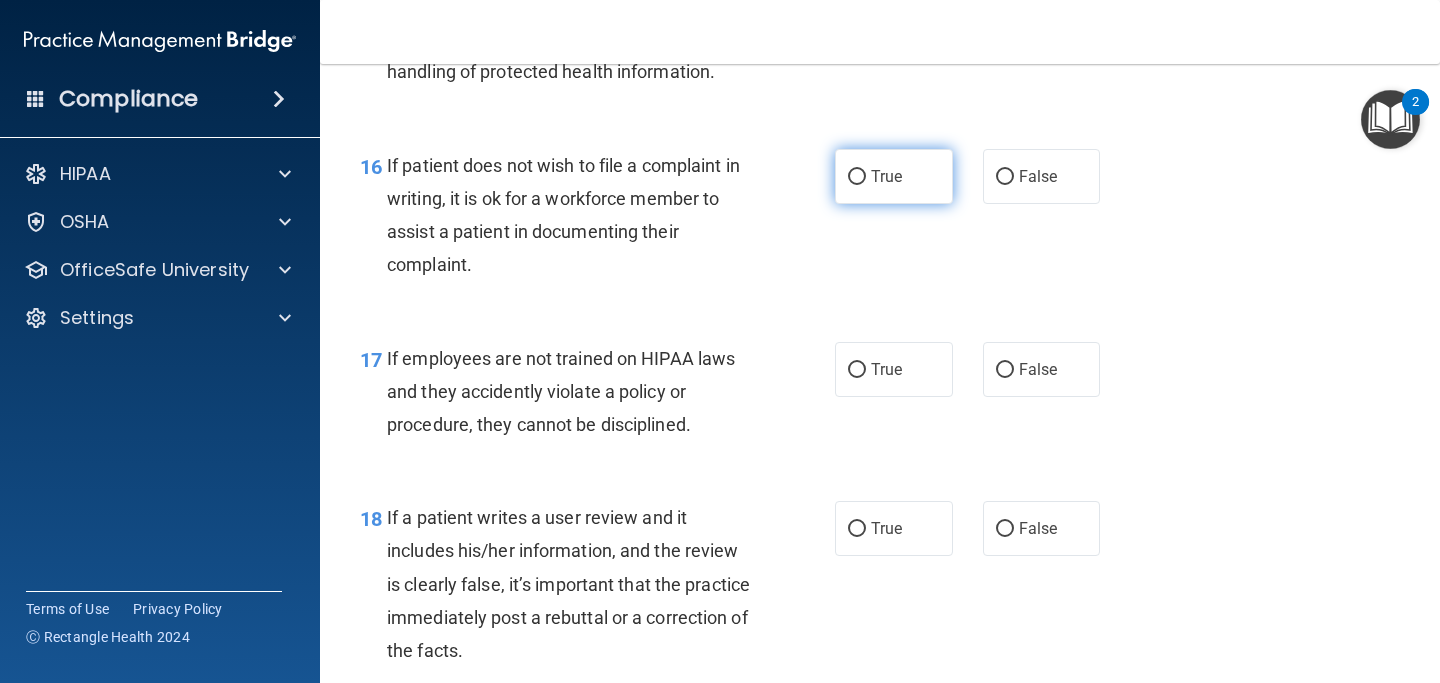 click on "True" at bounding box center (894, 176) 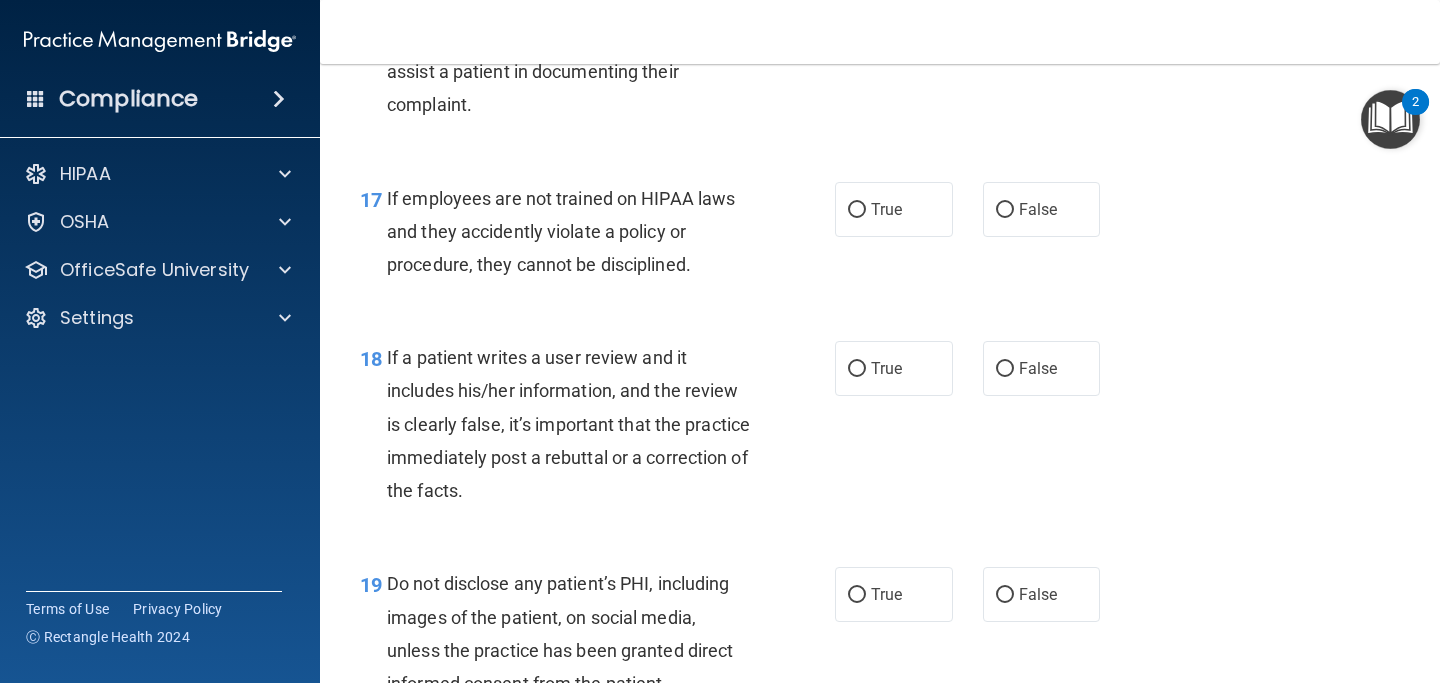 scroll, scrollTop: 3397, scrollLeft: 0, axis: vertical 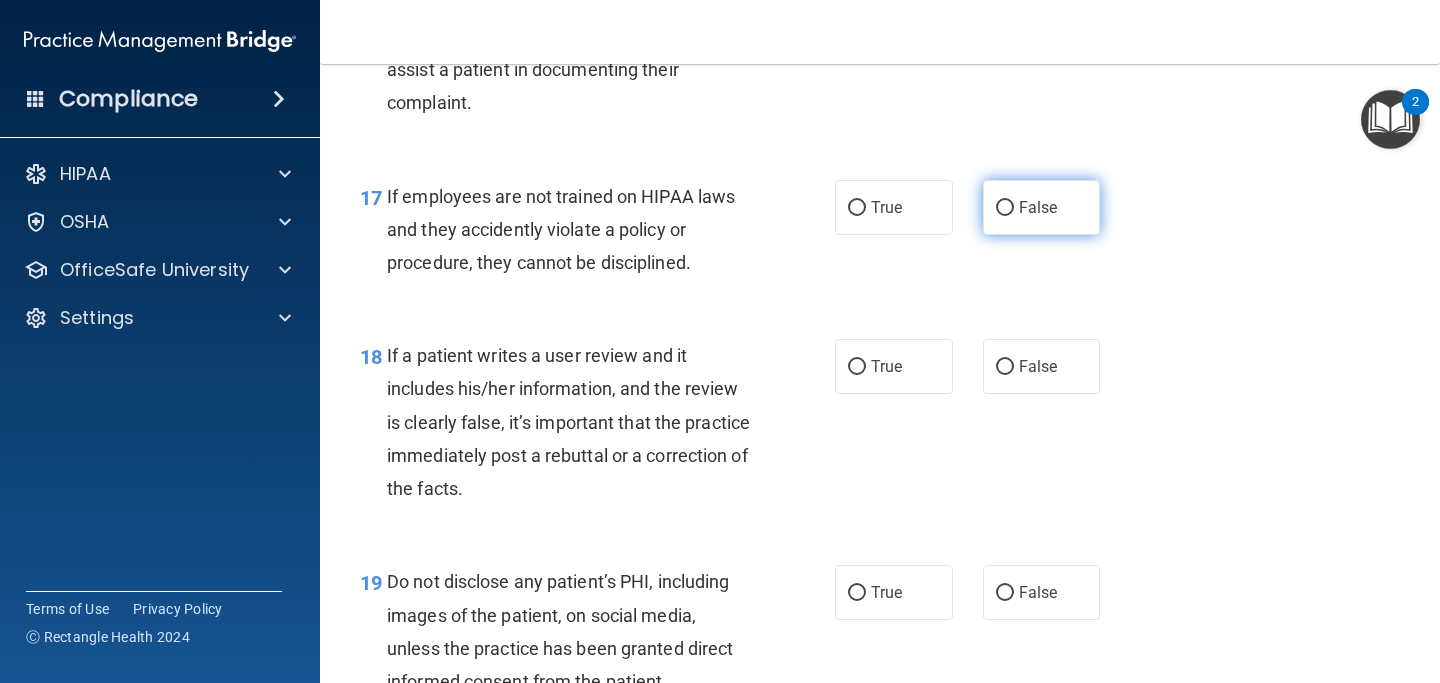 click on "False" at bounding box center (1038, 207) 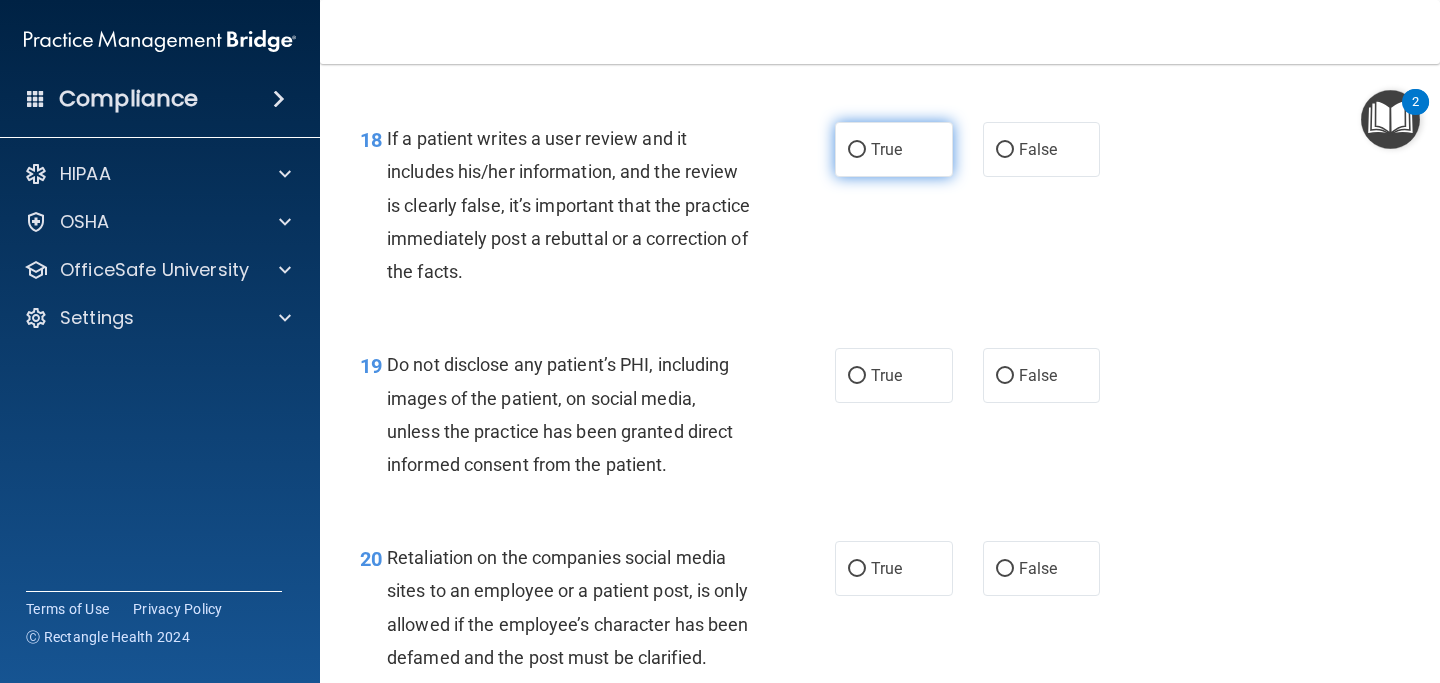 scroll, scrollTop: 3621, scrollLeft: 0, axis: vertical 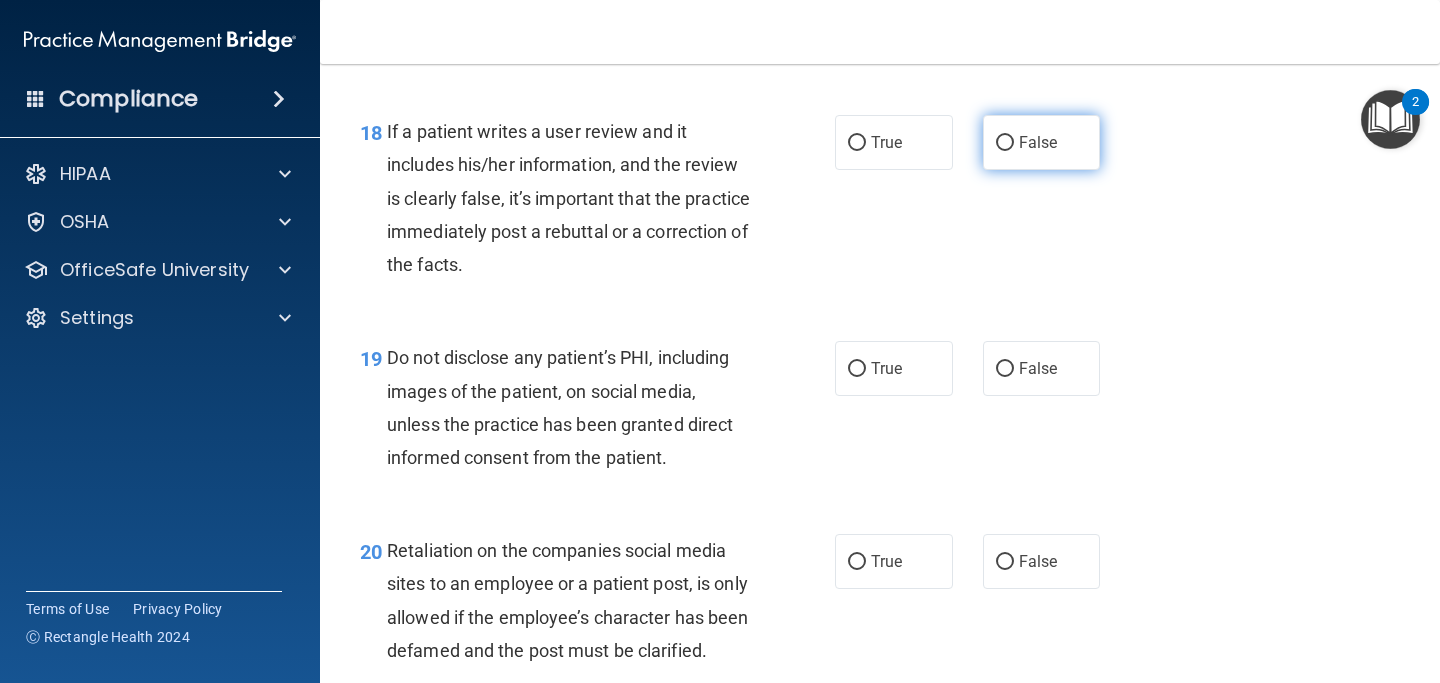 click on "False" at bounding box center [1038, 142] 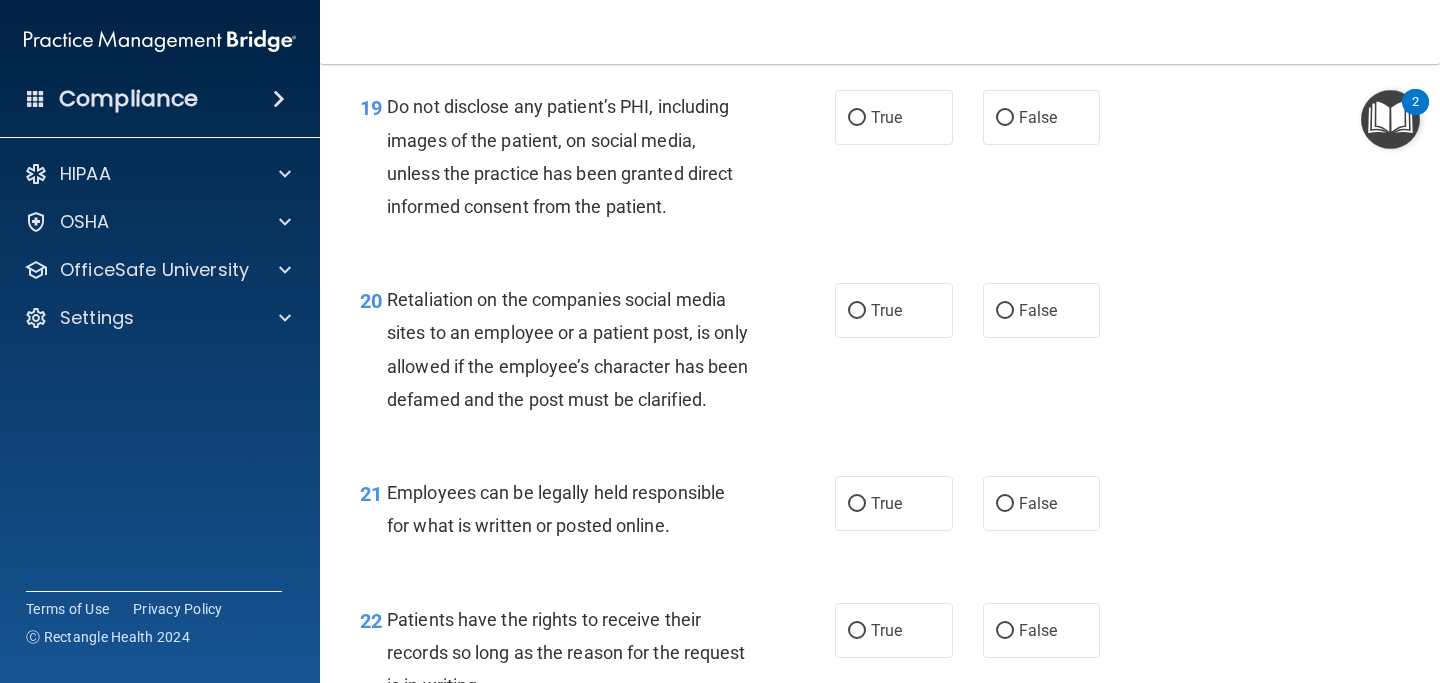 scroll, scrollTop: 3871, scrollLeft: 0, axis: vertical 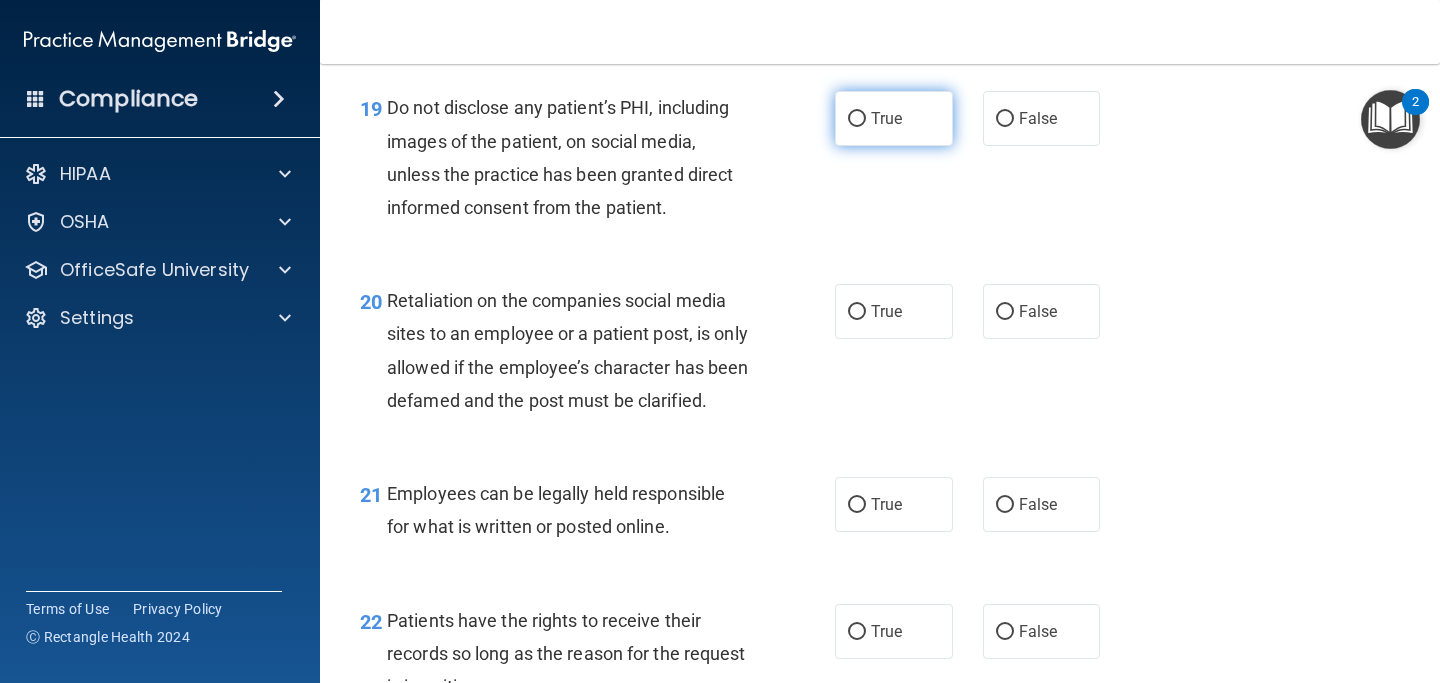click on "True" at bounding box center (894, 118) 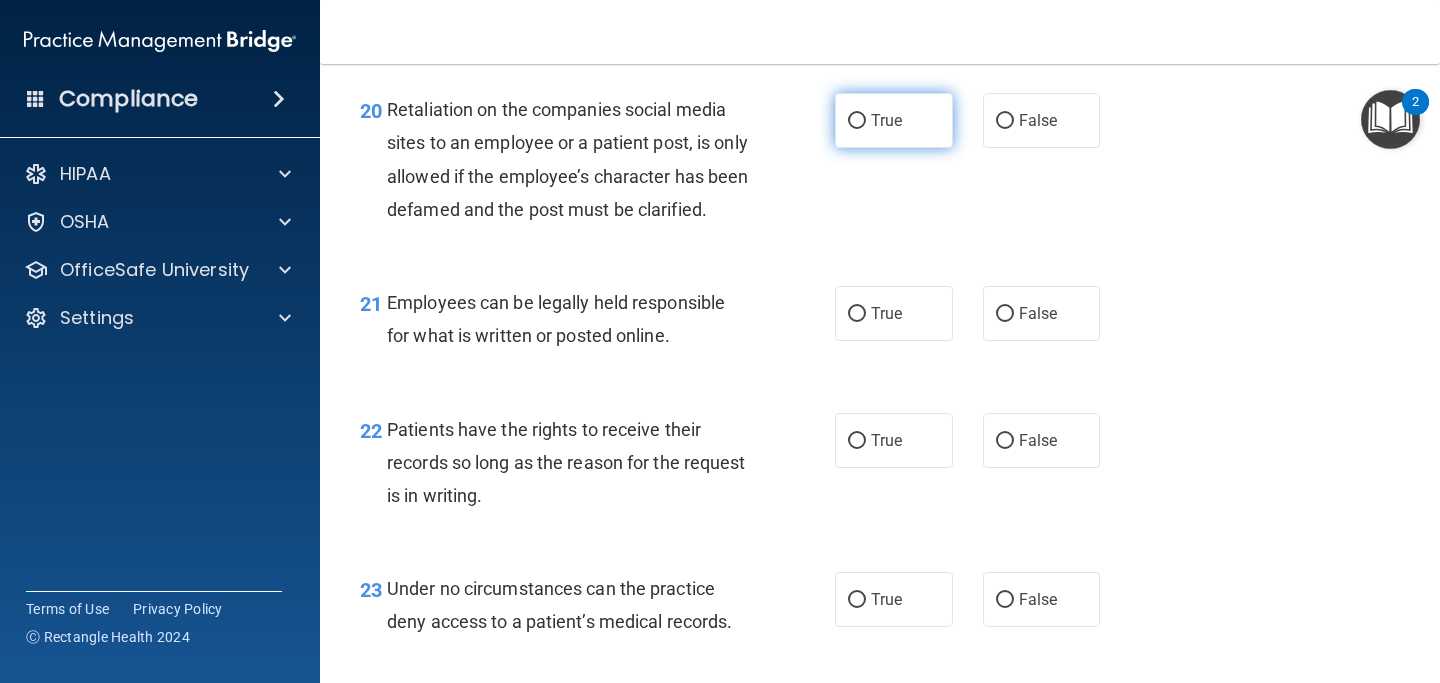 scroll, scrollTop: 4070, scrollLeft: 0, axis: vertical 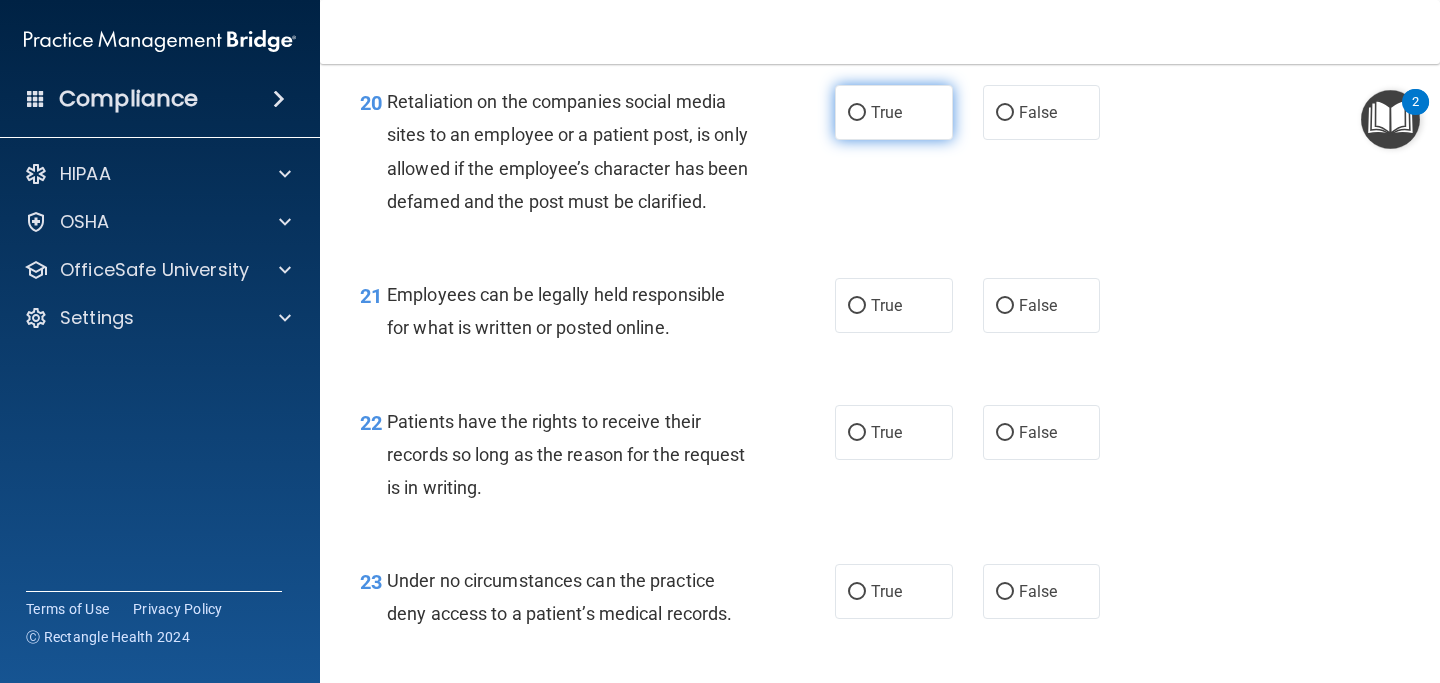 click on "True" at bounding box center (886, 112) 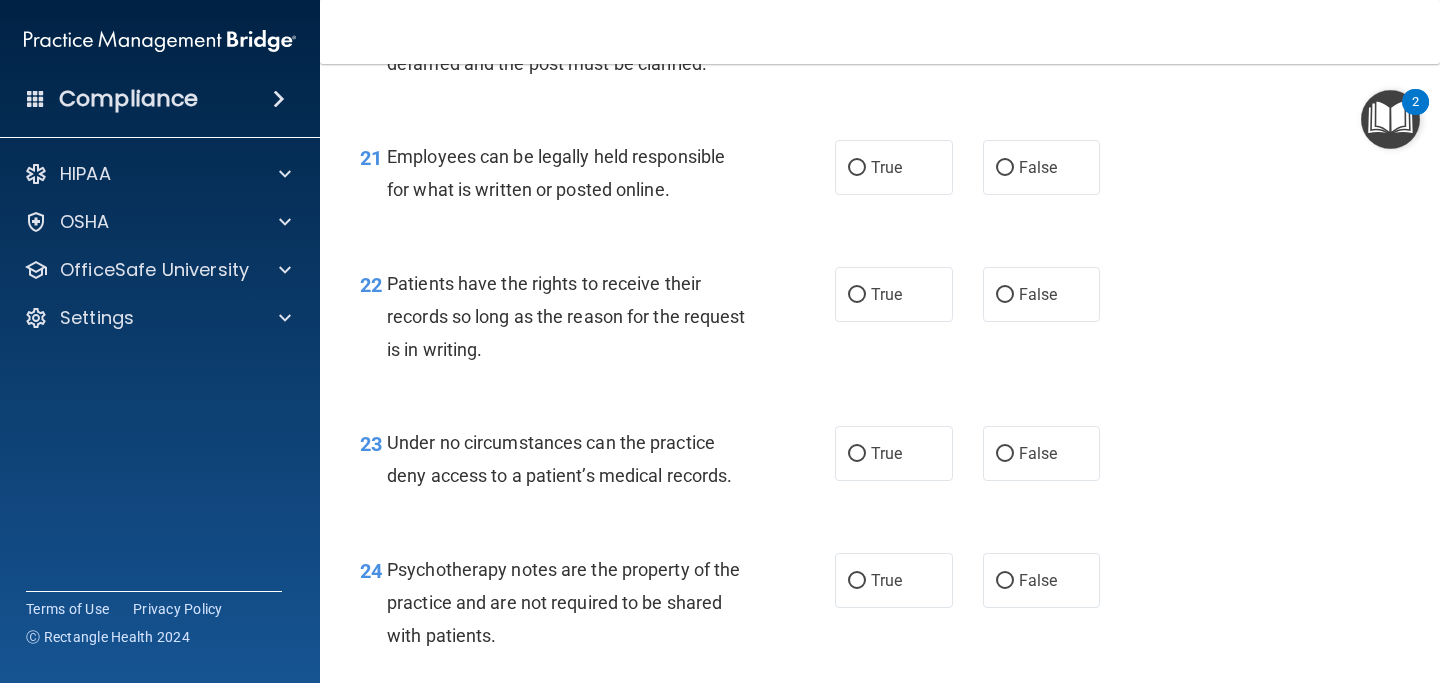 scroll, scrollTop: 4213, scrollLeft: 0, axis: vertical 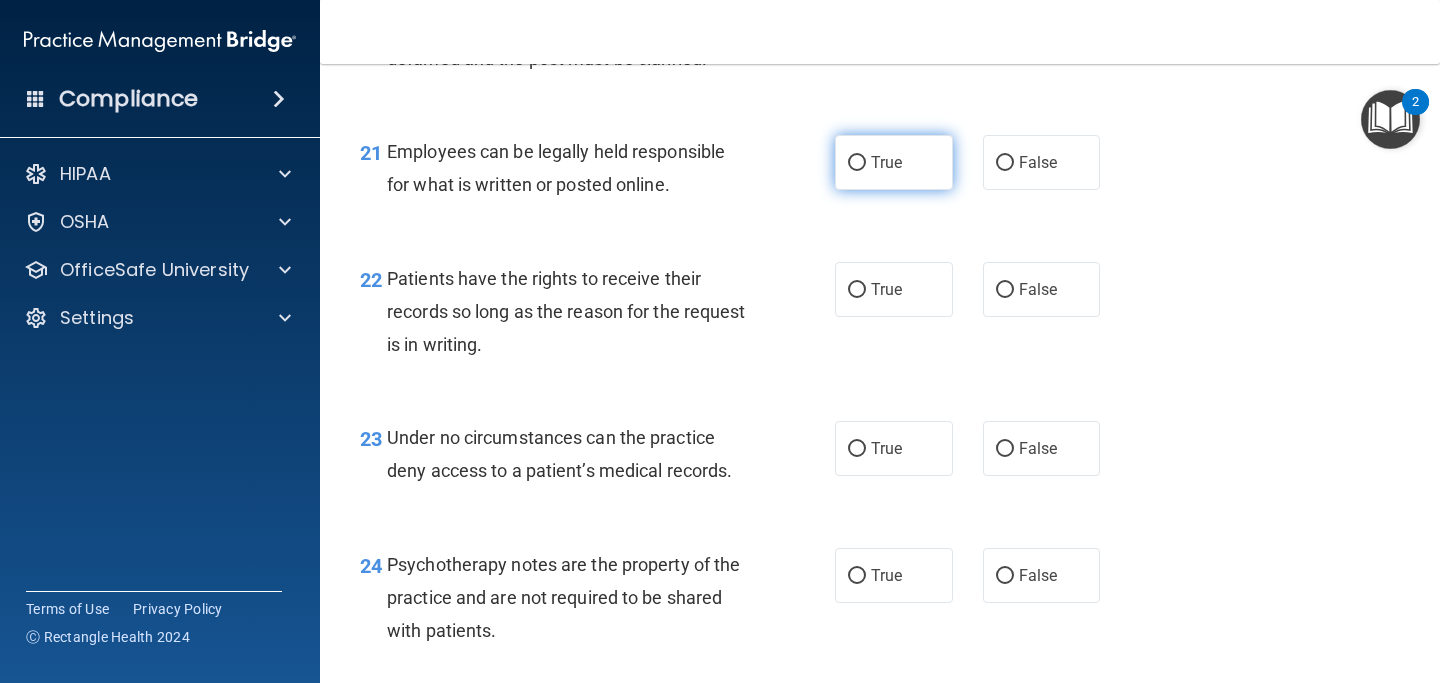 click on "True" at bounding box center (894, 162) 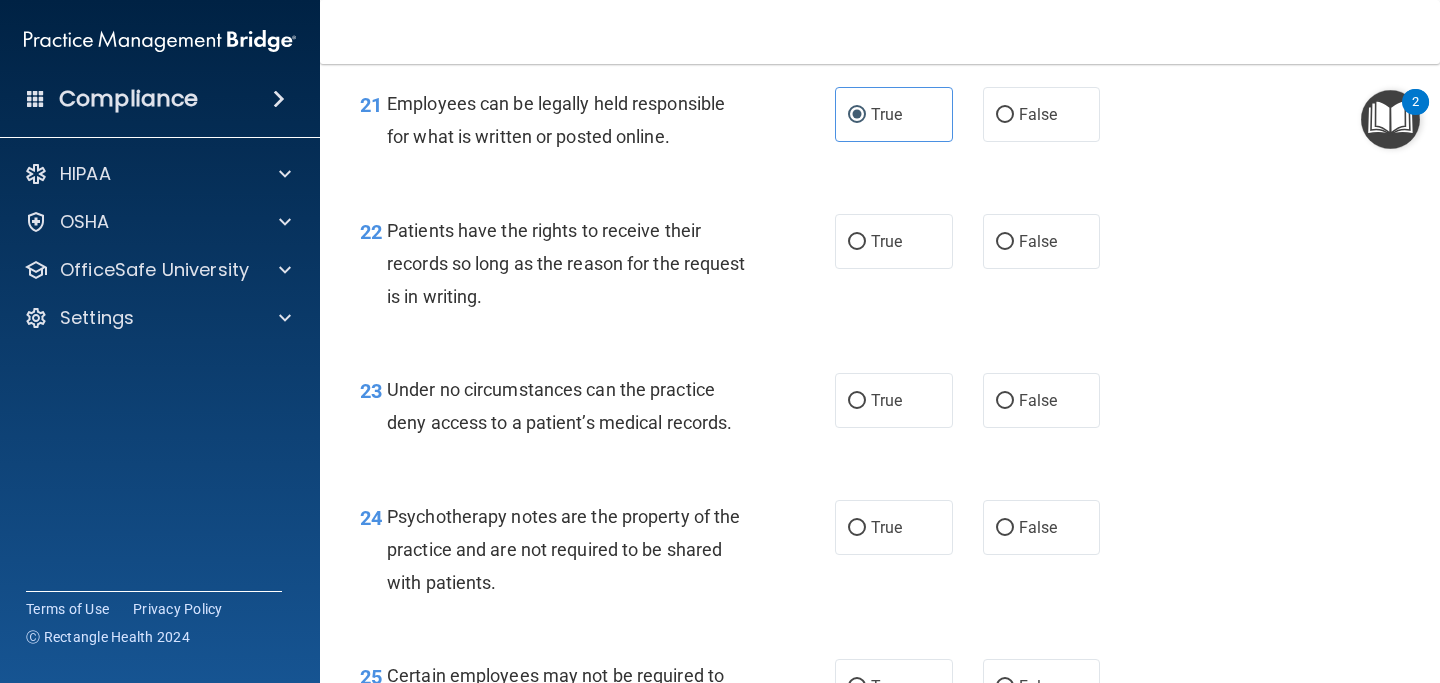 scroll, scrollTop: 4295, scrollLeft: 0, axis: vertical 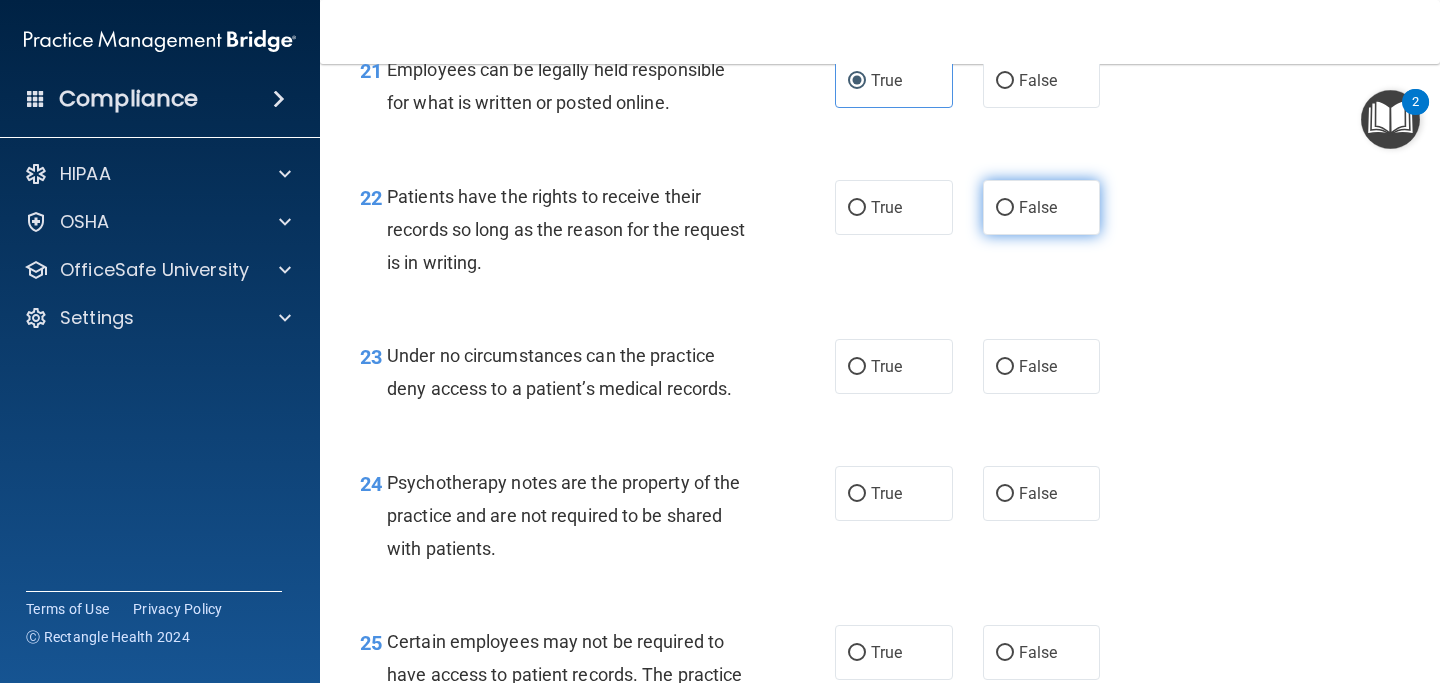 click on "False" at bounding box center (1005, 208) 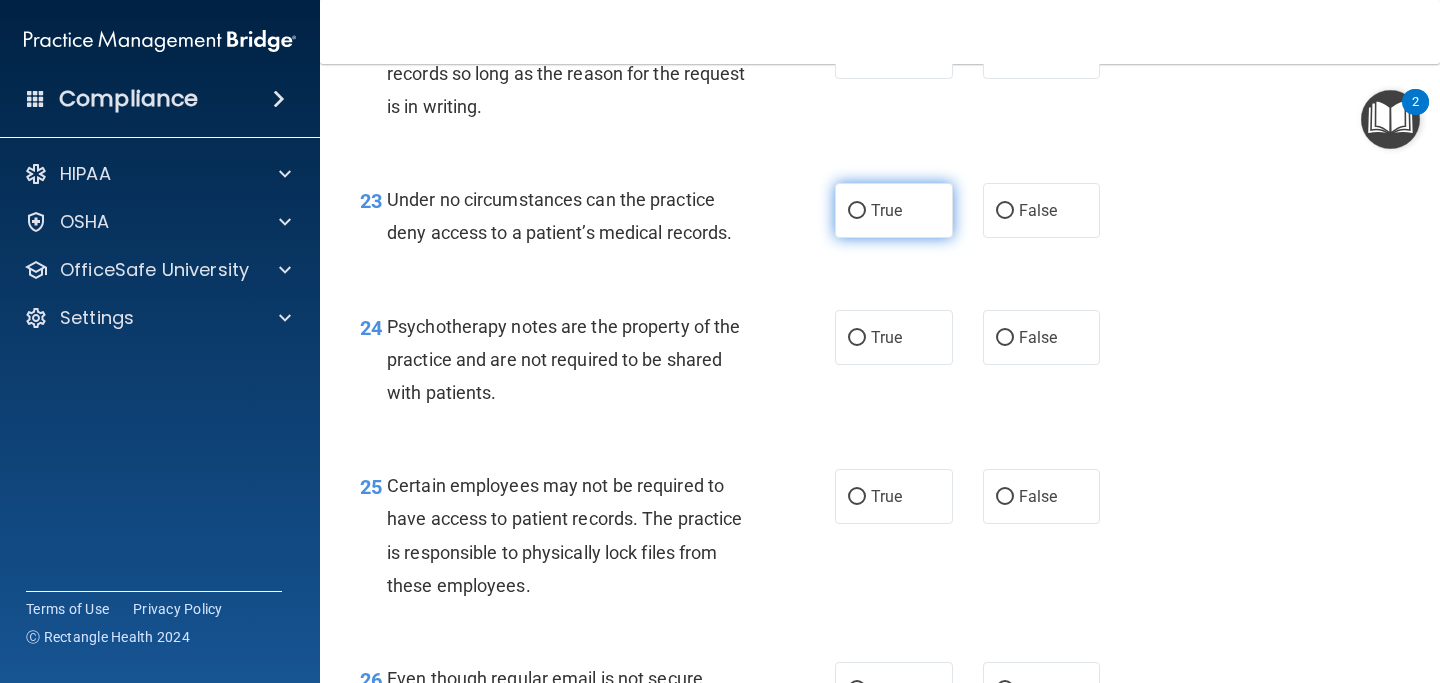 scroll, scrollTop: 4453, scrollLeft: 0, axis: vertical 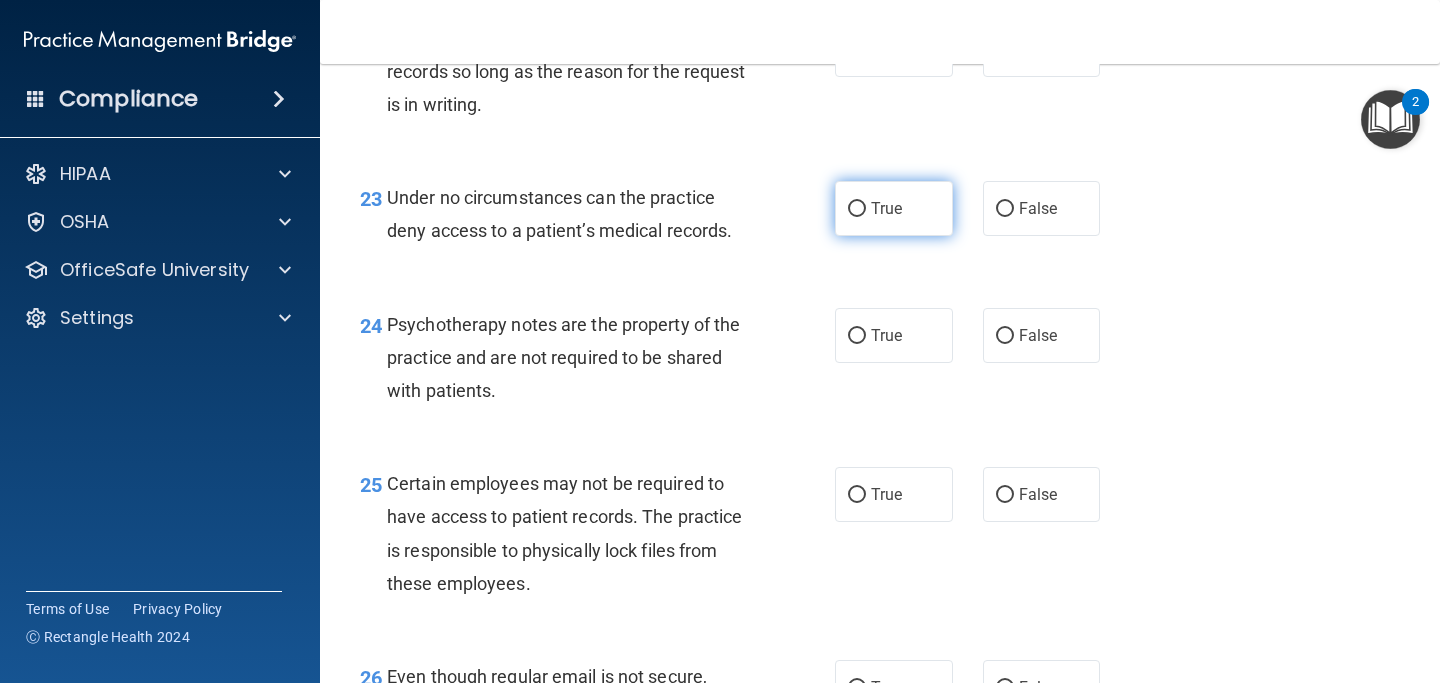 click on "True" at bounding box center [886, 208] 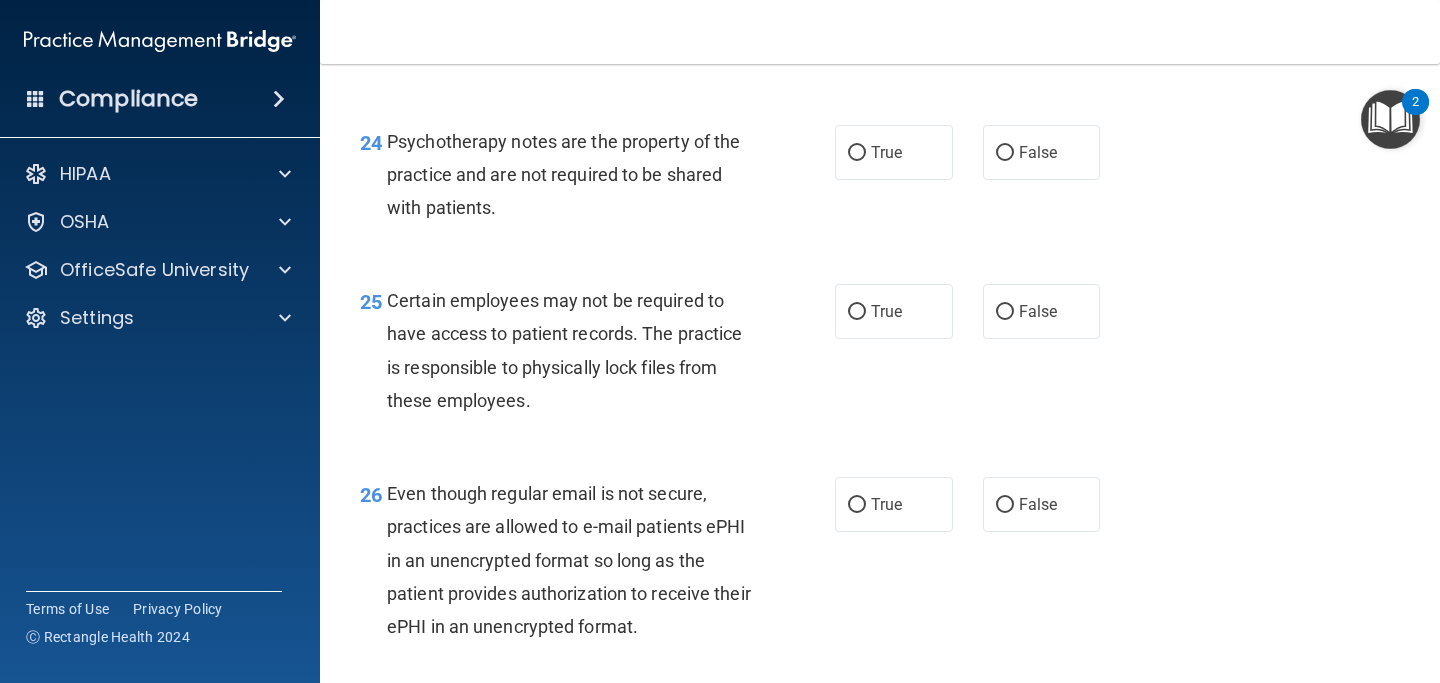 scroll, scrollTop: 4646, scrollLeft: 0, axis: vertical 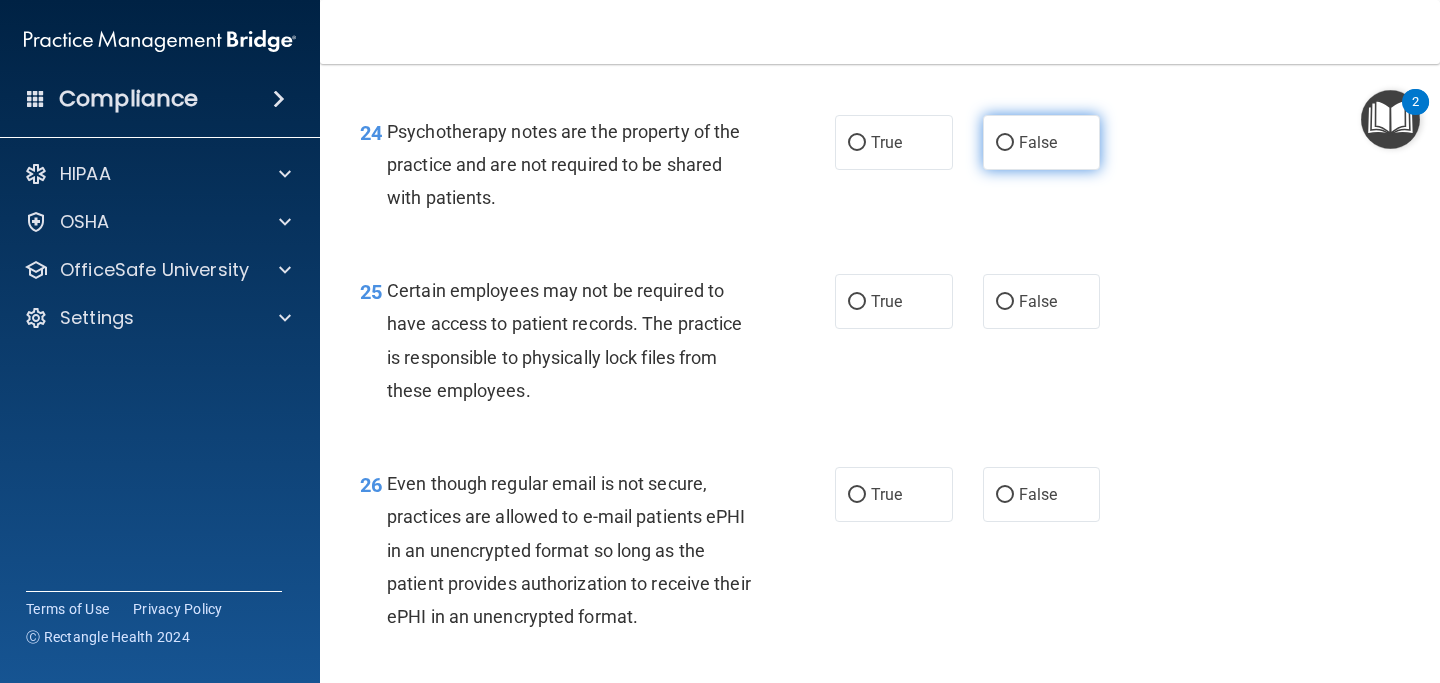 click on "False" at bounding box center (1038, 142) 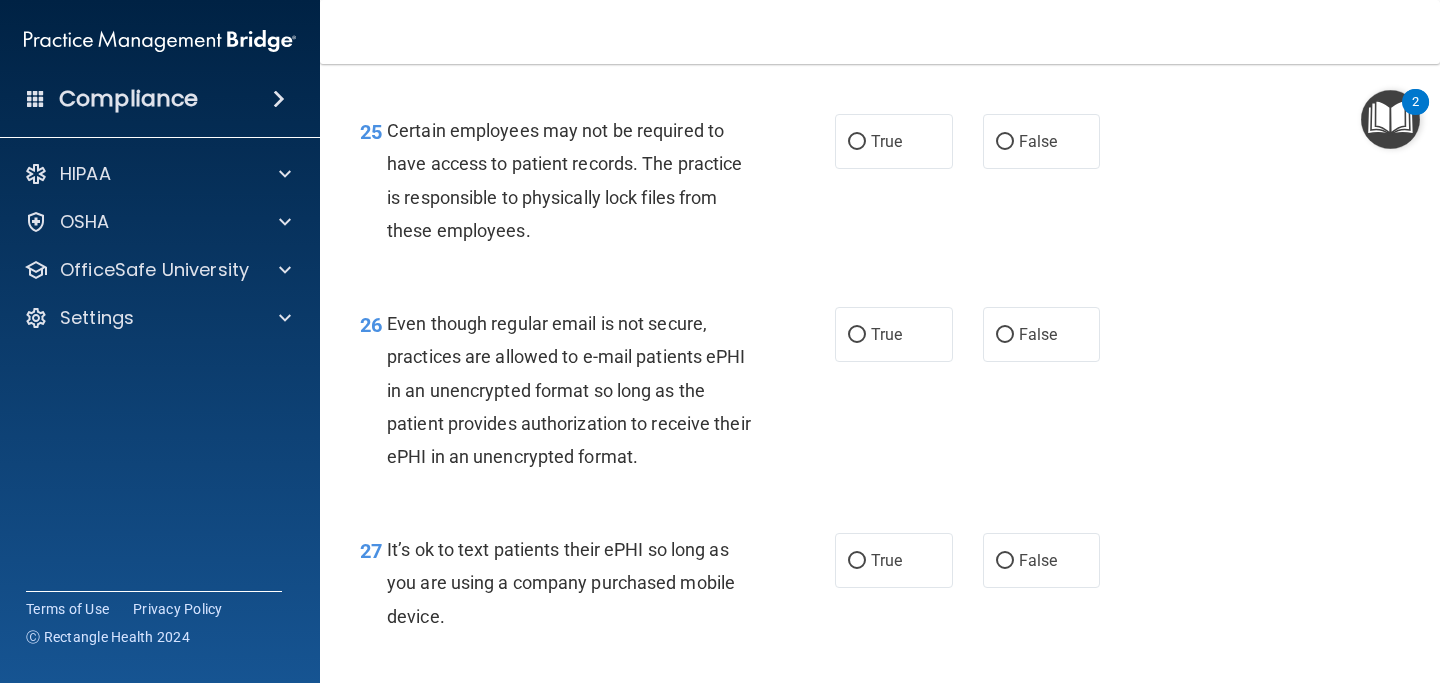 scroll, scrollTop: 4811, scrollLeft: 0, axis: vertical 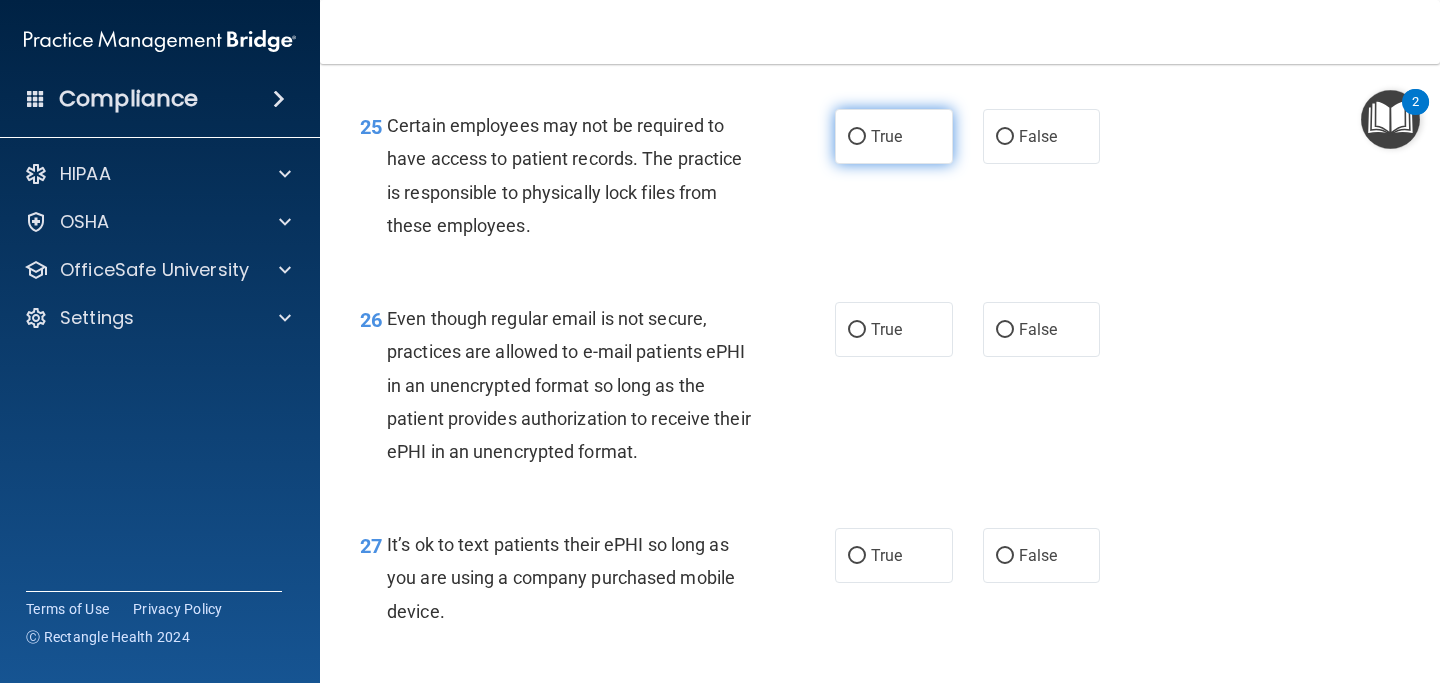 click on "True" at bounding box center [894, 136] 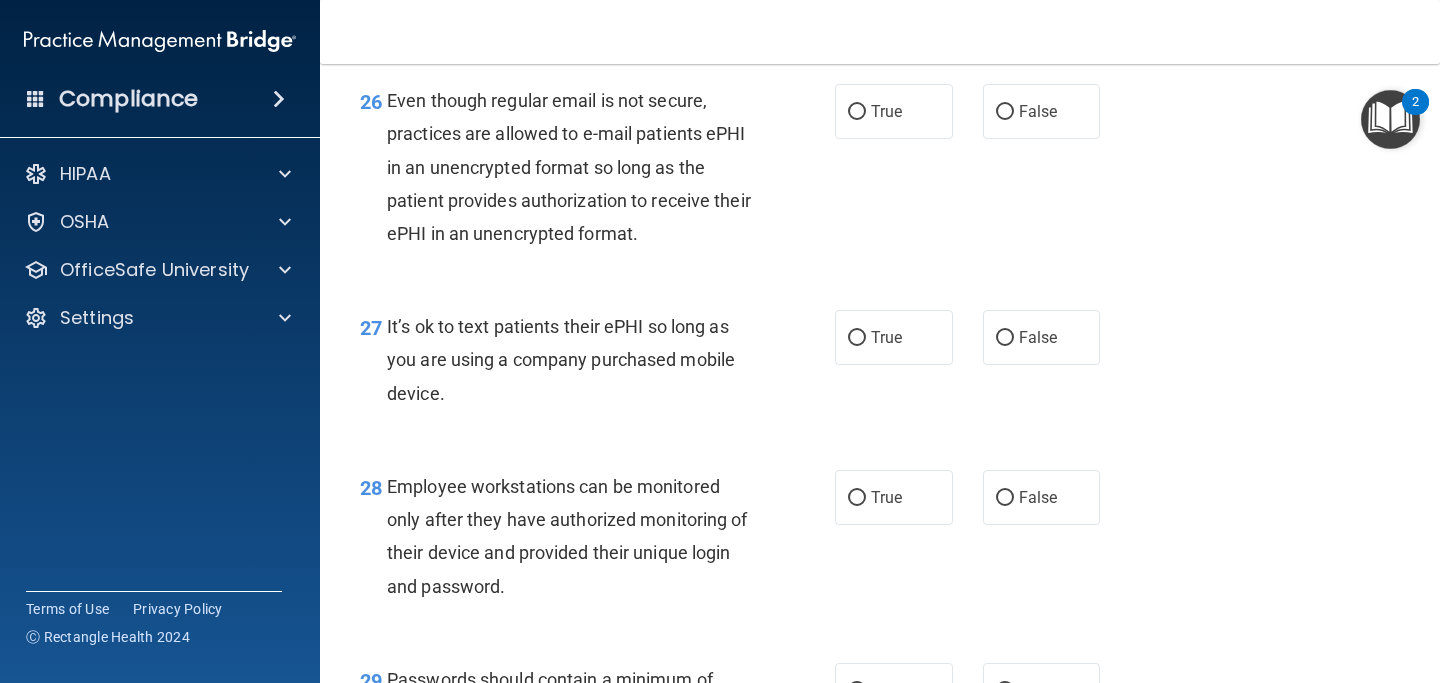 scroll, scrollTop: 5031, scrollLeft: 0, axis: vertical 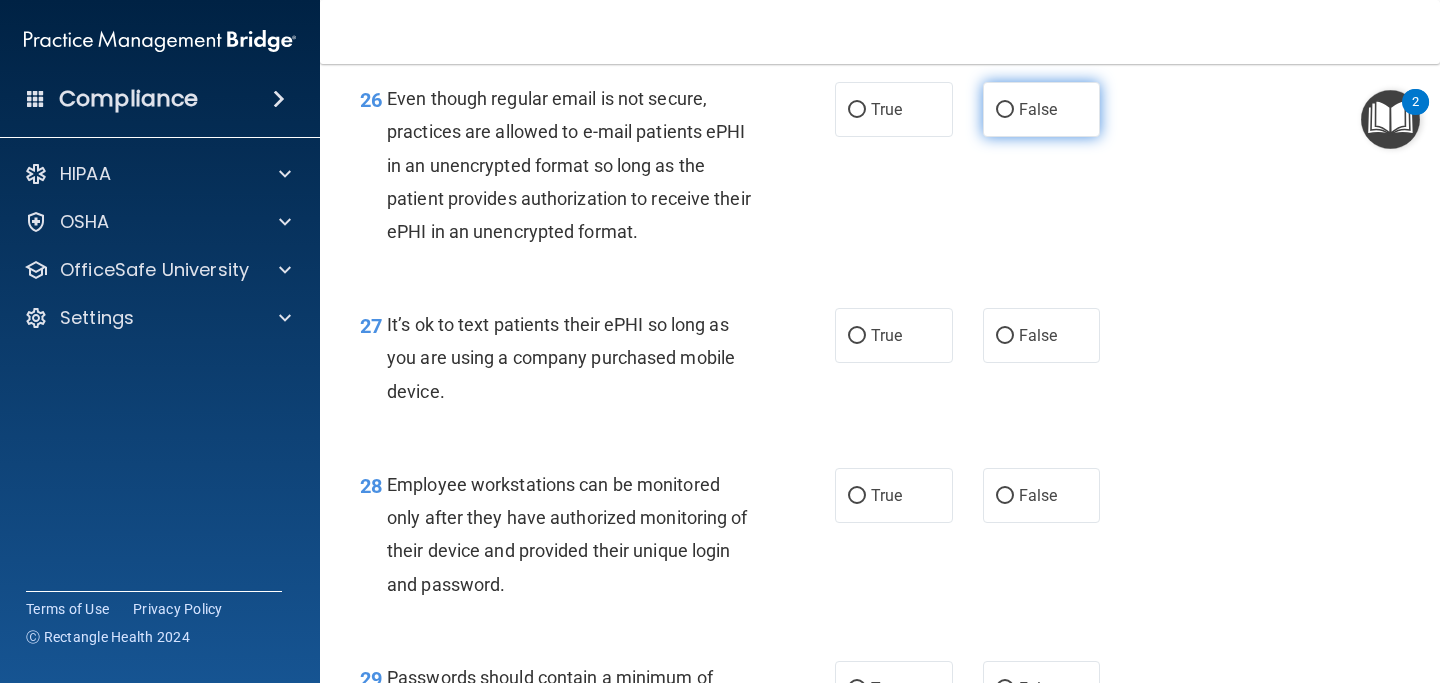 click on "False" at bounding box center [1042, 109] 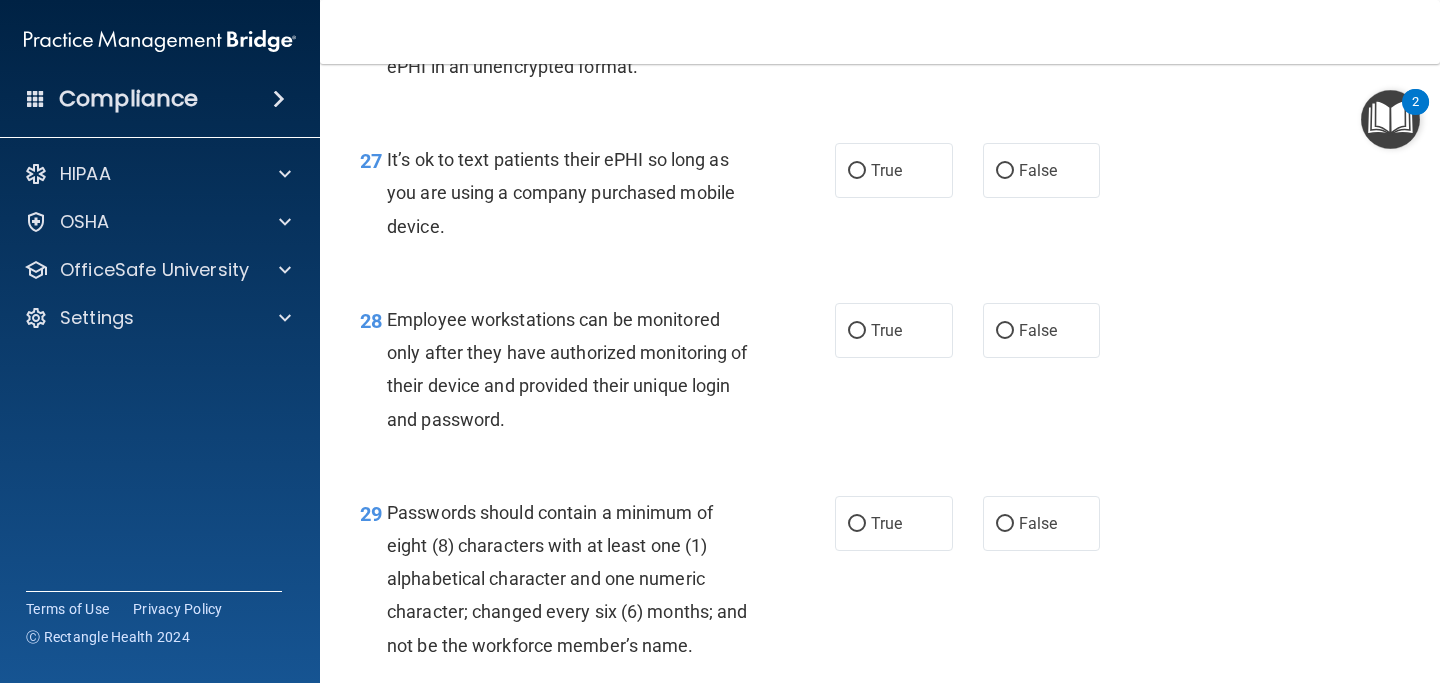 scroll, scrollTop: 5220, scrollLeft: 0, axis: vertical 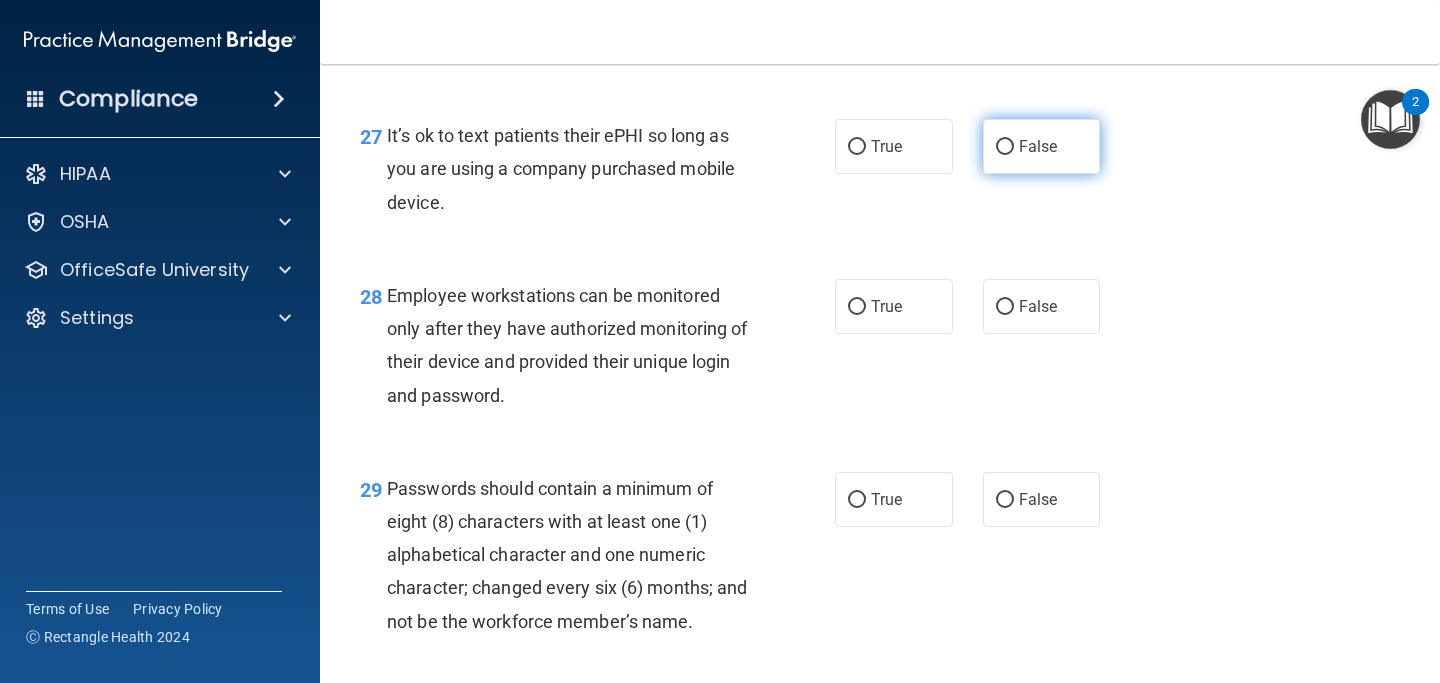 click on "False" at bounding box center (1042, 146) 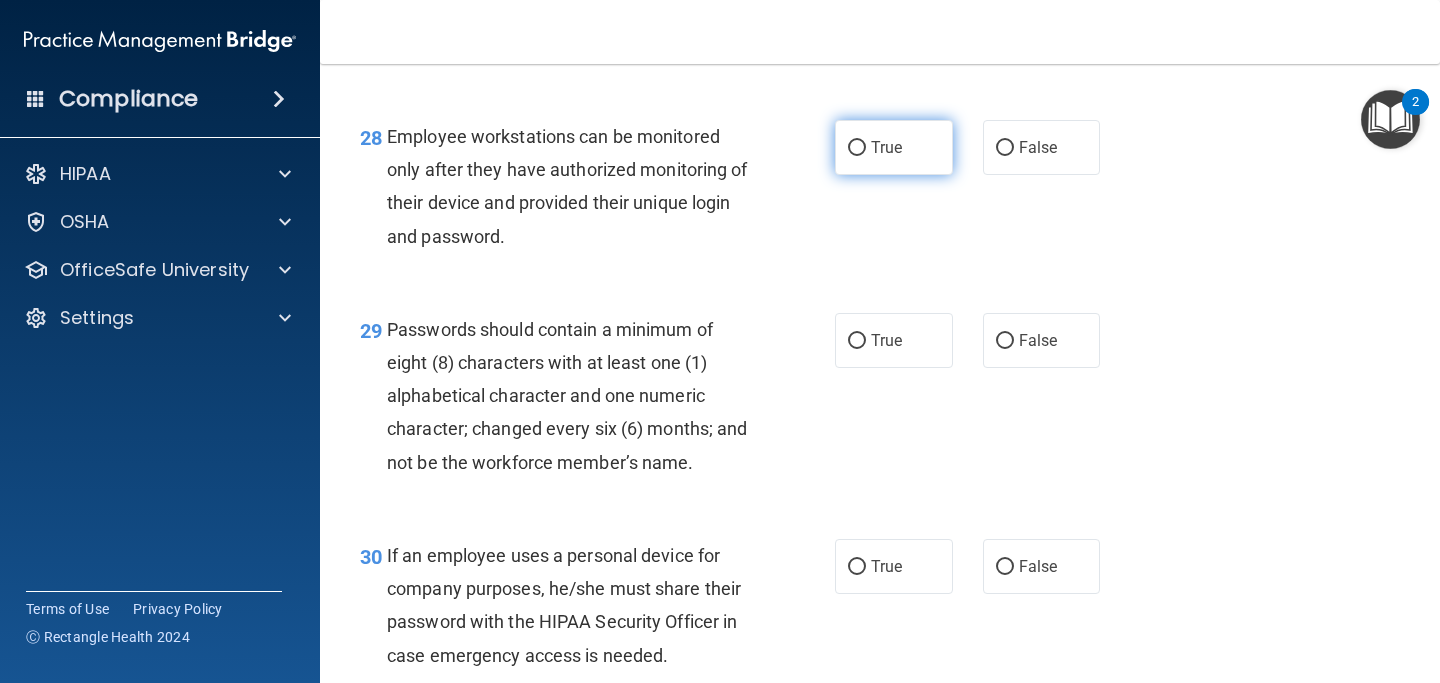 scroll, scrollTop: 5393, scrollLeft: 0, axis: vertical 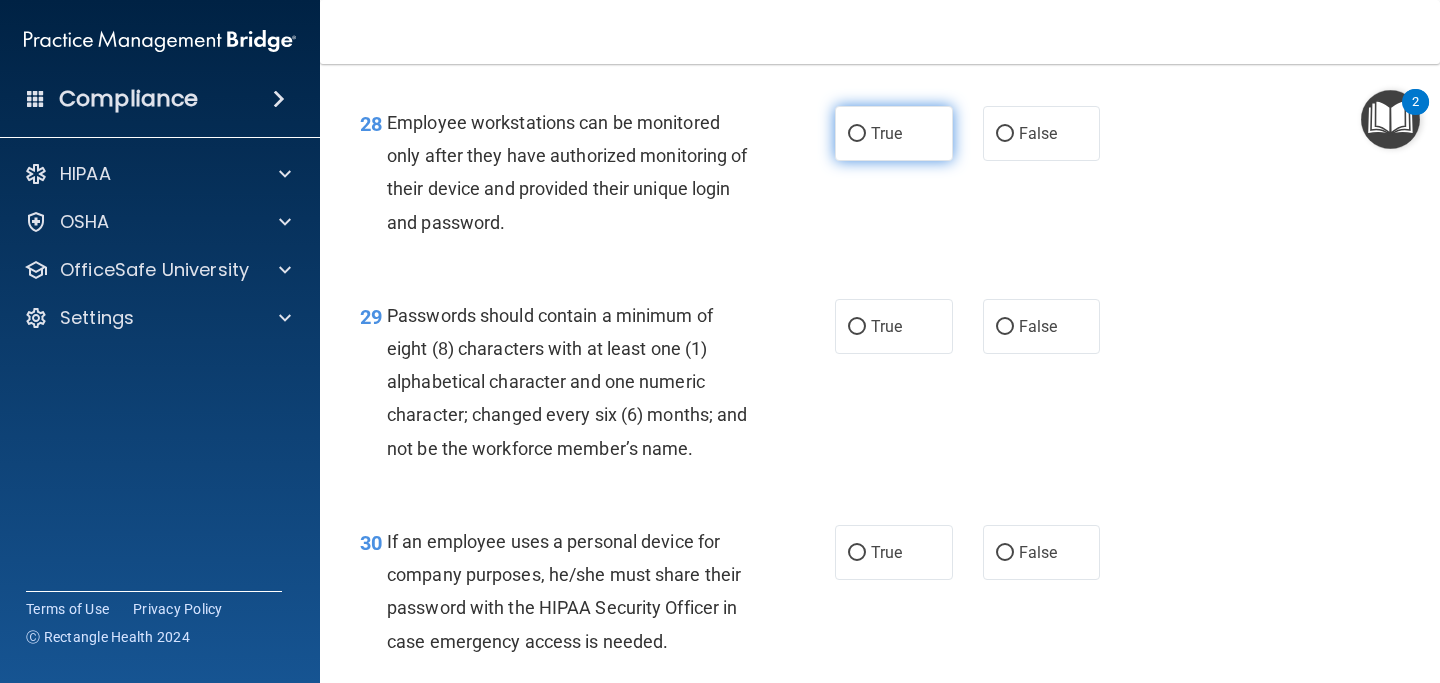 click on "True" at bounding box center [894, 133] 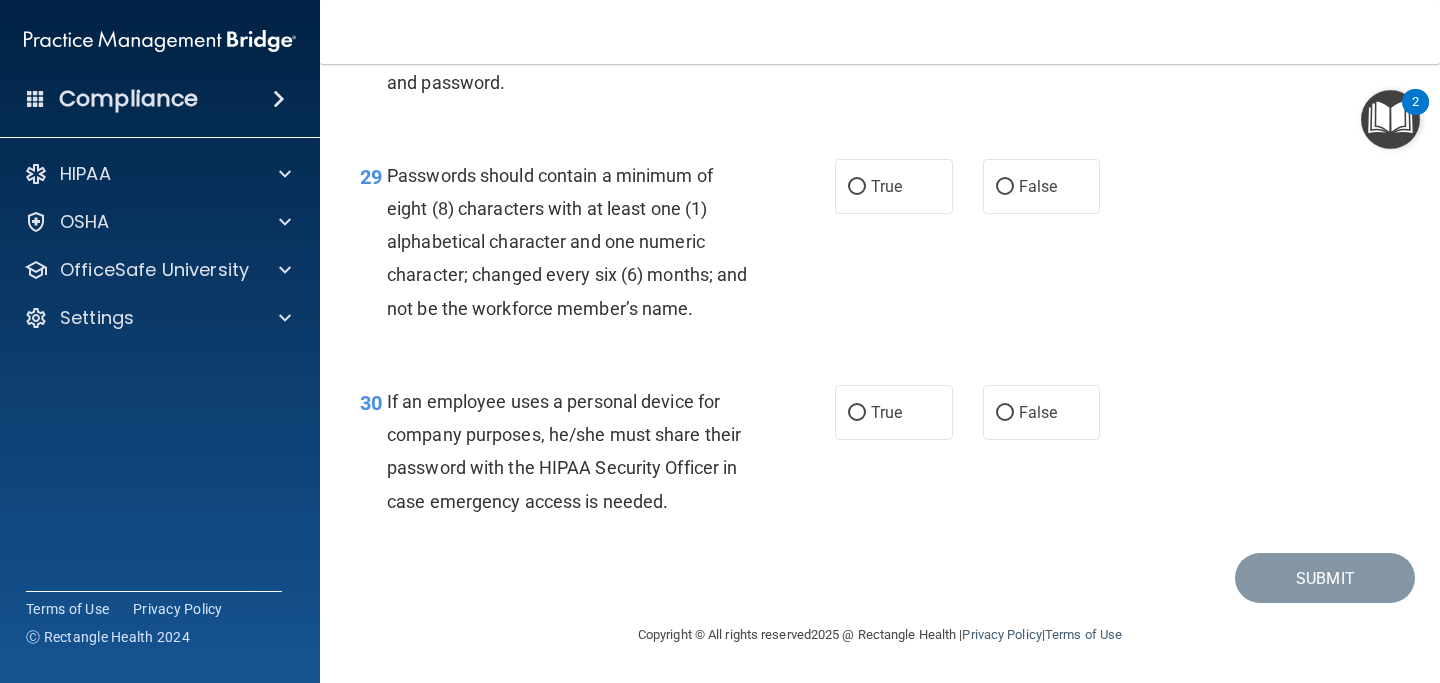 scroll, scrollTop: 5566, scrollLeft: 0, axis: vertical 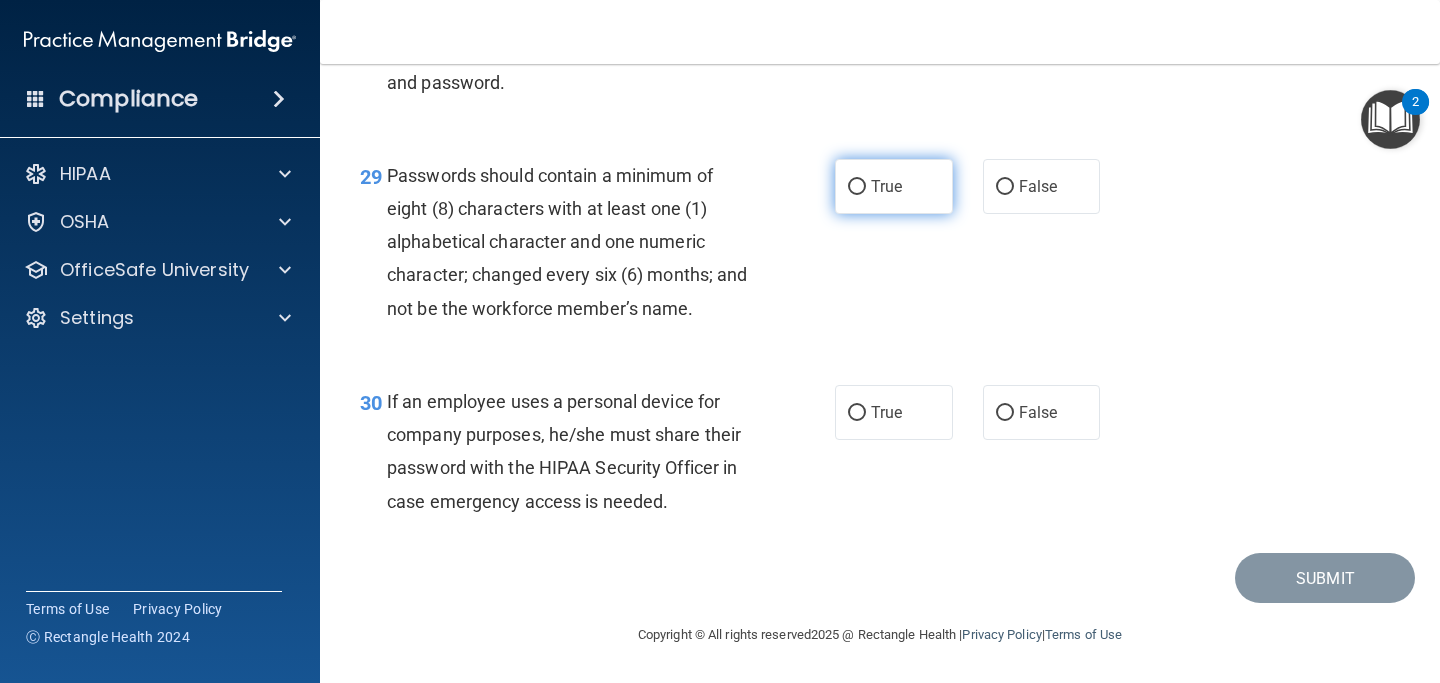 click on "True" at bounding box center (857, 187) 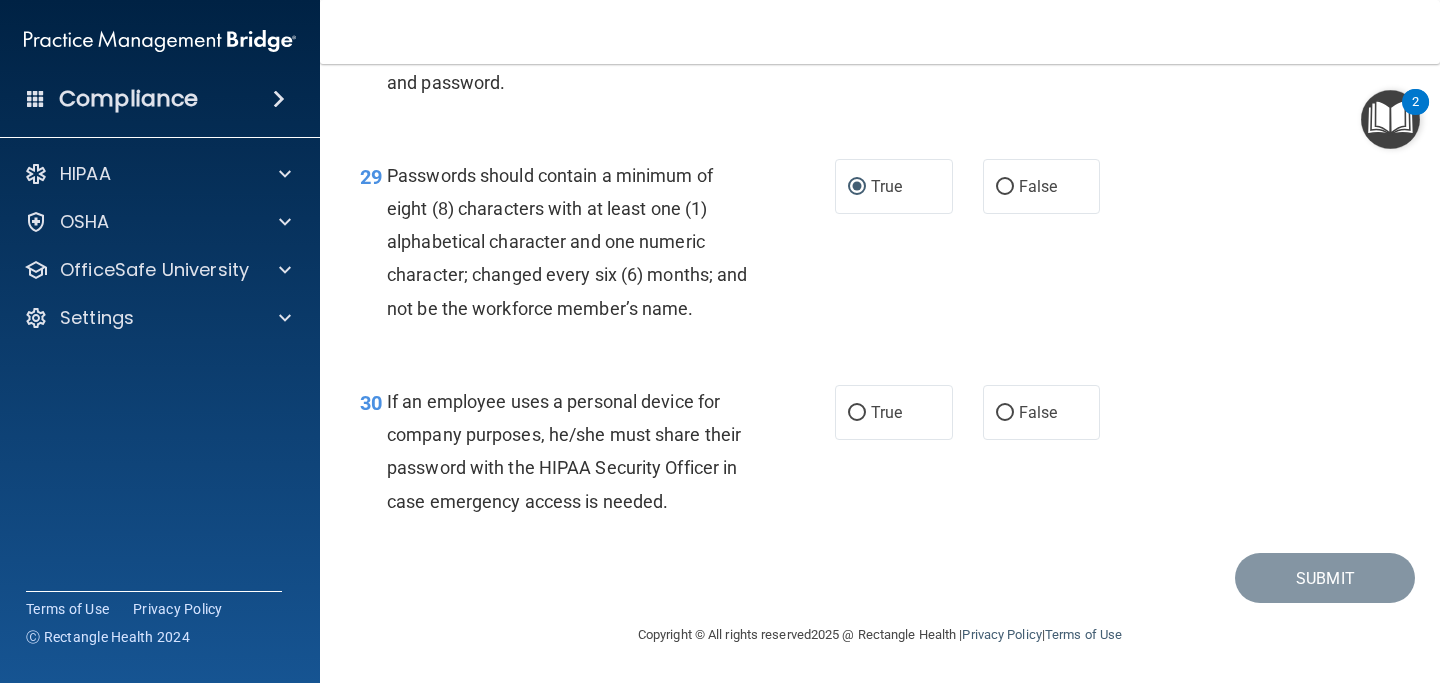 scroll, scrollTop: 5567, scrollLeft: 0, axis: vertical 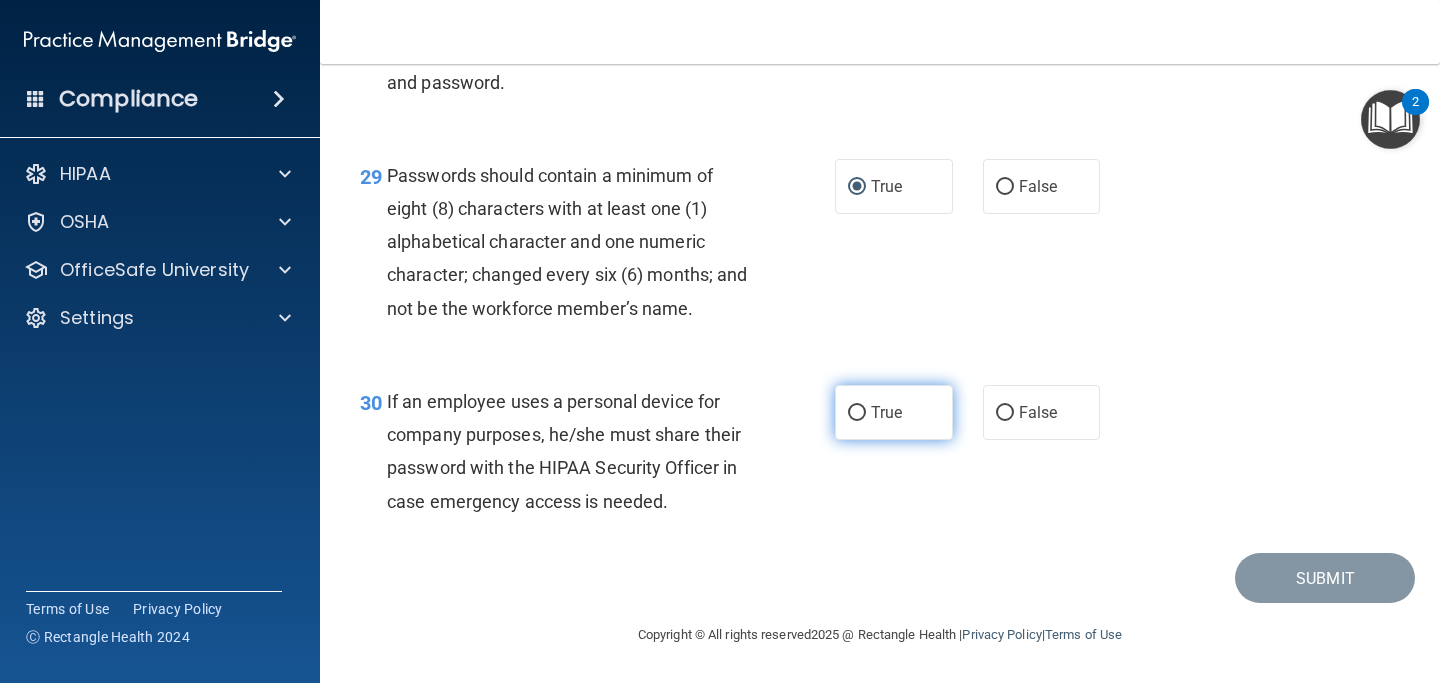 click on "True" at bounding box center (894, 412) 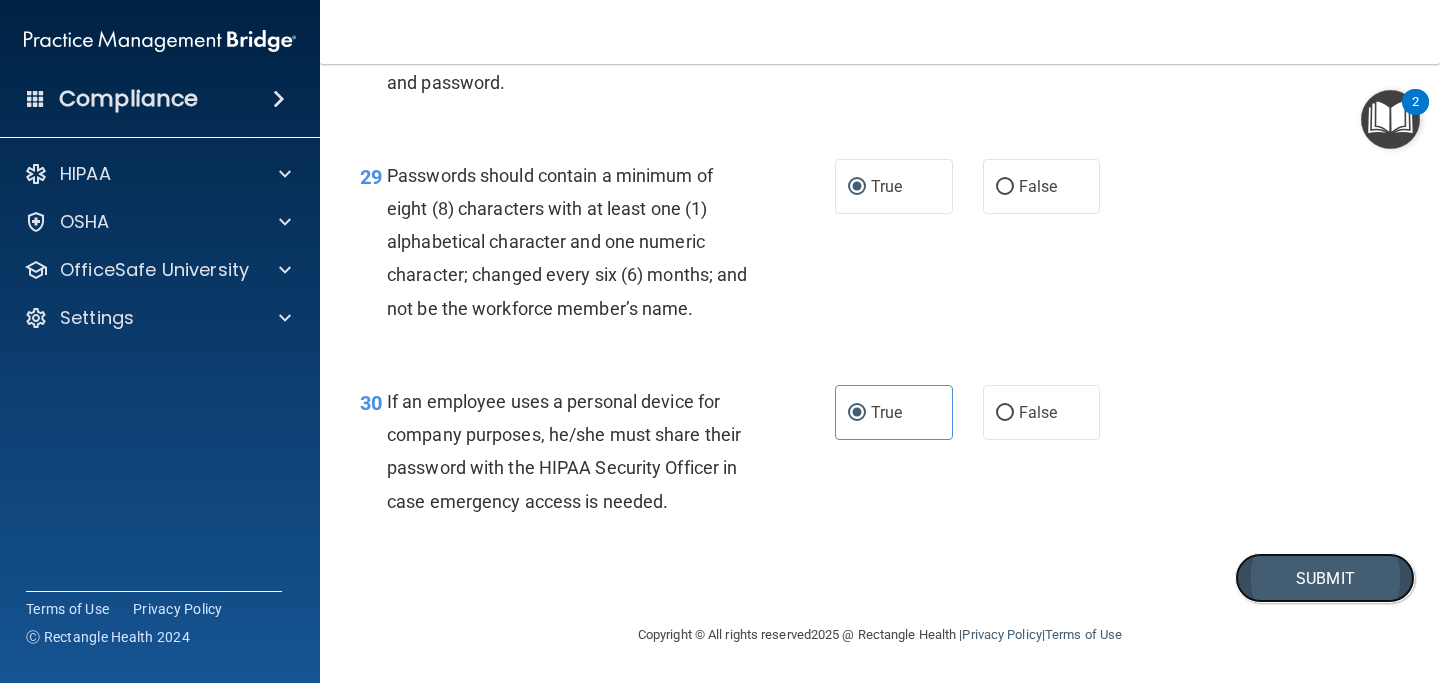 click on "Submit" at bounding box center [1325, 578] 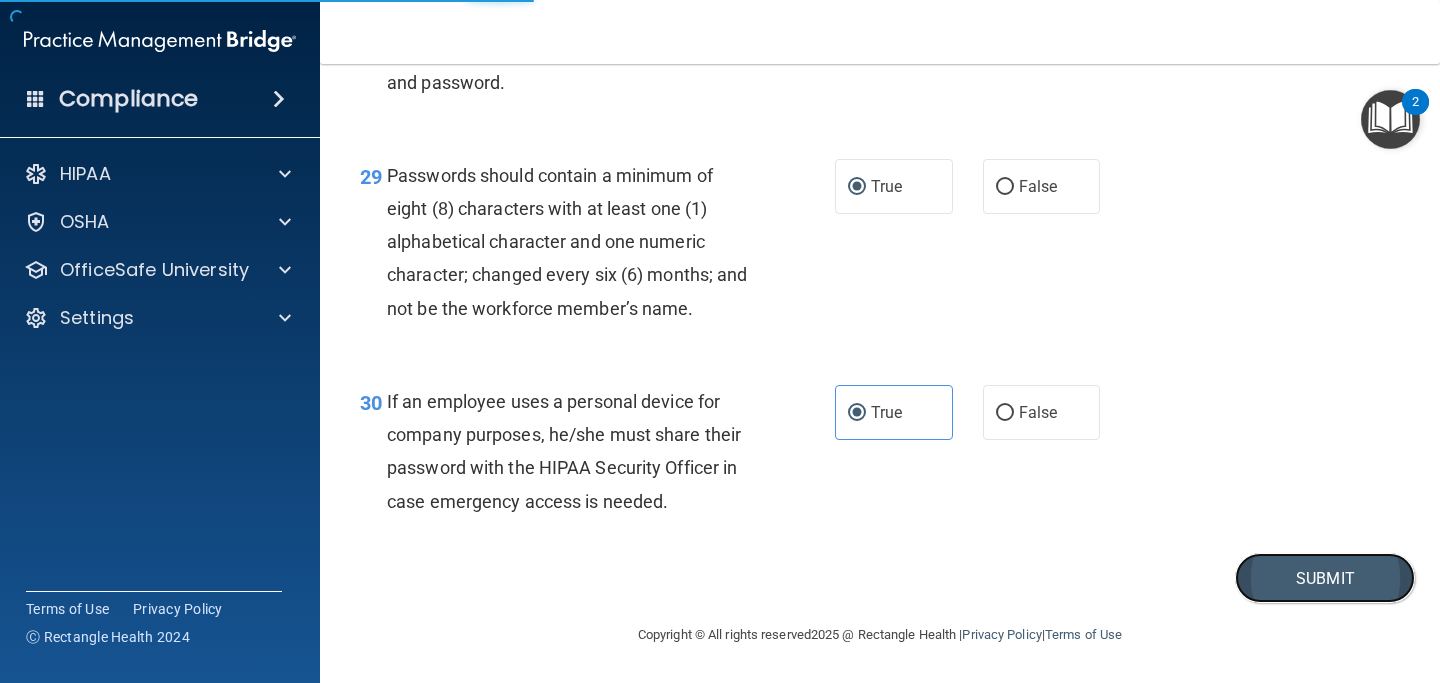 click on "Submit" at bounding box center [1325, 578] 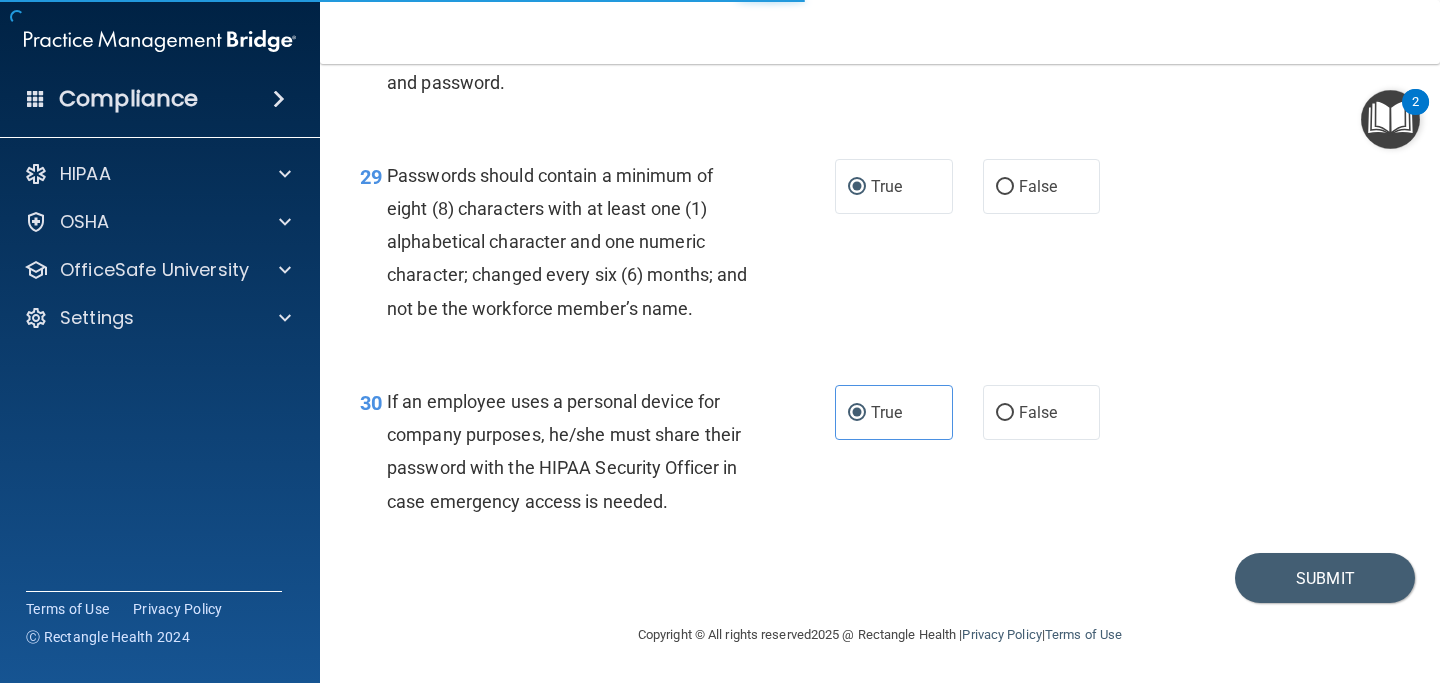 scroll, scrollTop: 0, scrollLeft: 0, axis: both 